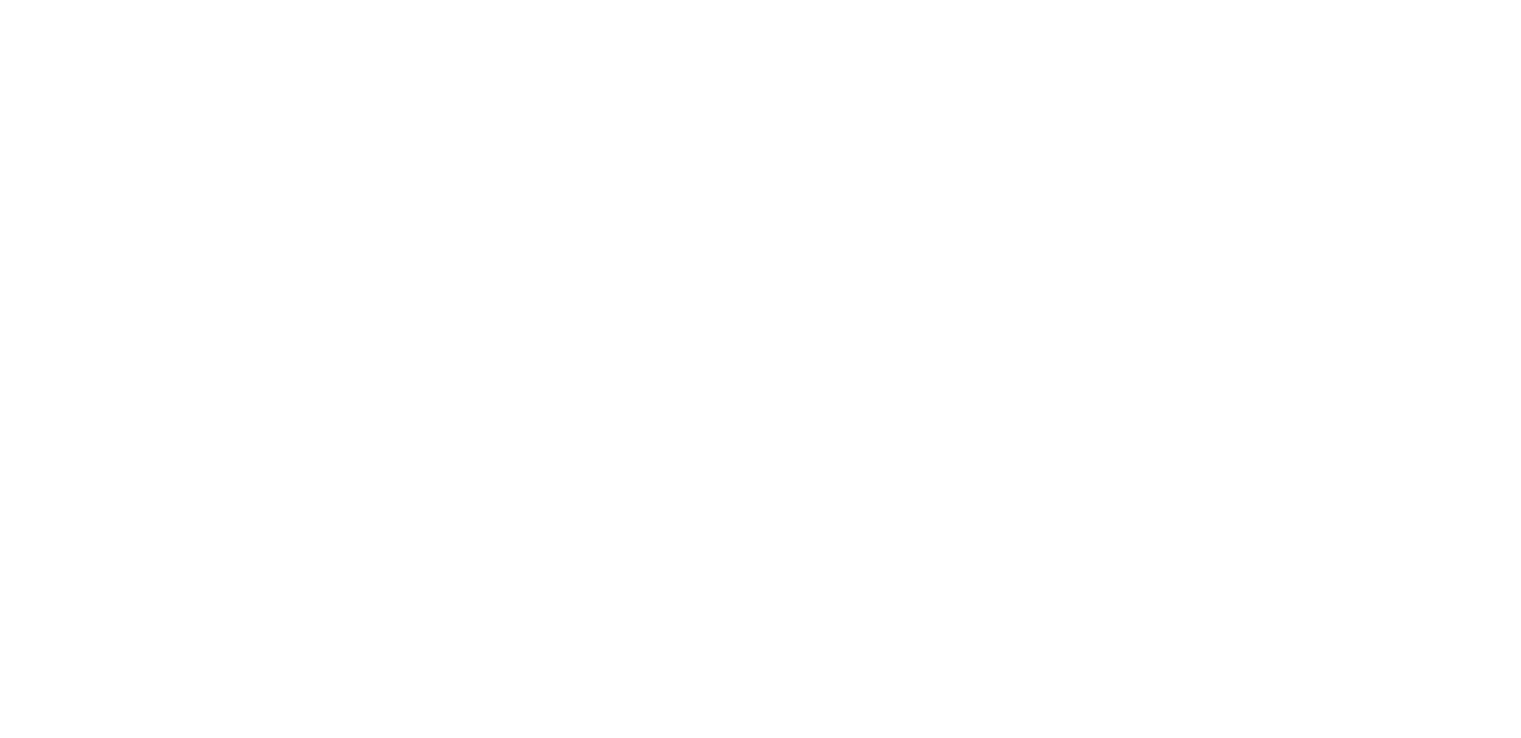 scroll, scrollTop: 0, scrollLeft: 0, axis: both 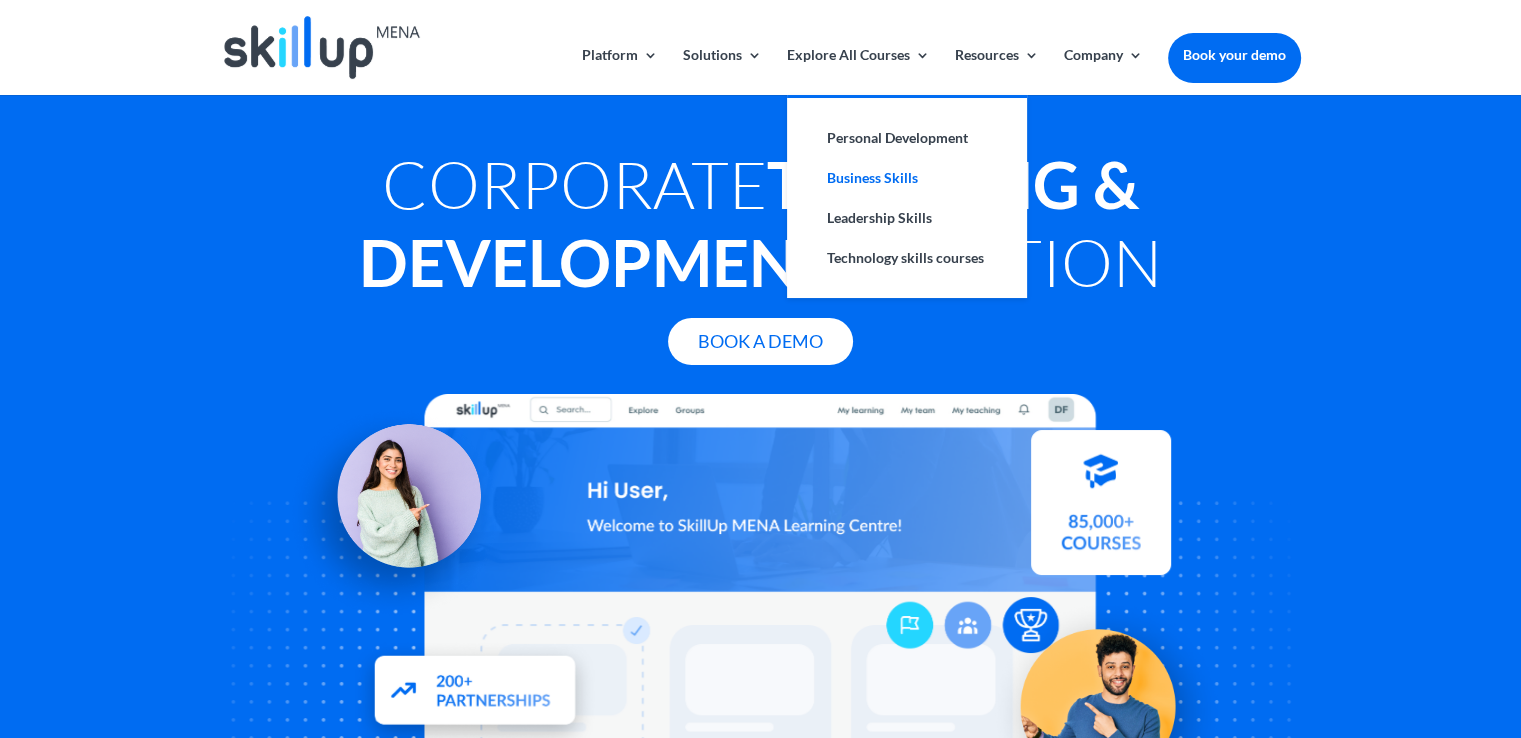 click on "Business Skills" at bounding box center [907, 178] 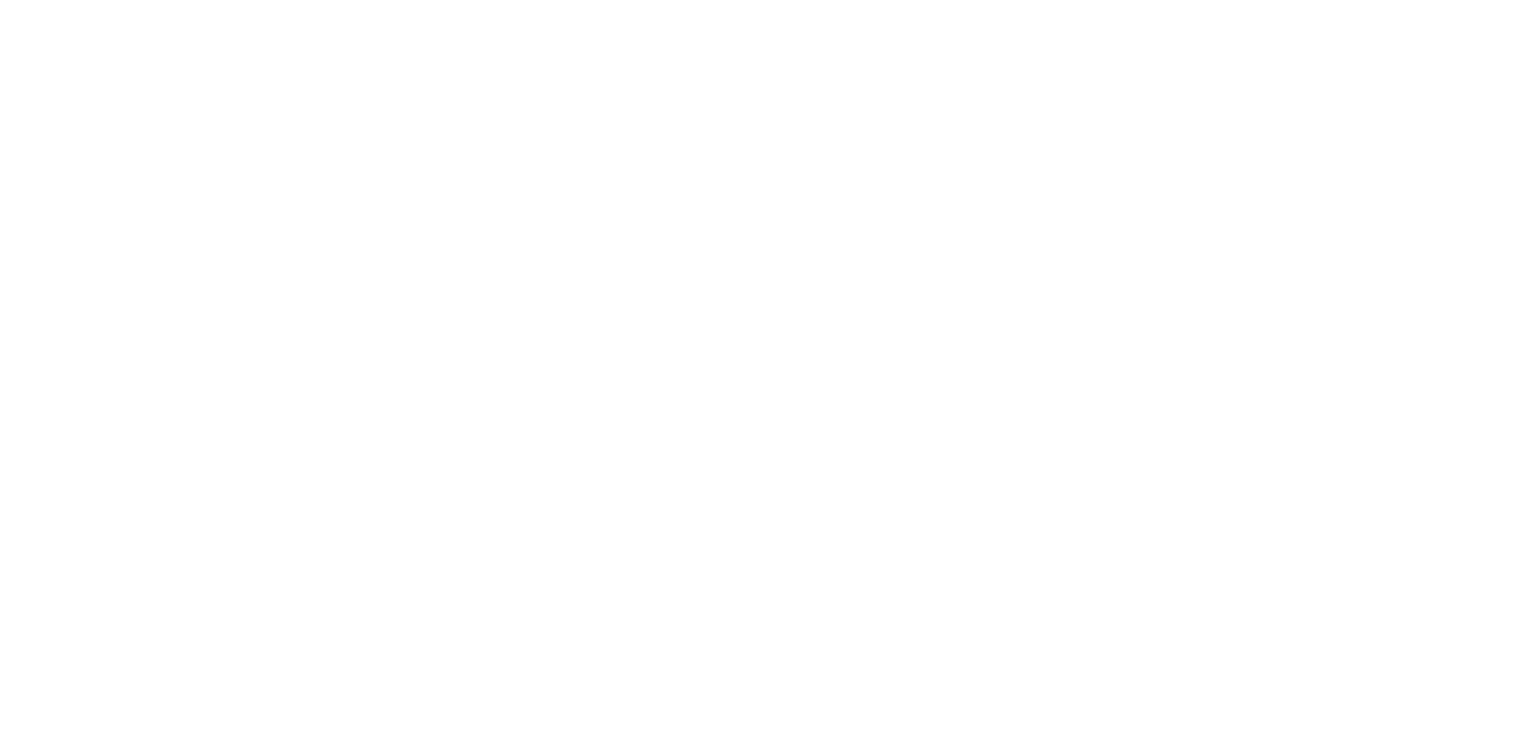 scroll, scrollTop: 0, scrollLeft: 0, axis: both 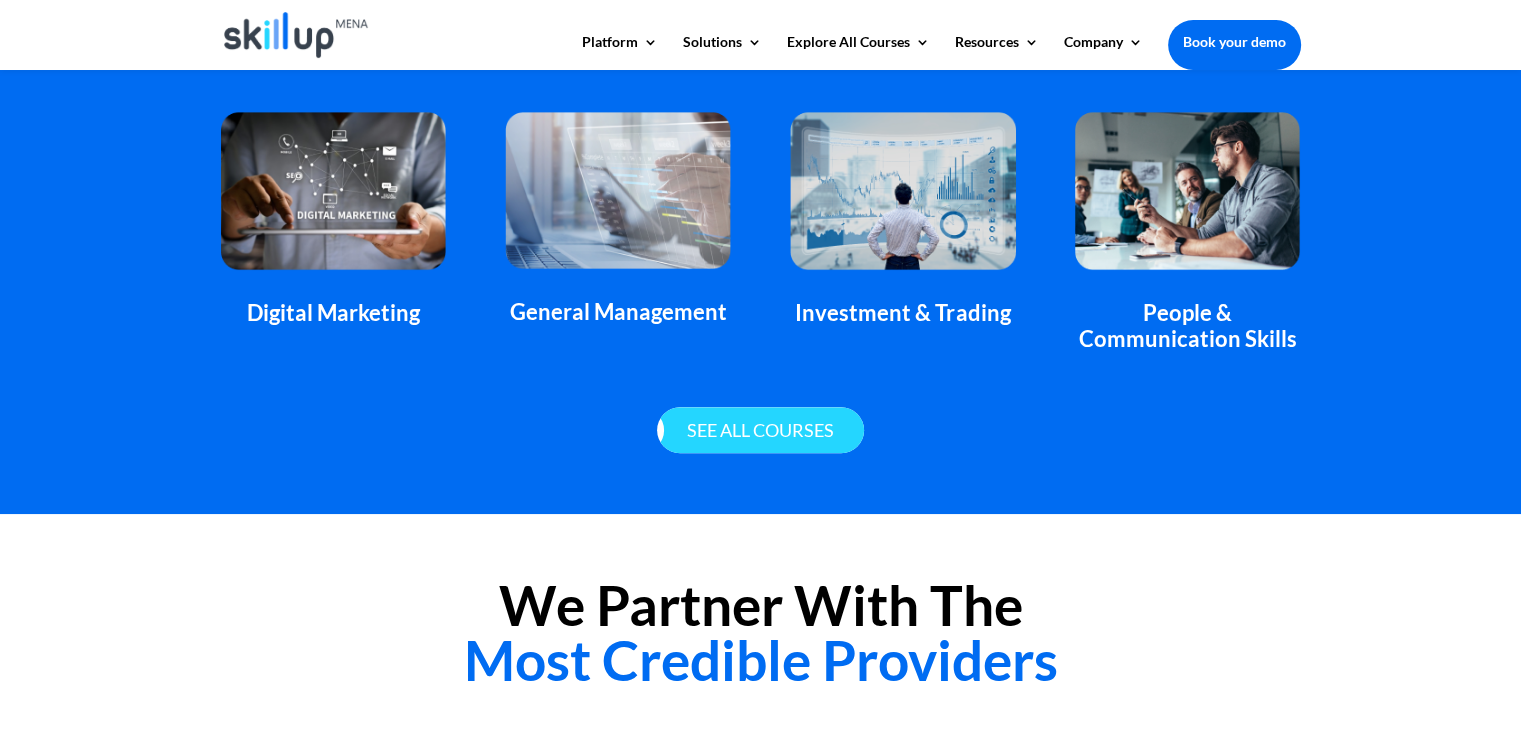 click on "See all courses" at bounding box center (760, 430) 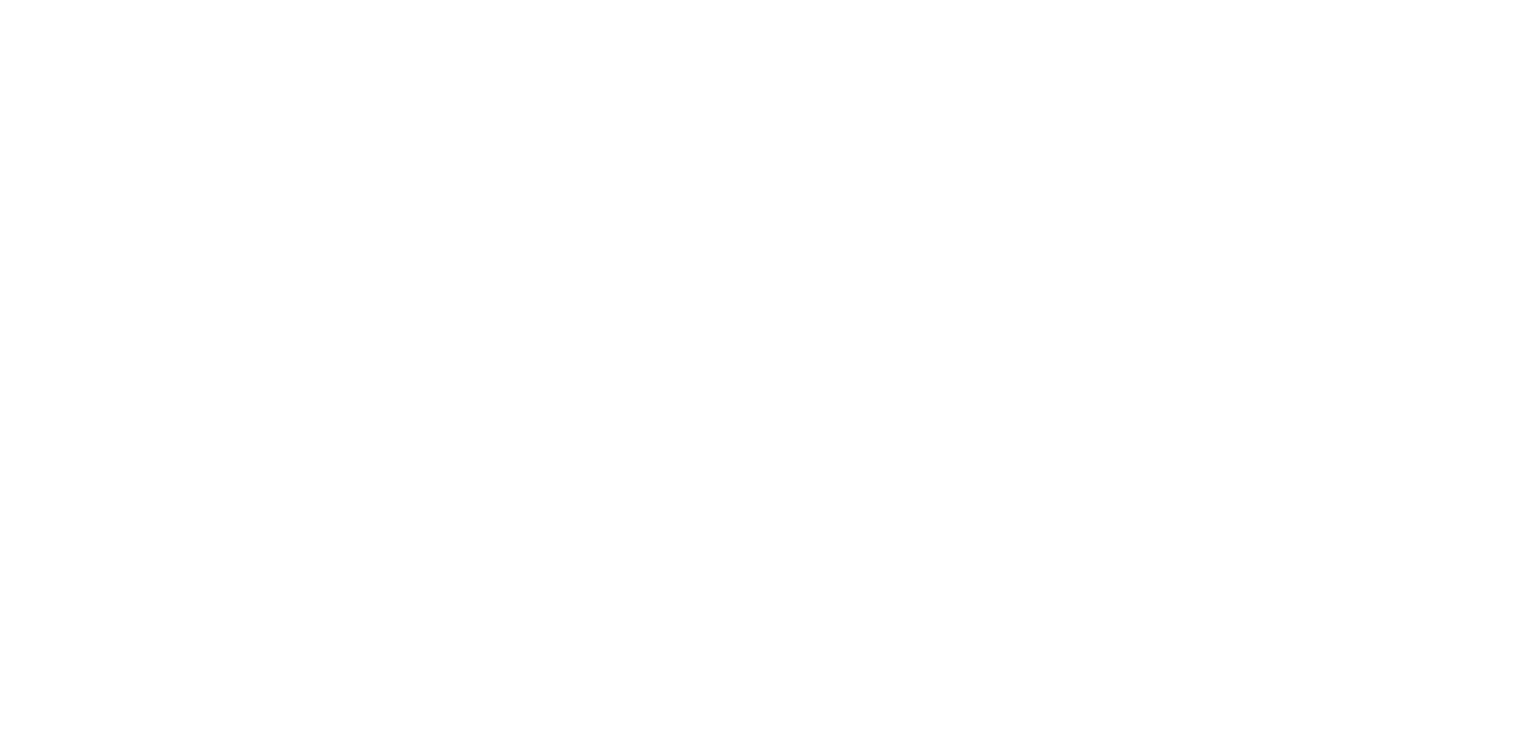 scroll, scrollTop: 0, scrollLeft: 0, axis: both 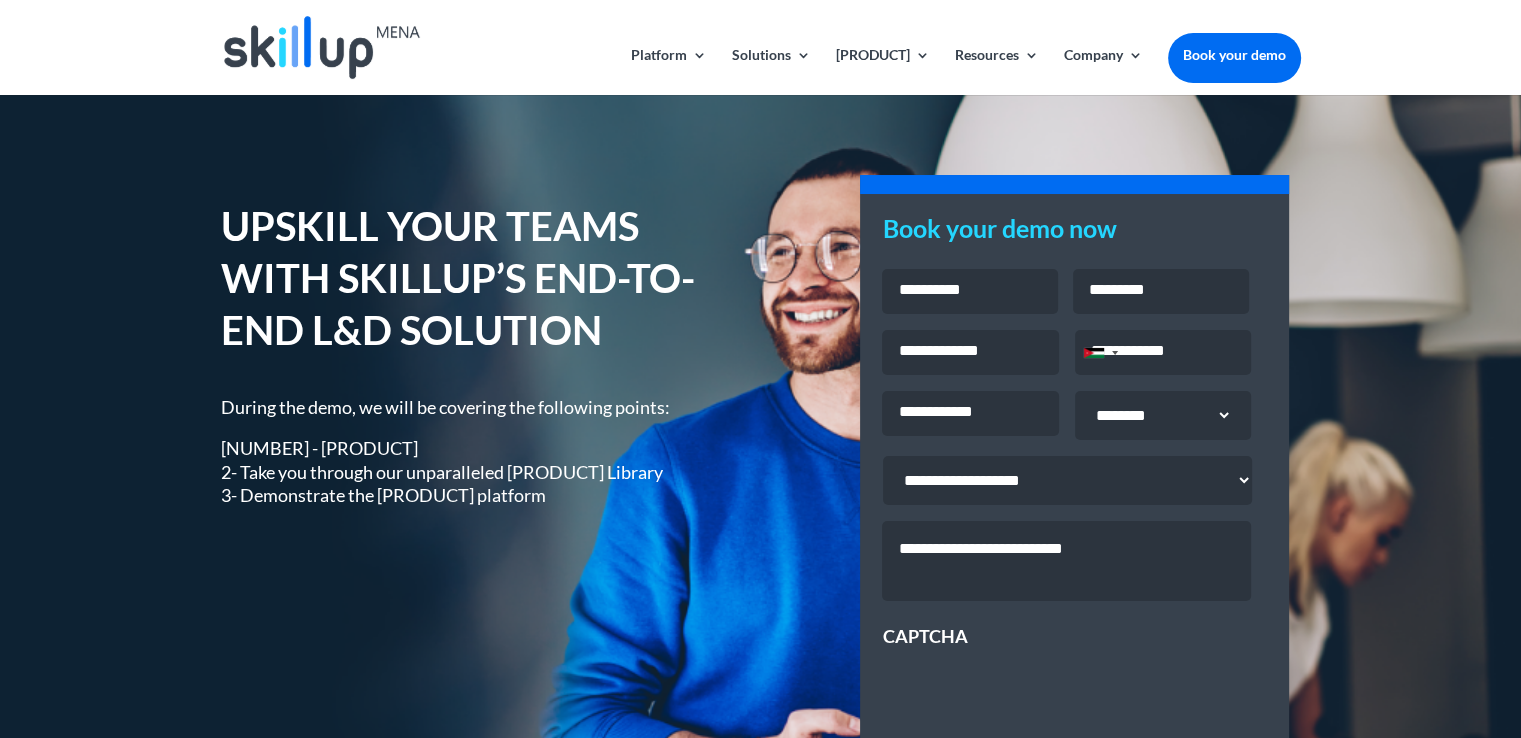 click on "**********" at bounding box center [1074, 515] 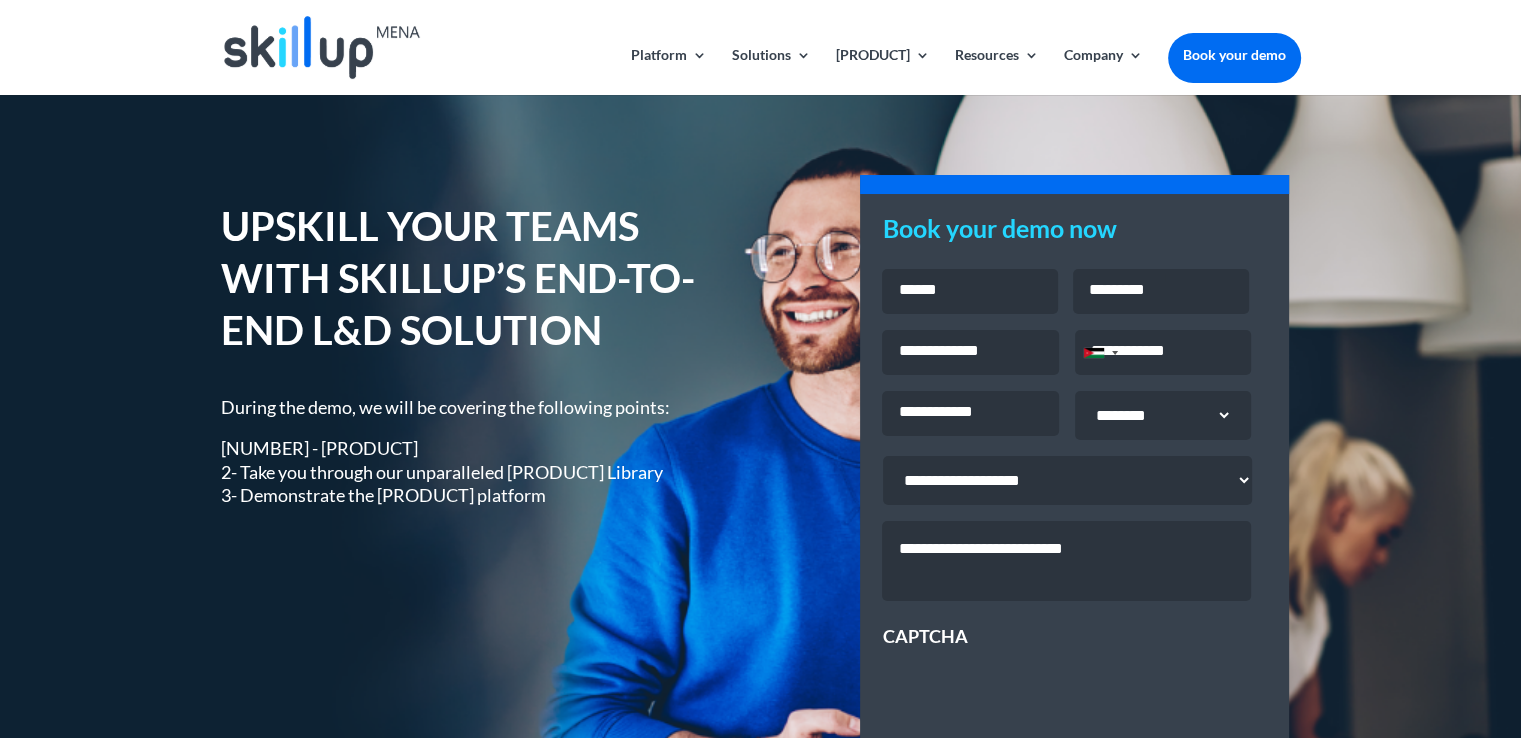 type on "********" 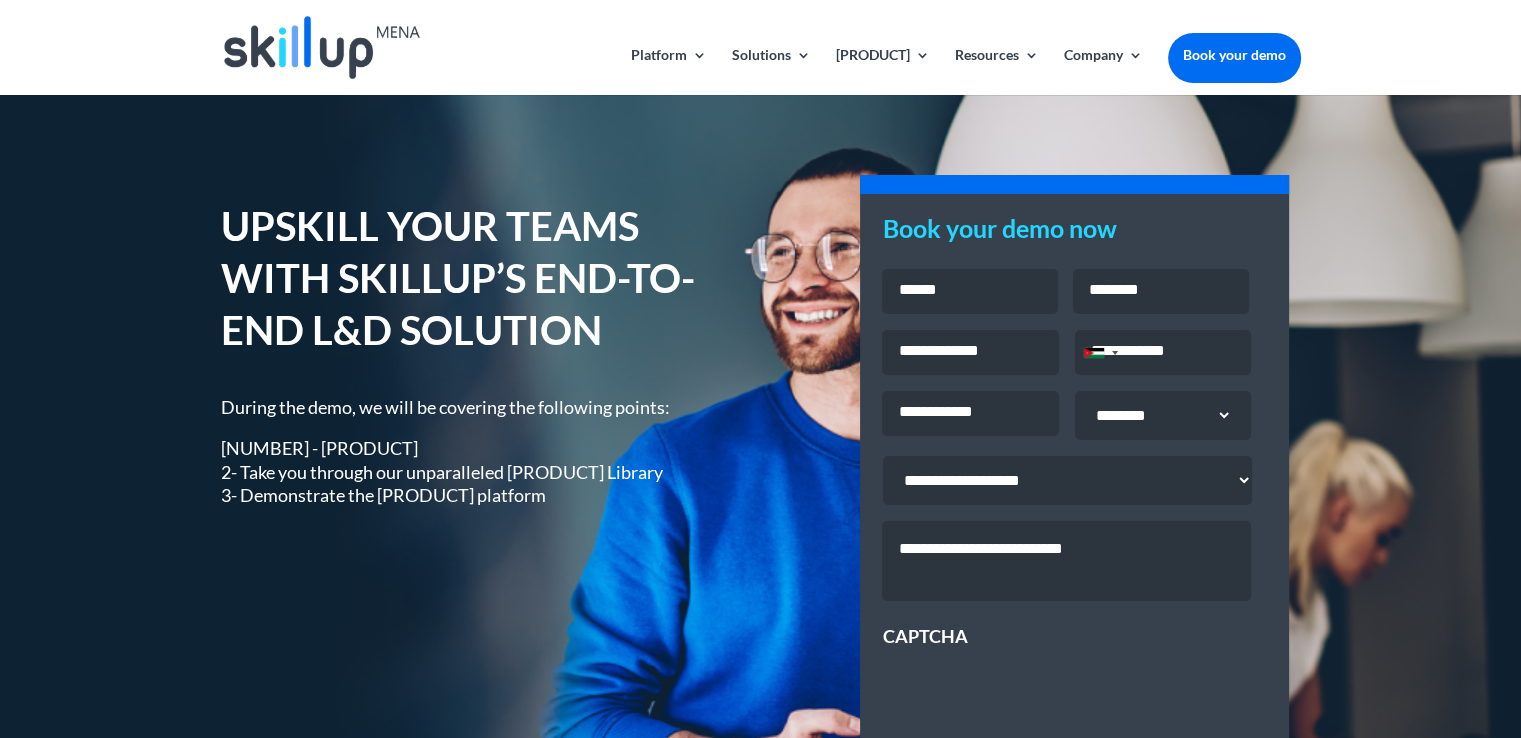 type on "**********" 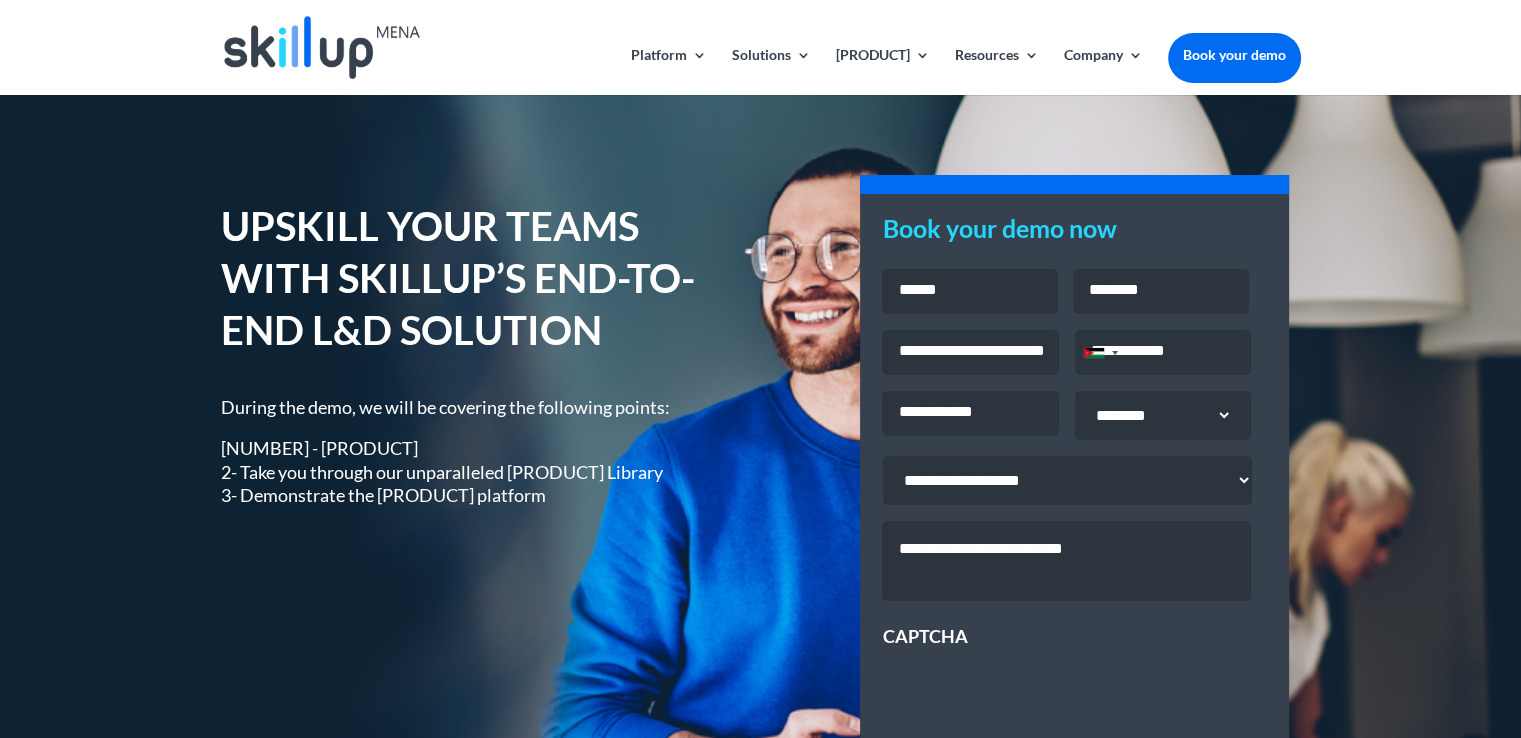 type on "**********" 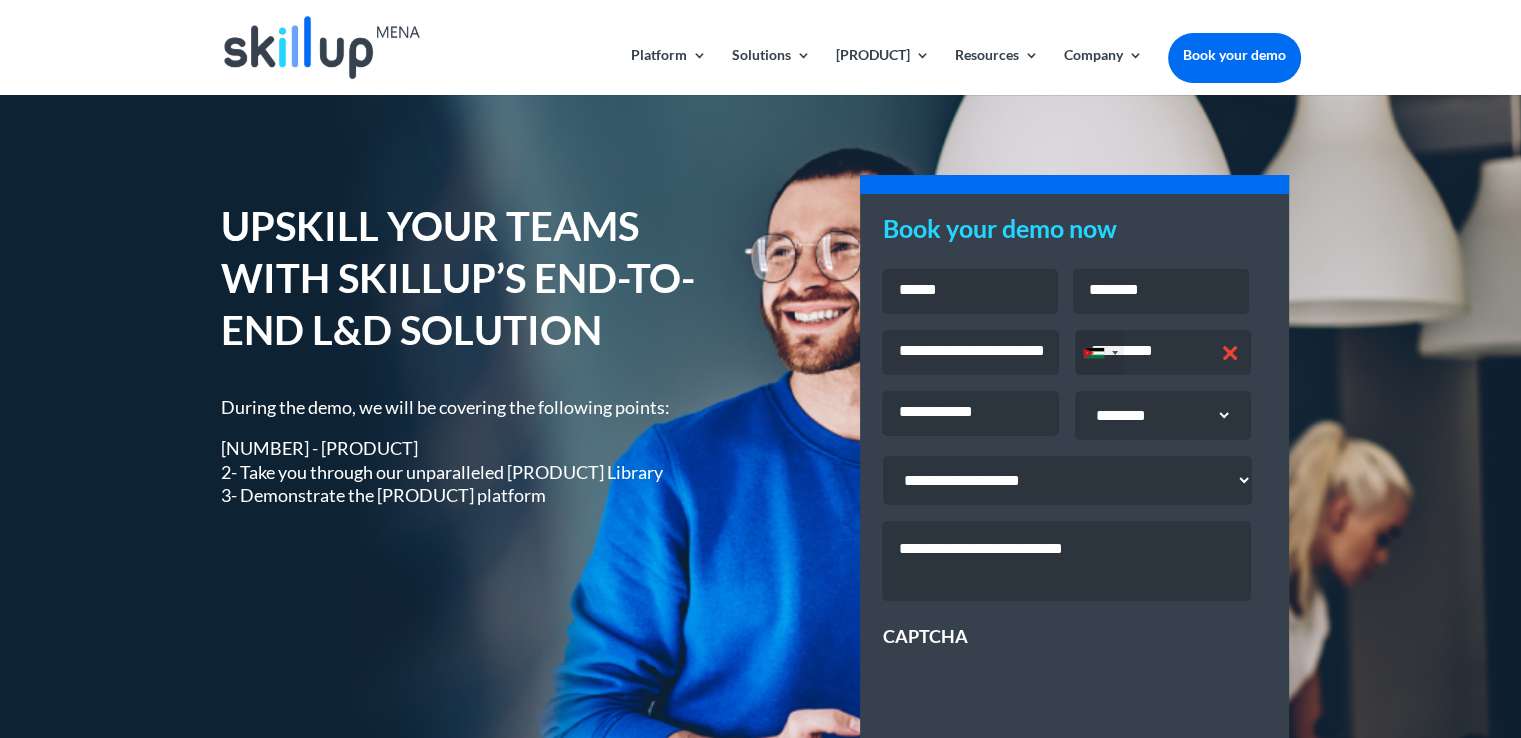 click on "[COUNTRY] [COUNTRY CODE]" at bounding box center (1100, 352) 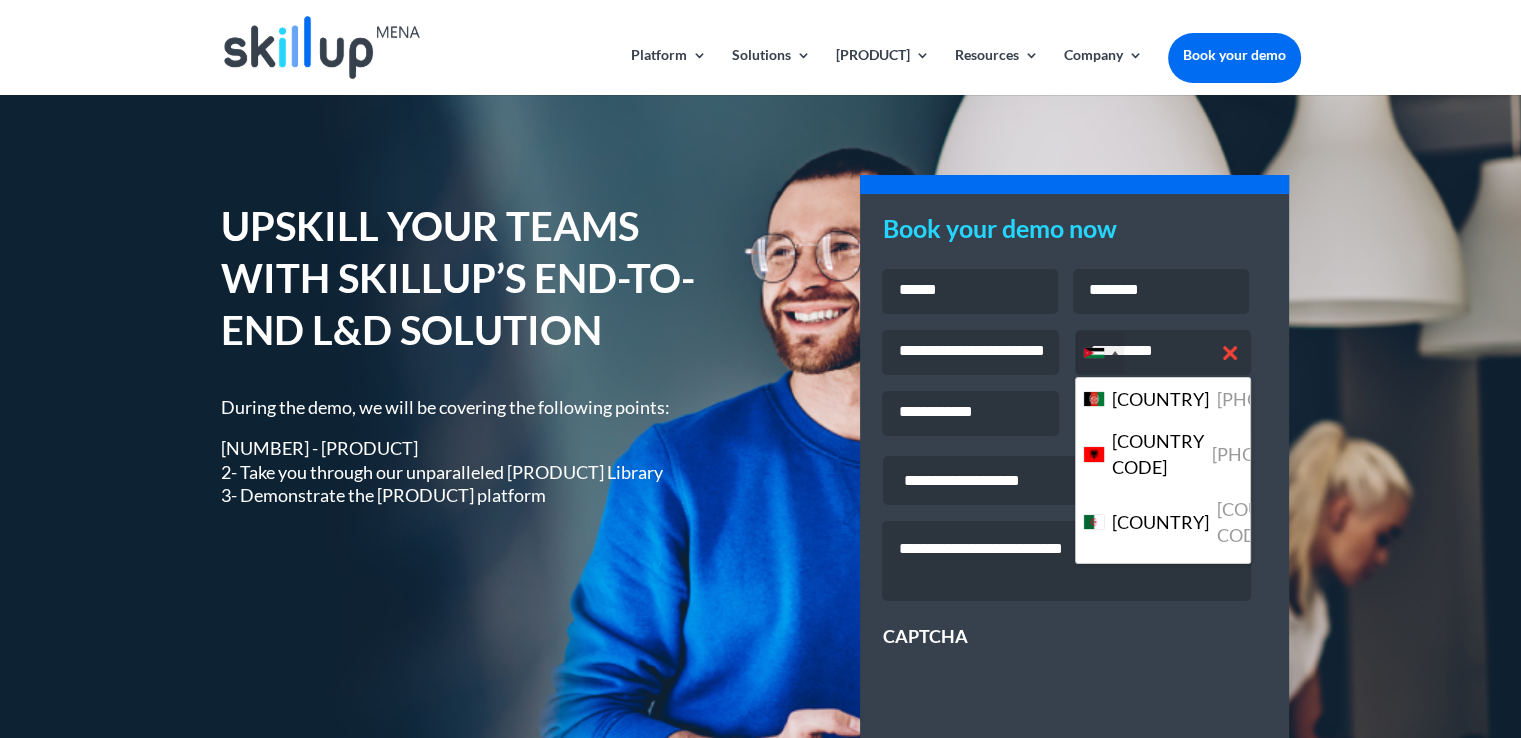 scroll, scrollTop: 5432, scrollLeft: 0, axis: vertical 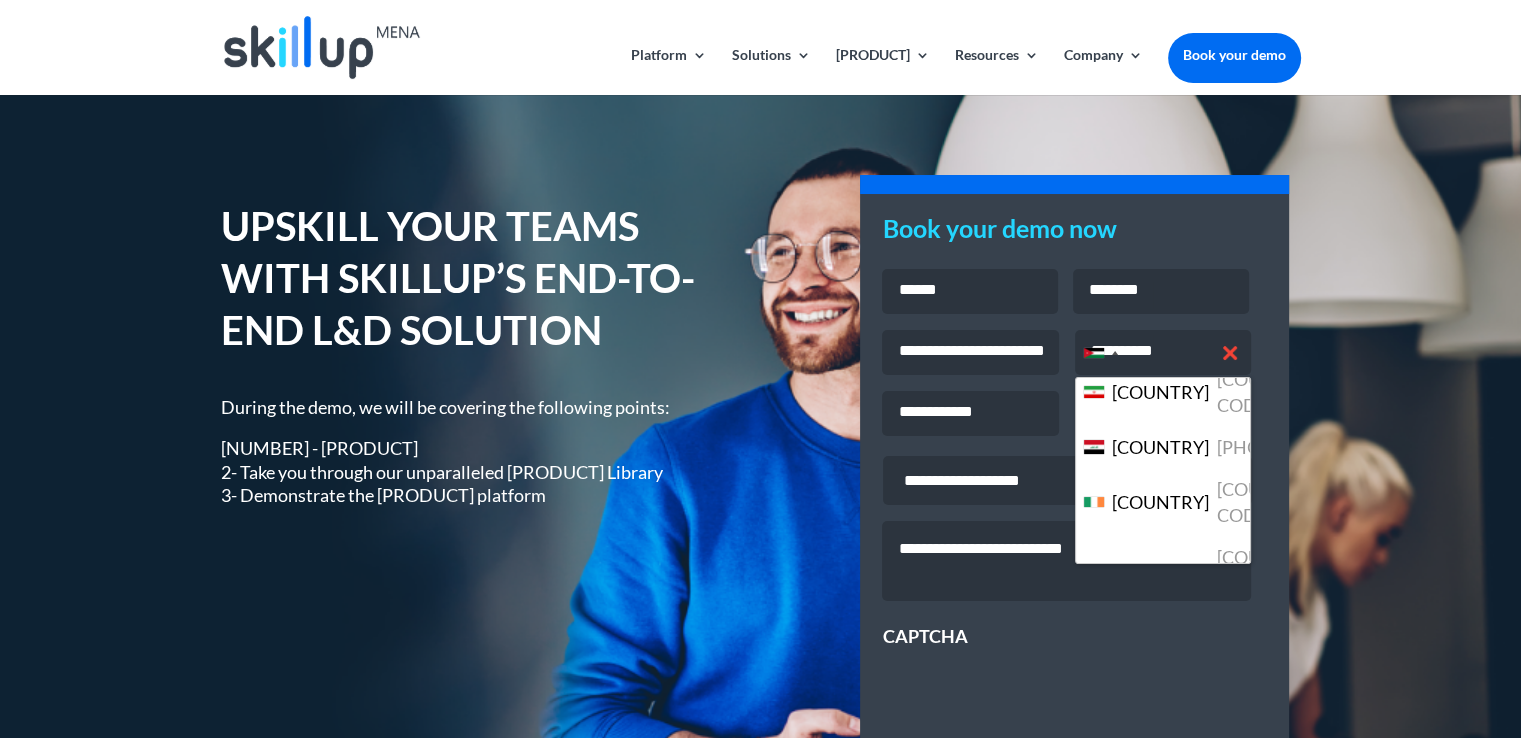 click on "**********" at bounding box center (970, 352) 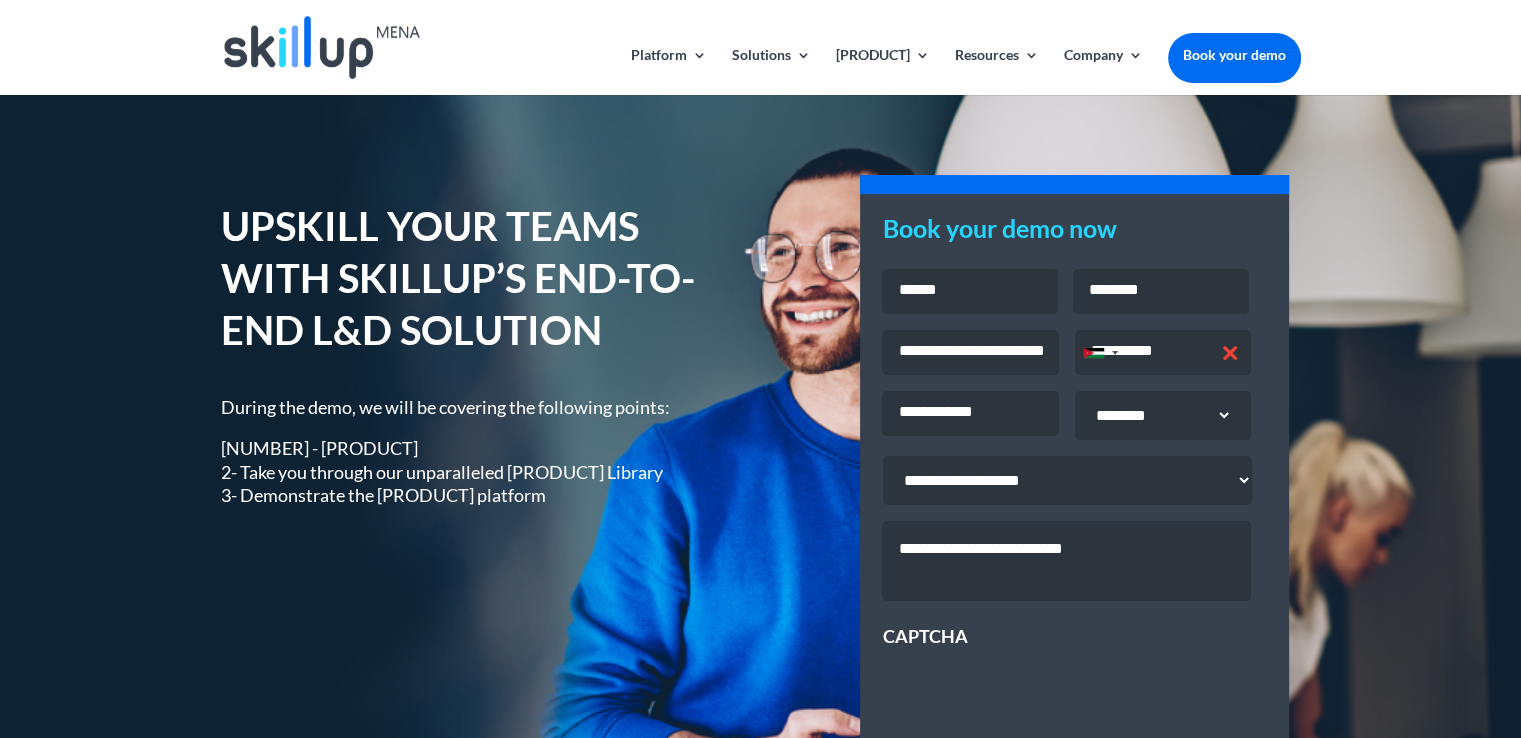 type on "**********" 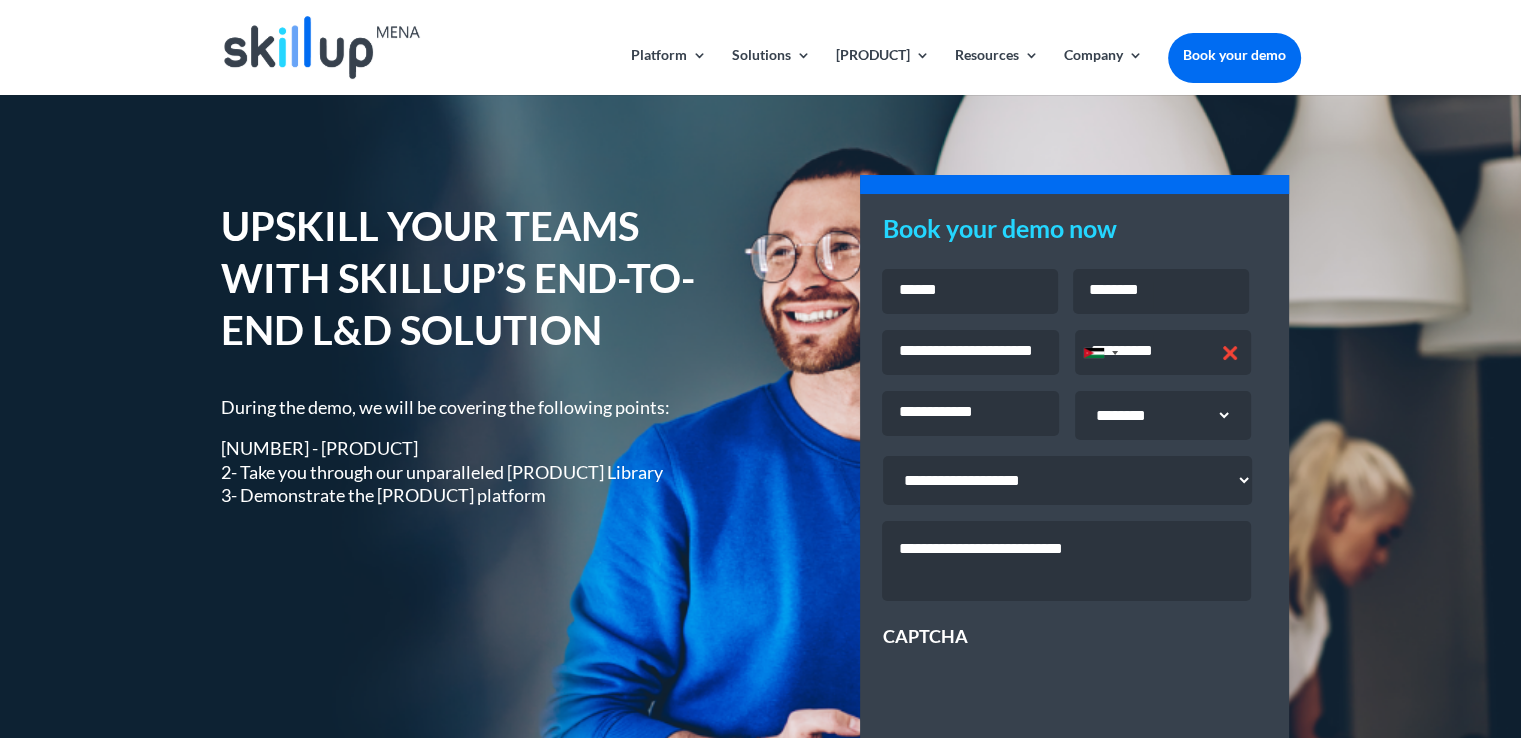 click on "**********" at bounding box center [1163, 352] 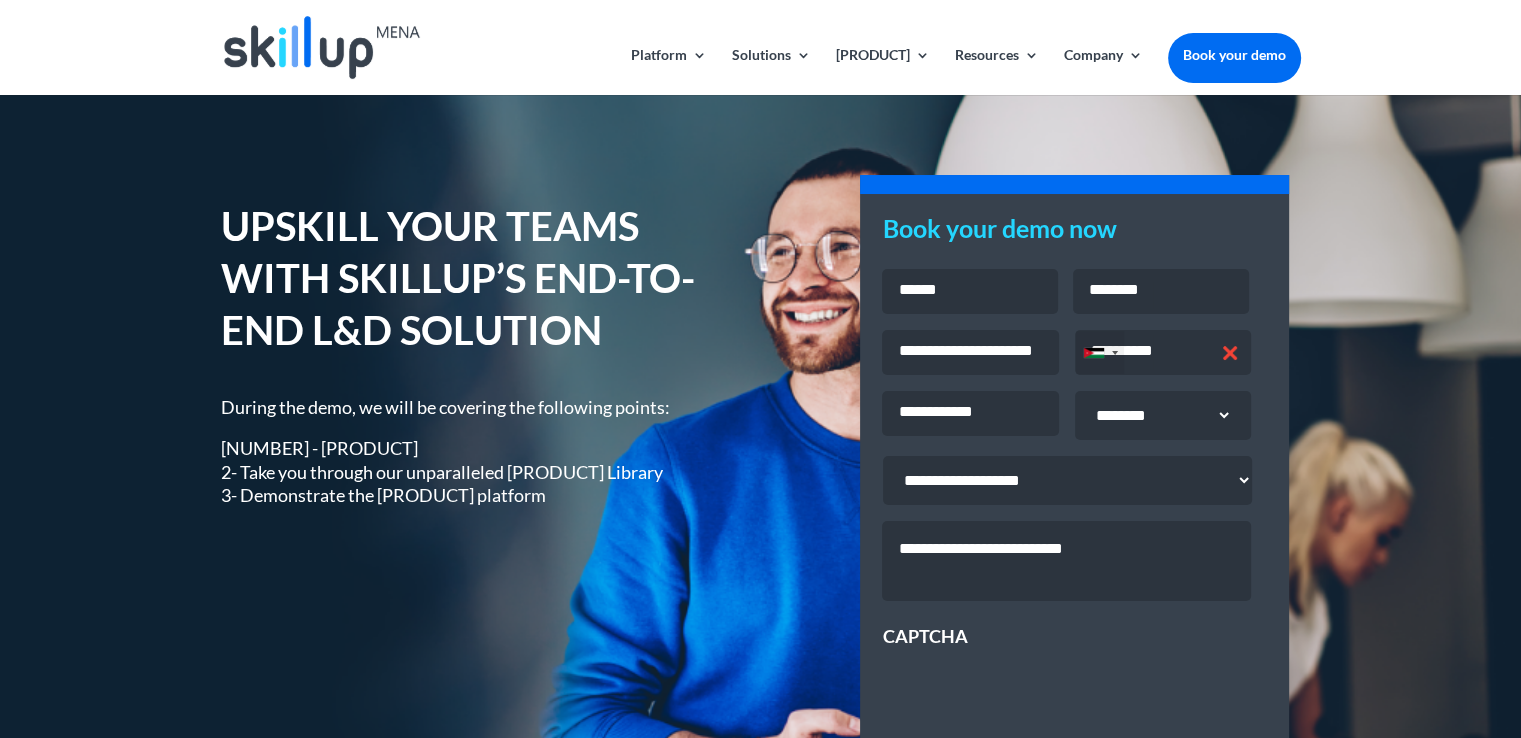 click on "[COUNTRY] [COUNTRY CODE]" at bounding box center (1100, 352) 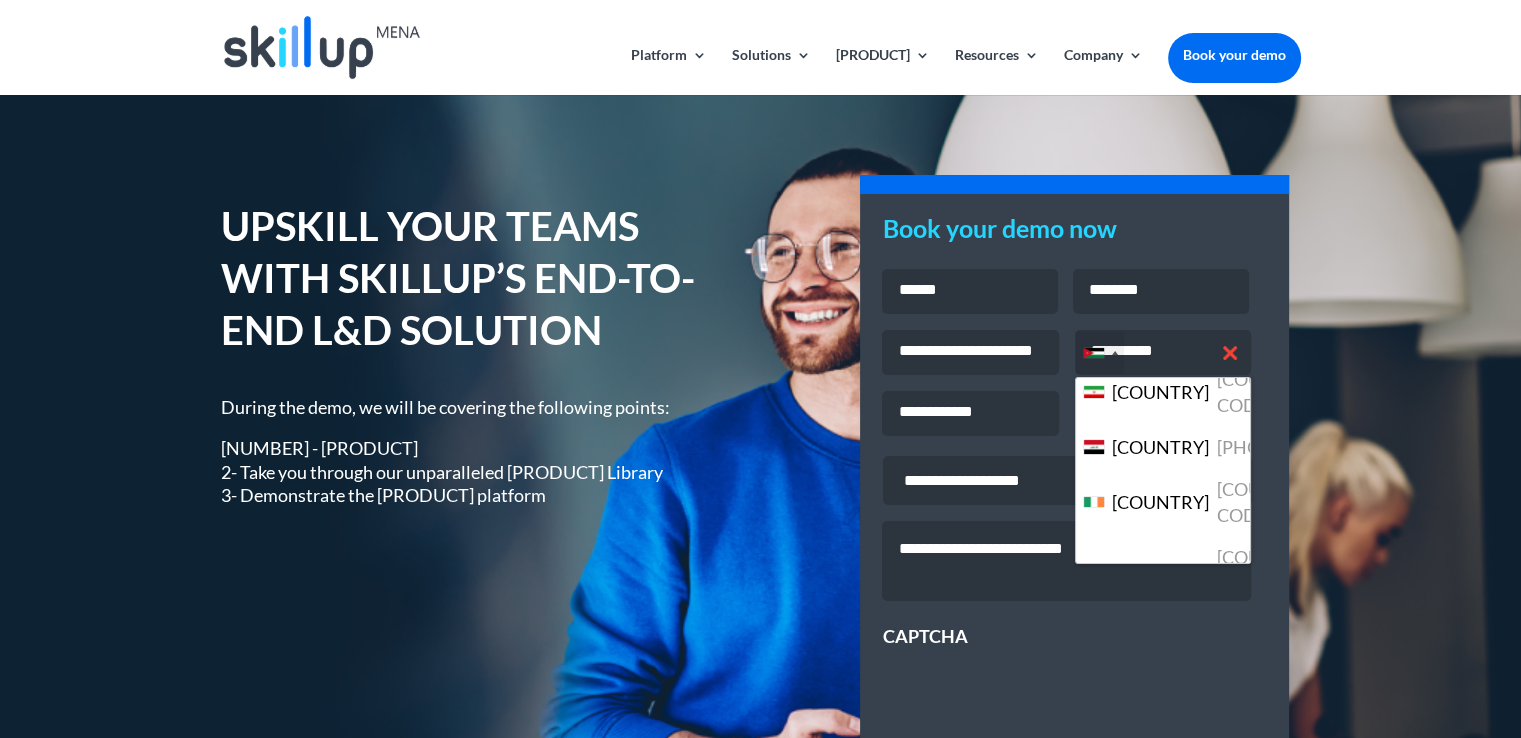 click on "[COUNTRY] [COUNTRY CODE]" at bounding box center (1100, 352) 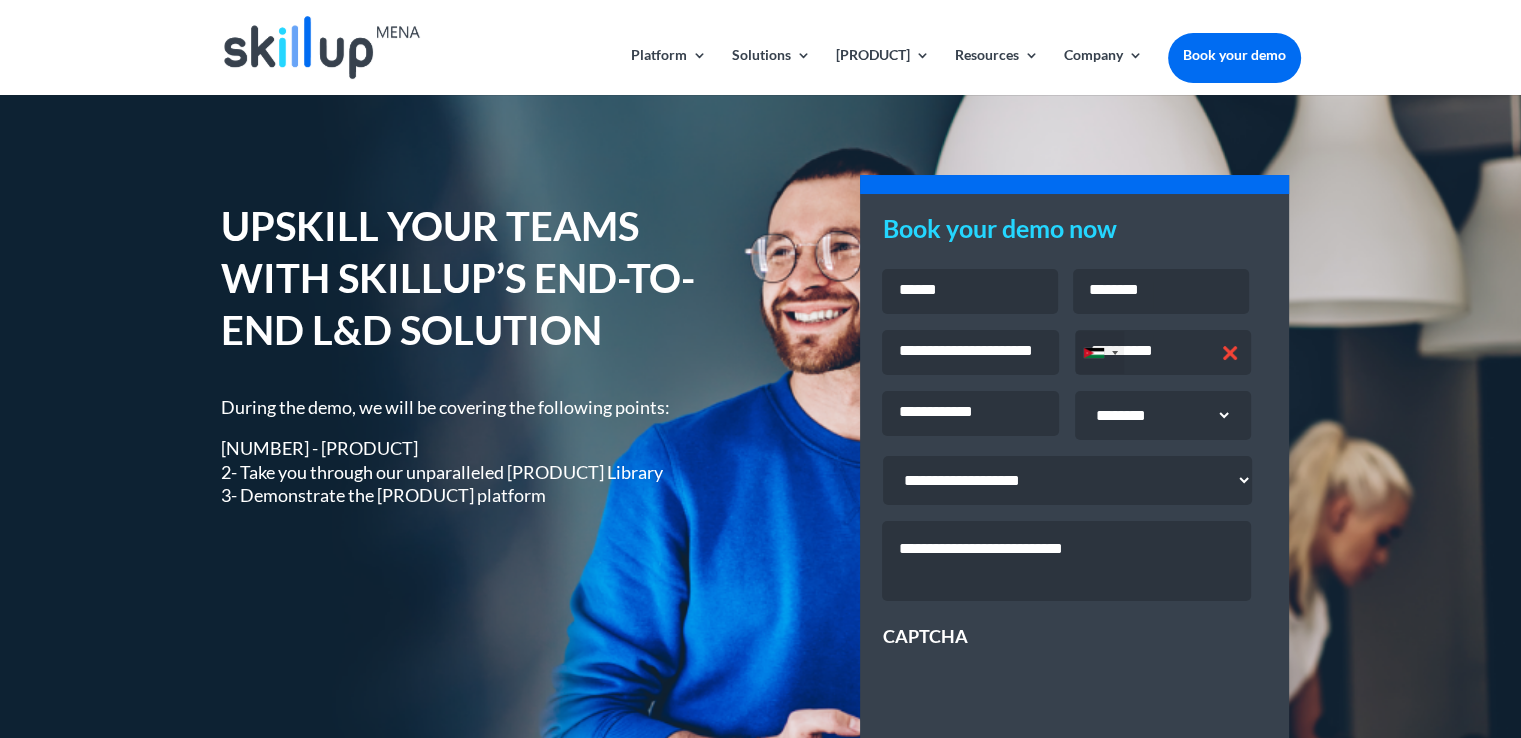 click on "[COUNTRY] [COUNTRY CODE]" at bounding box center (1100, 352) 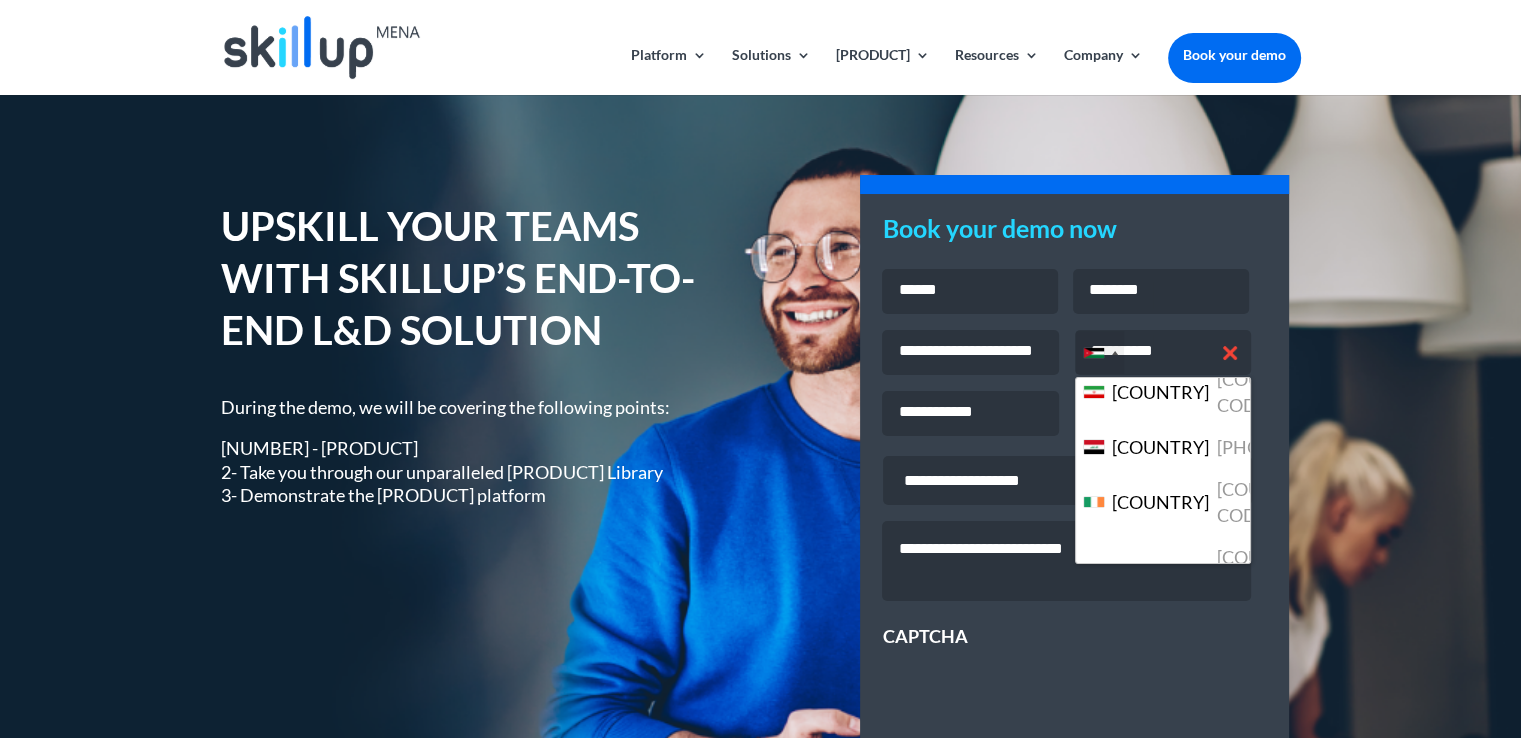 click on "[COUNTRY] [COUNTRY CODE]" at bounding box center [1094, 353] 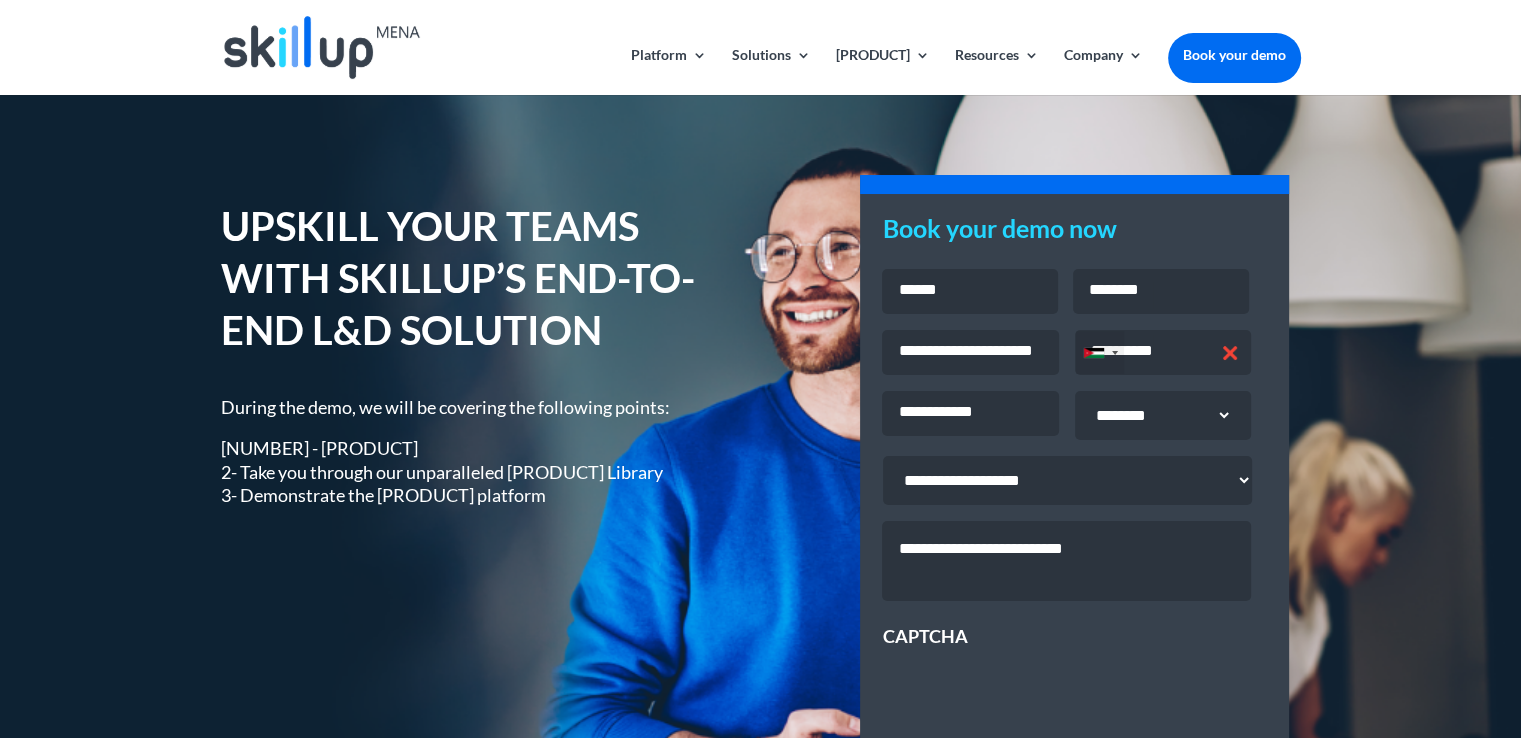 click on "[COUNTRY] [COUNTRY CODE]" at bounding box center (1094, 353) 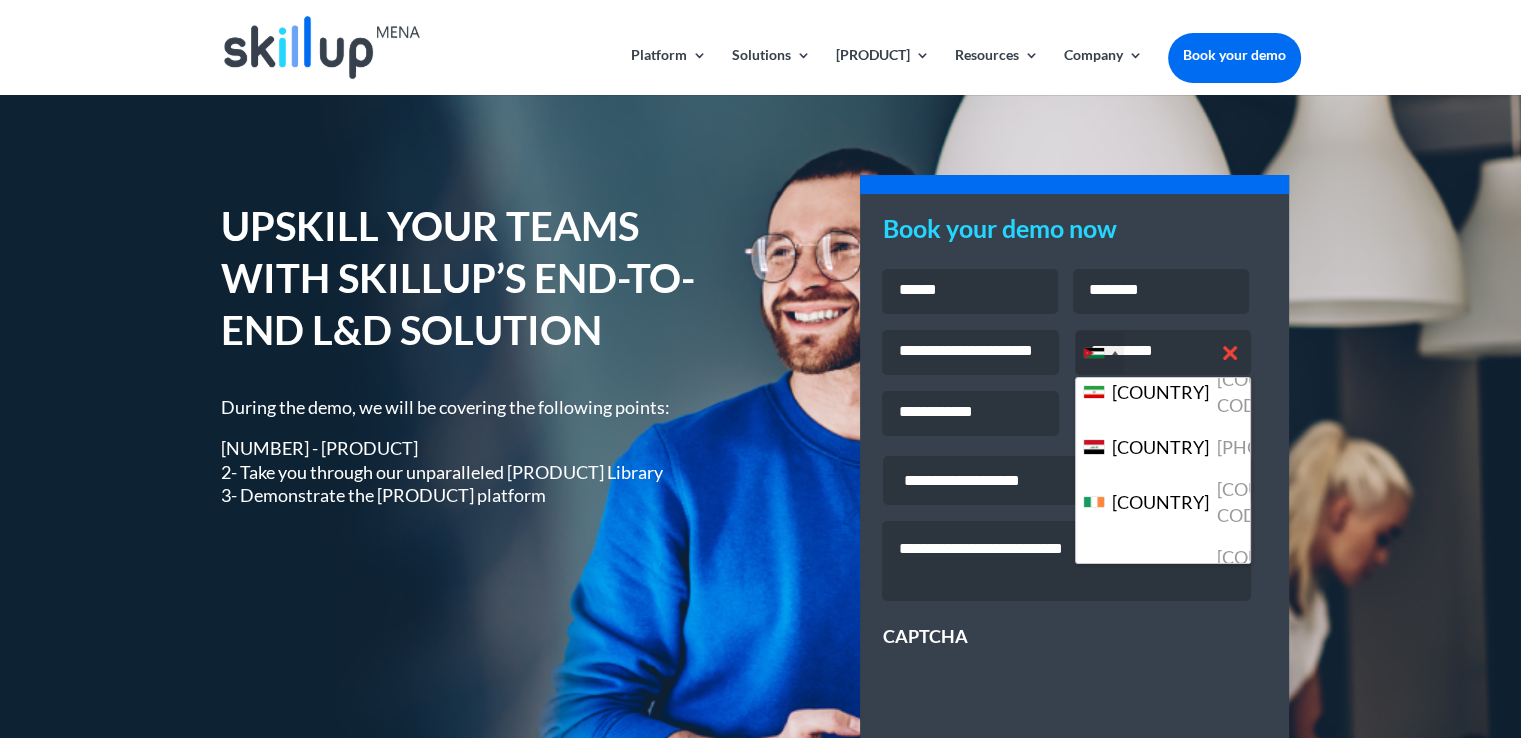 type 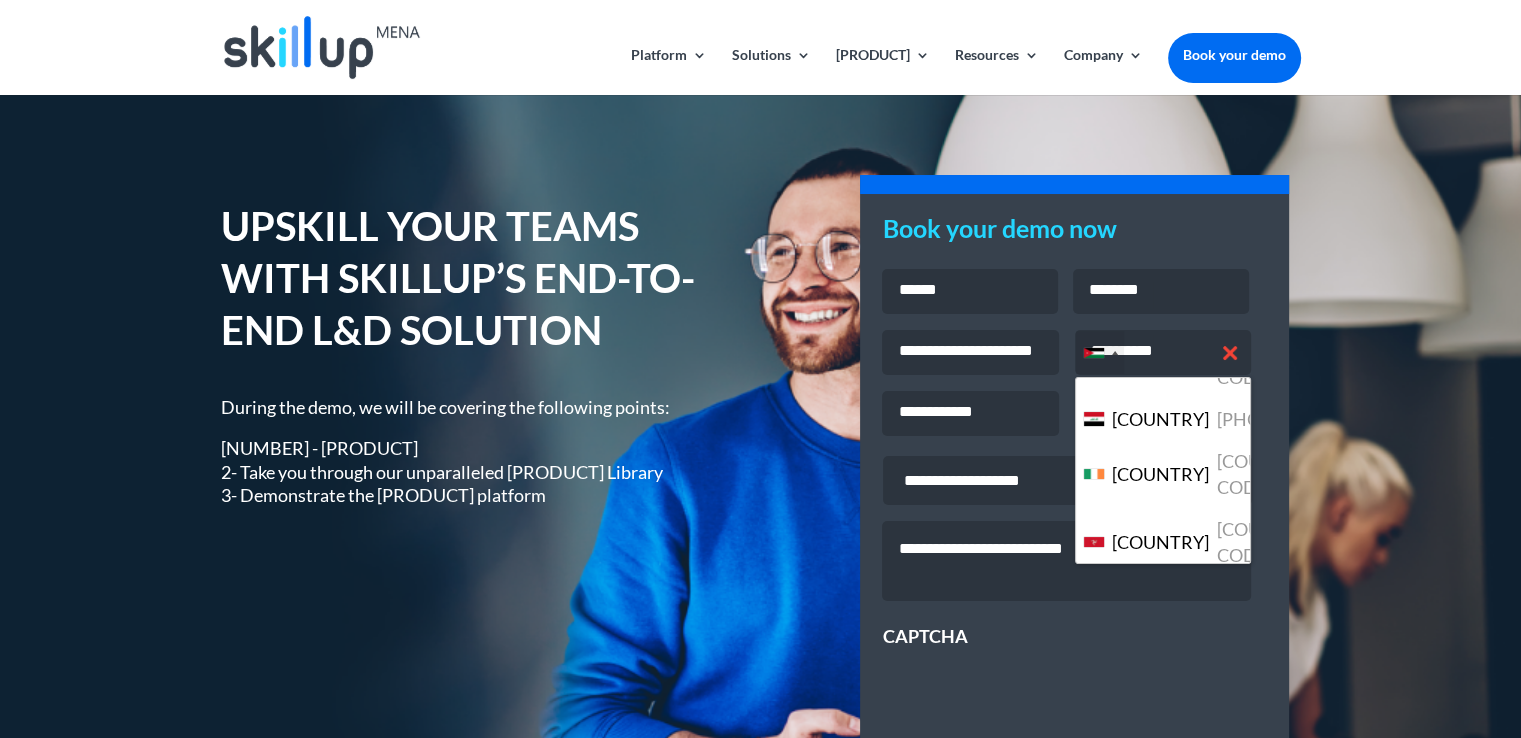 type 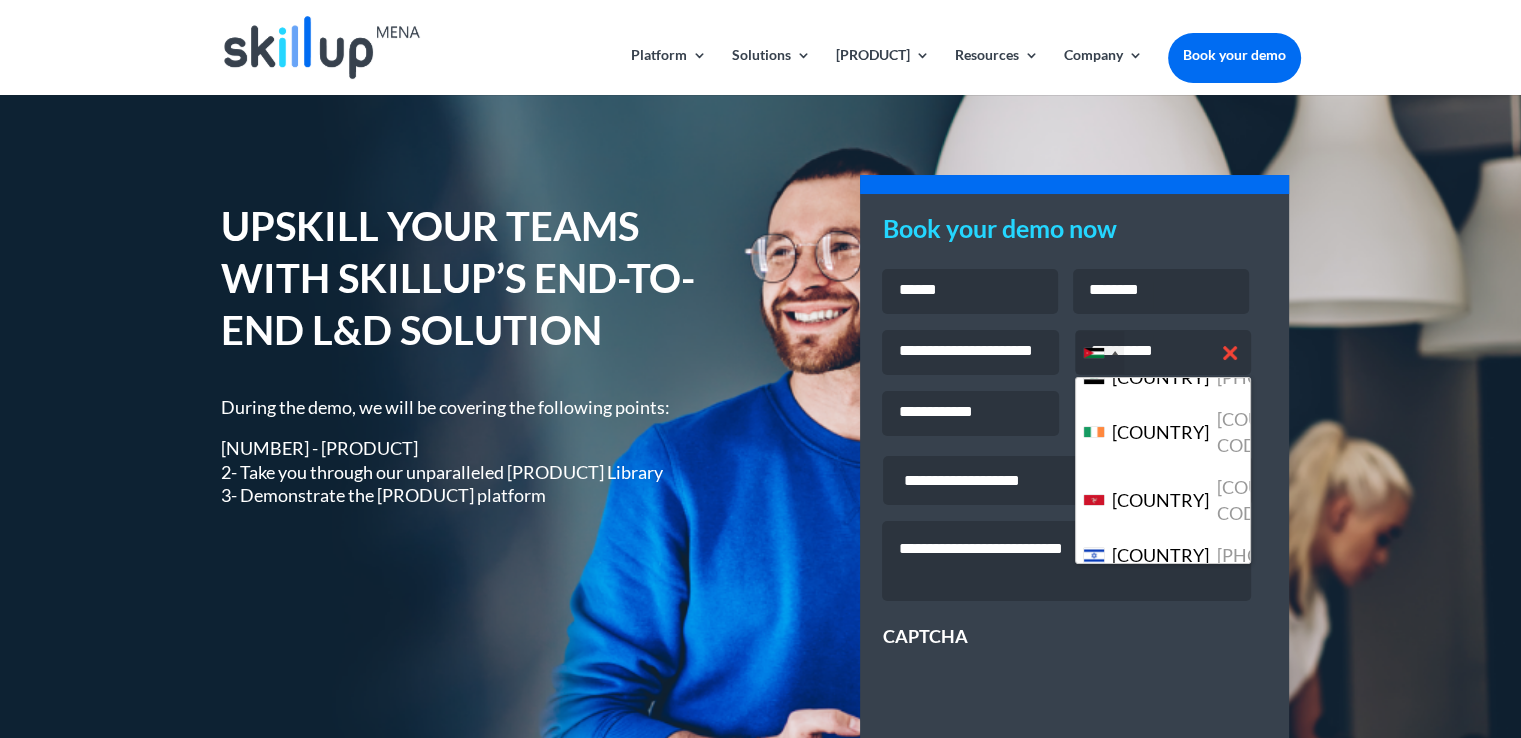 type 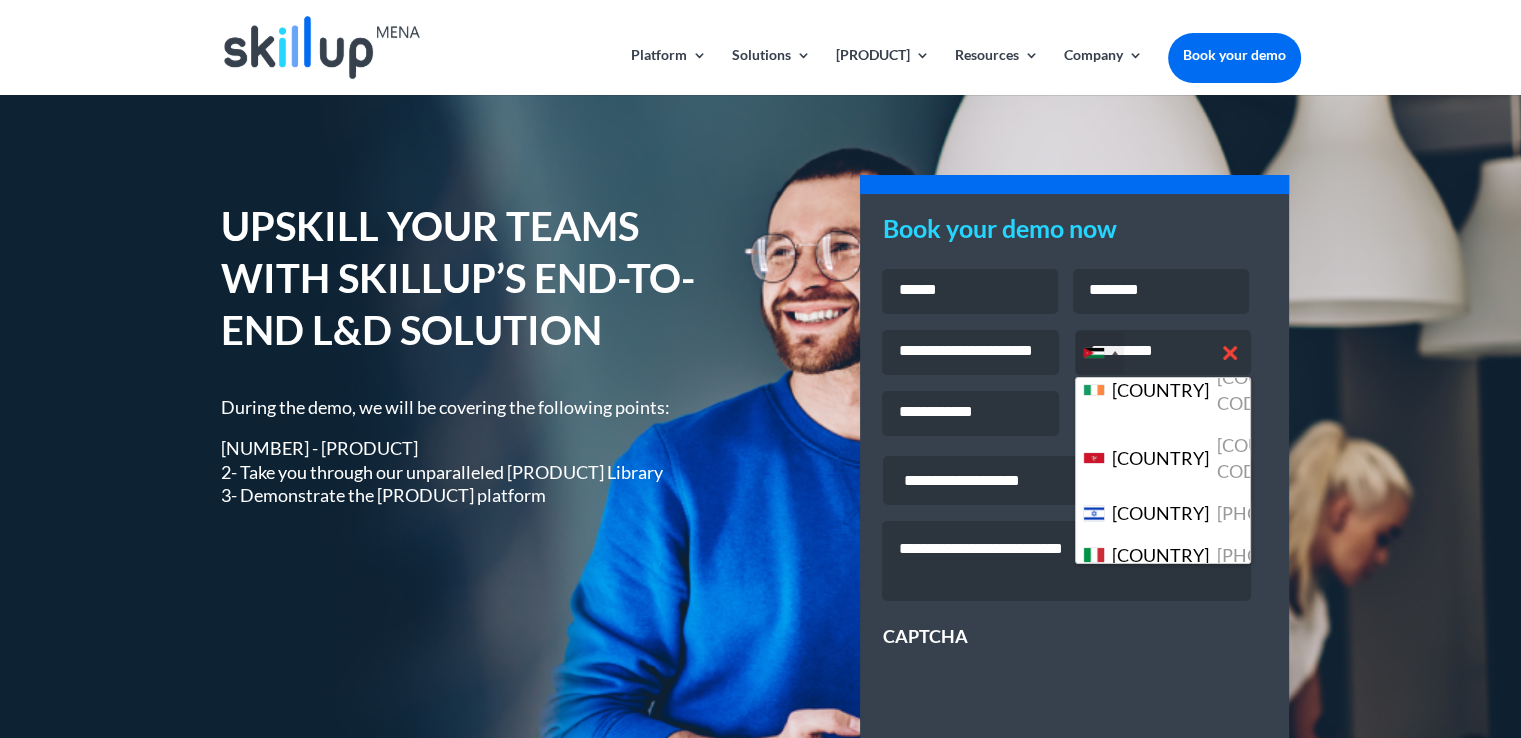 type 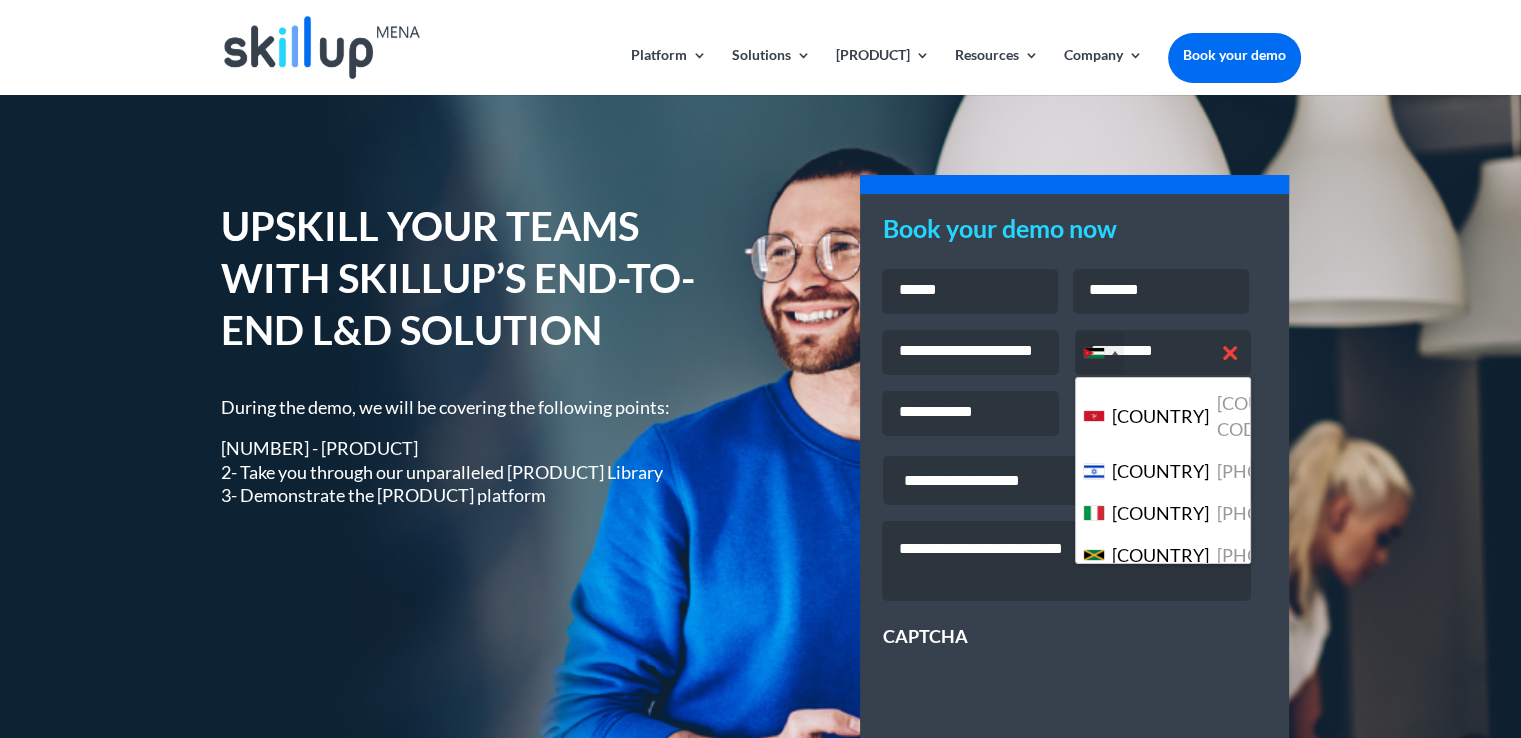type 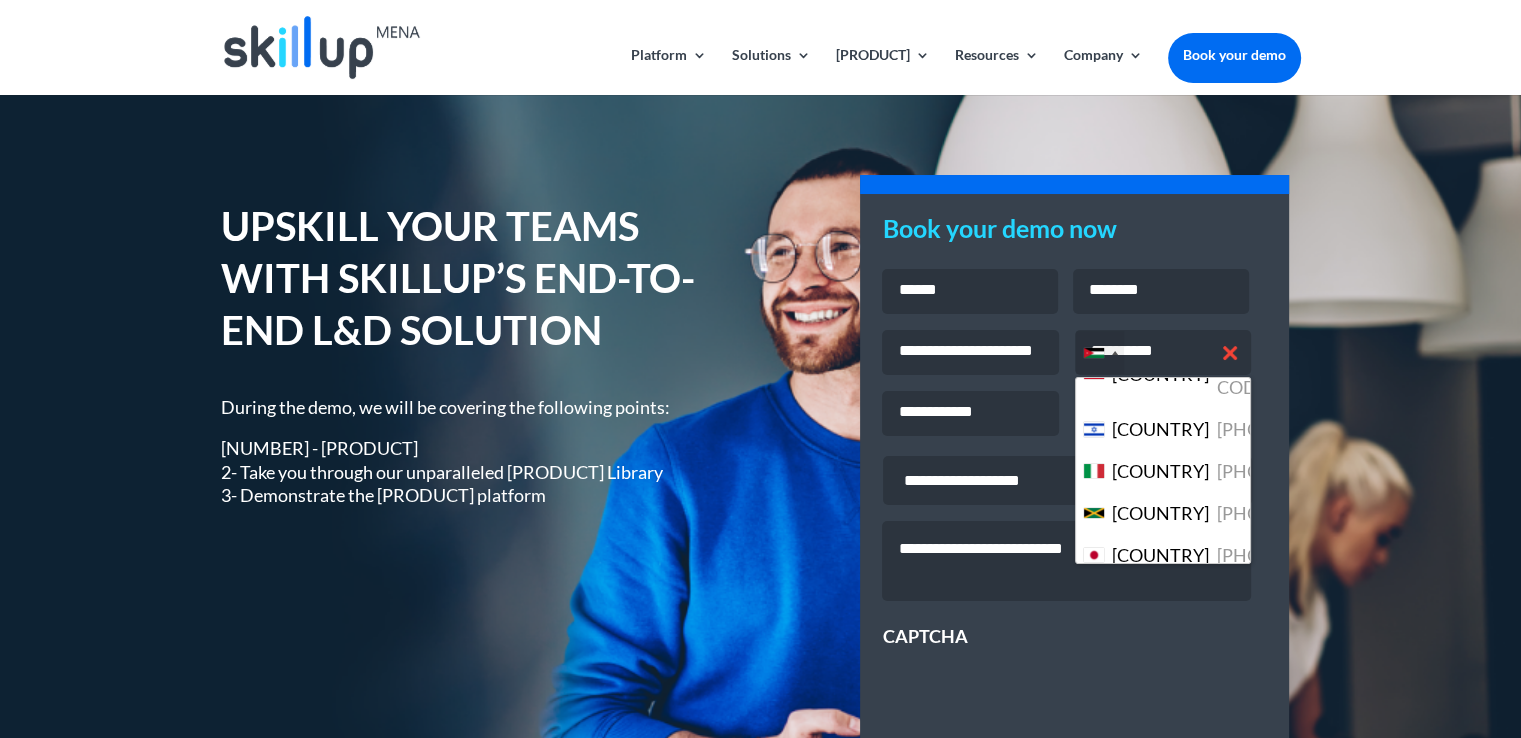 type 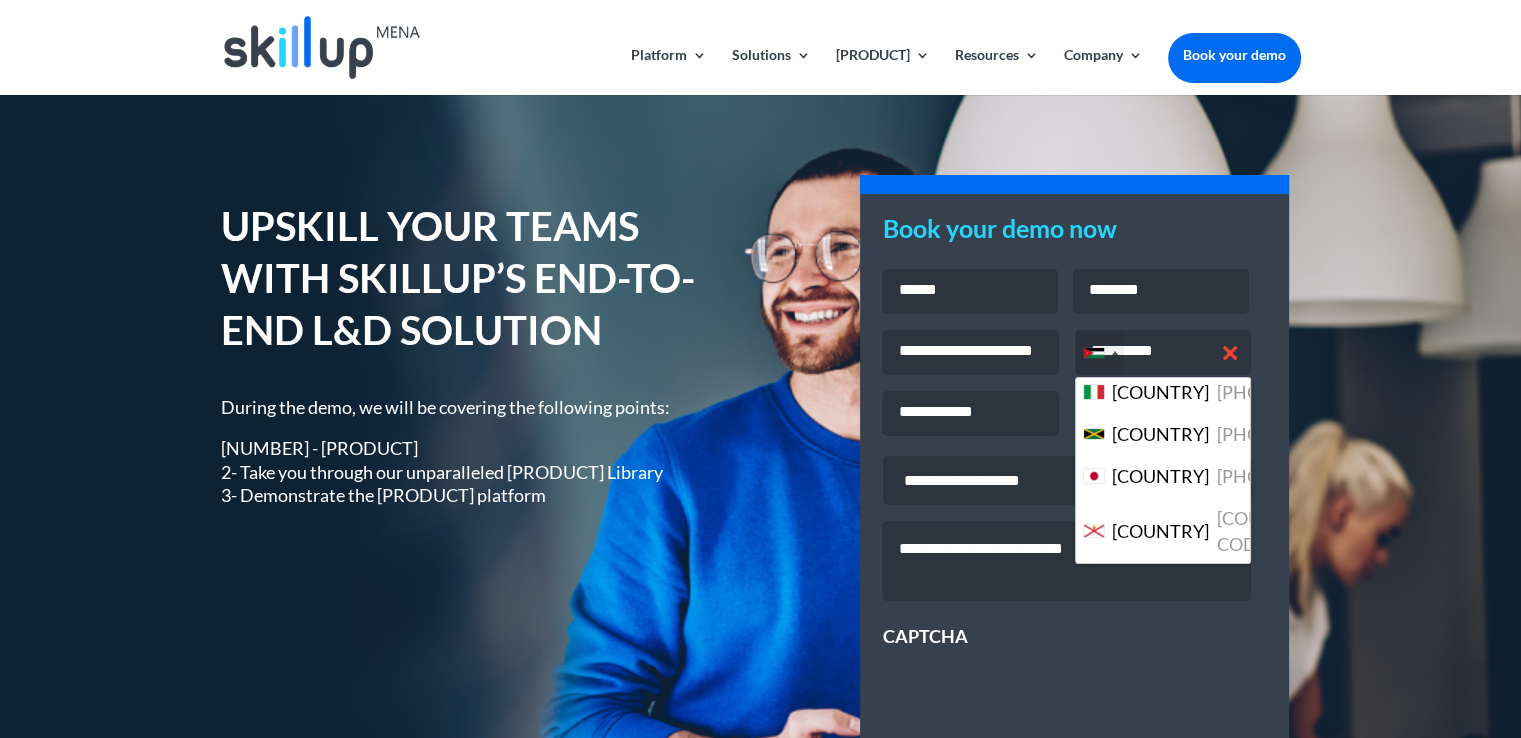 type 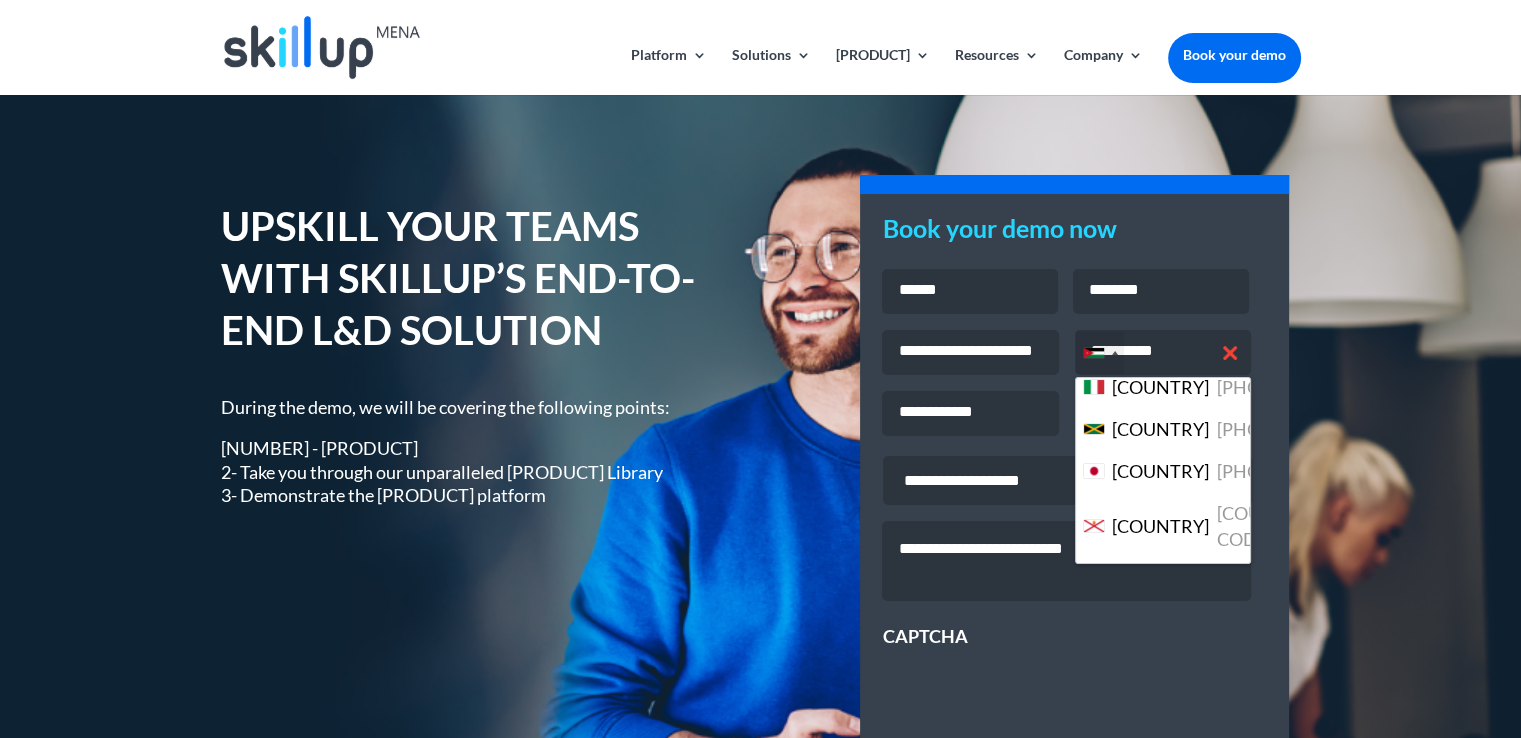 type 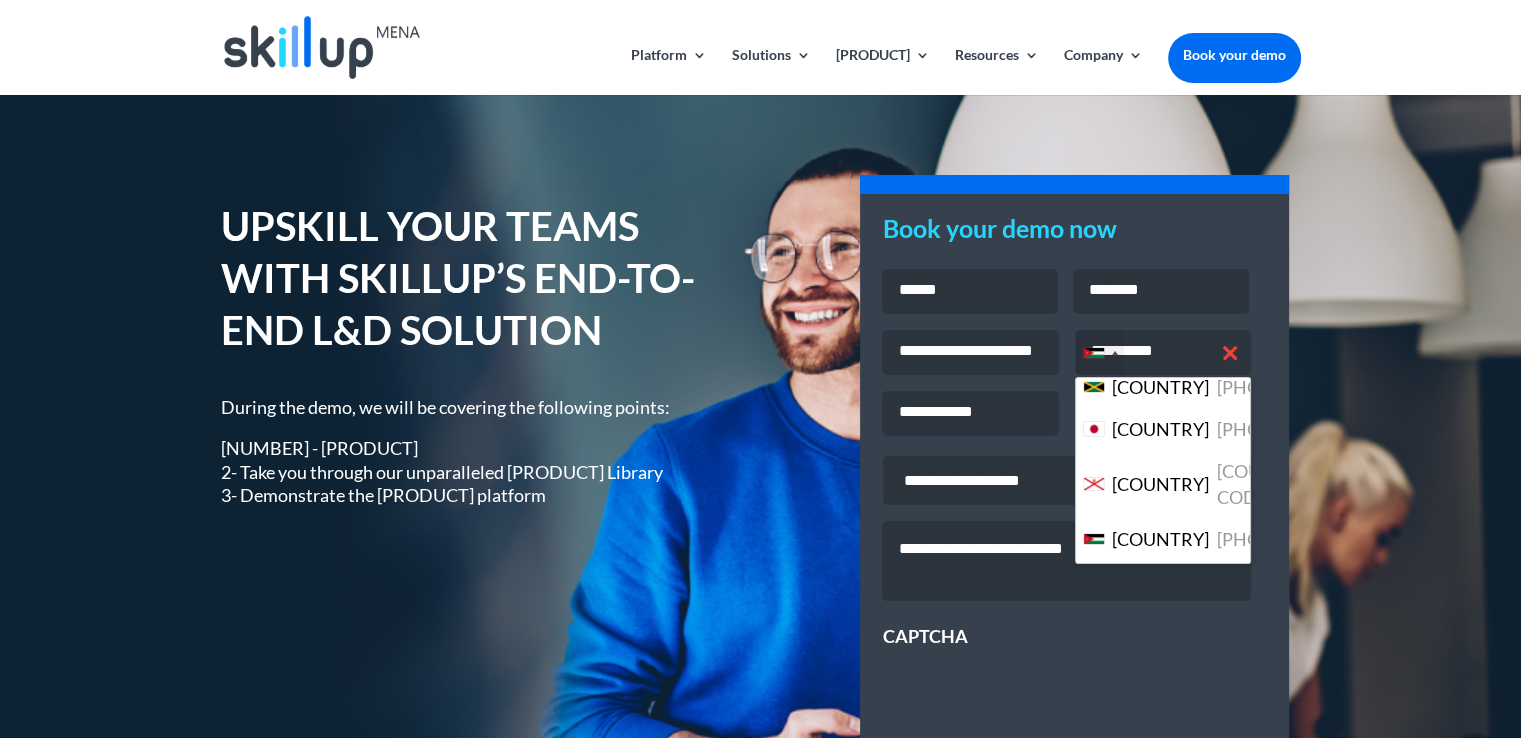 type 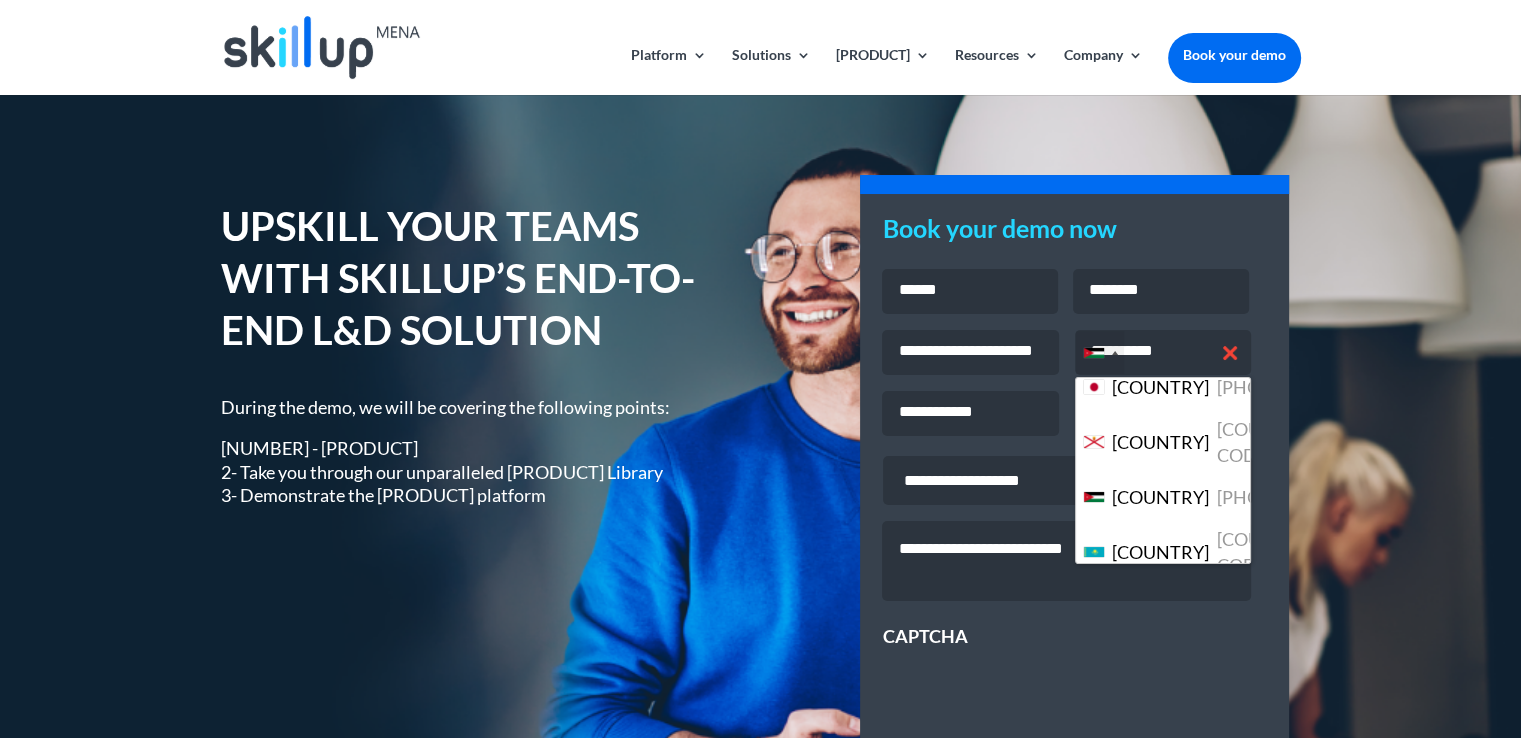 type 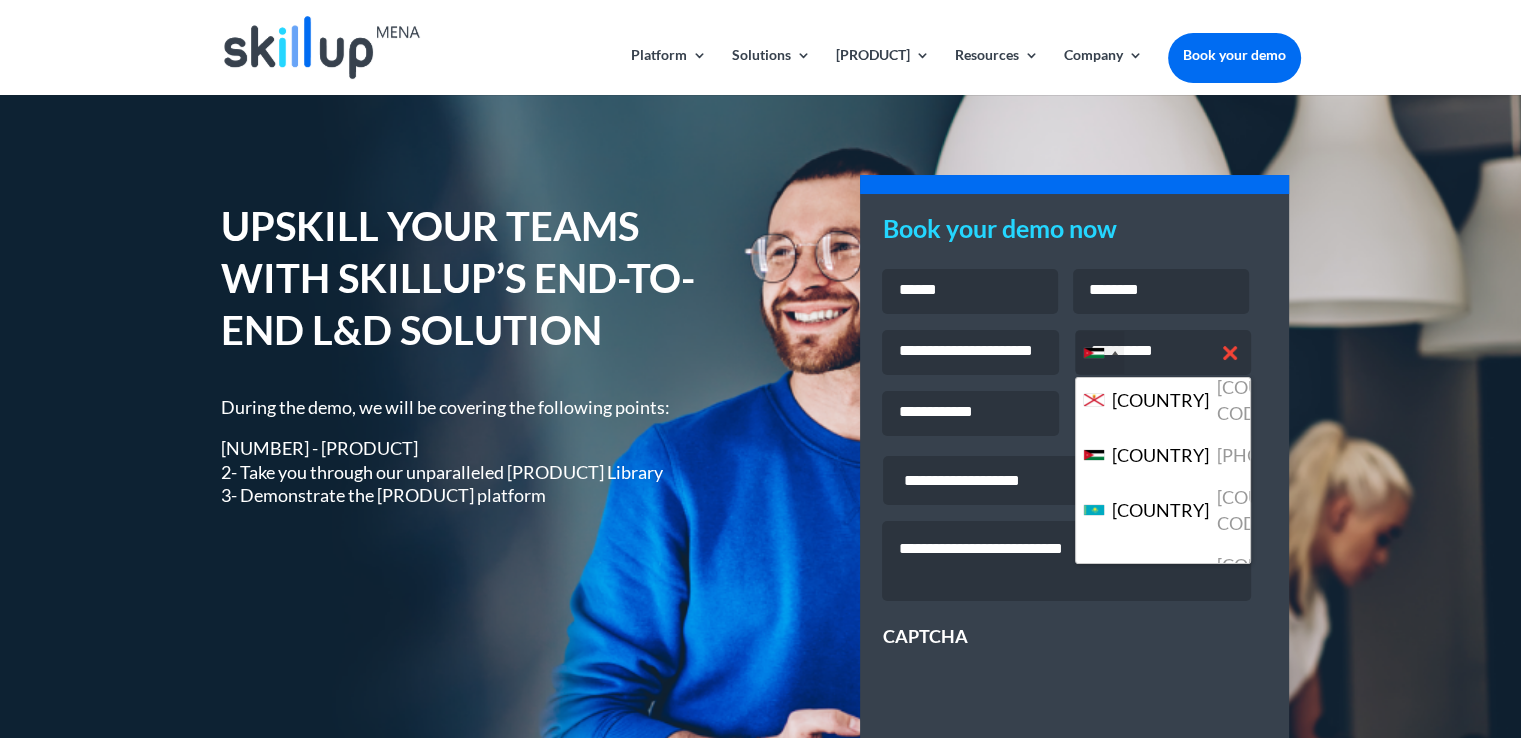 type 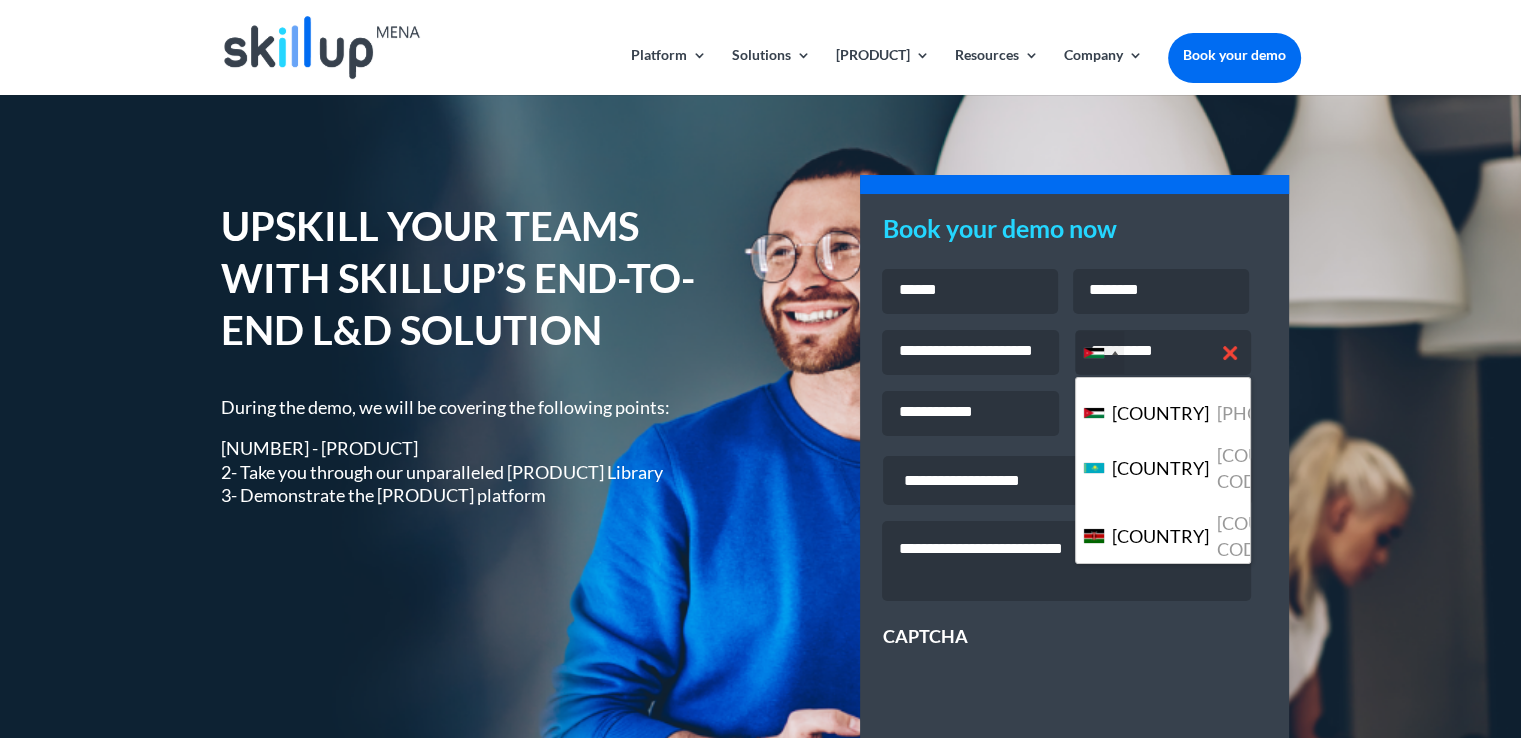 type 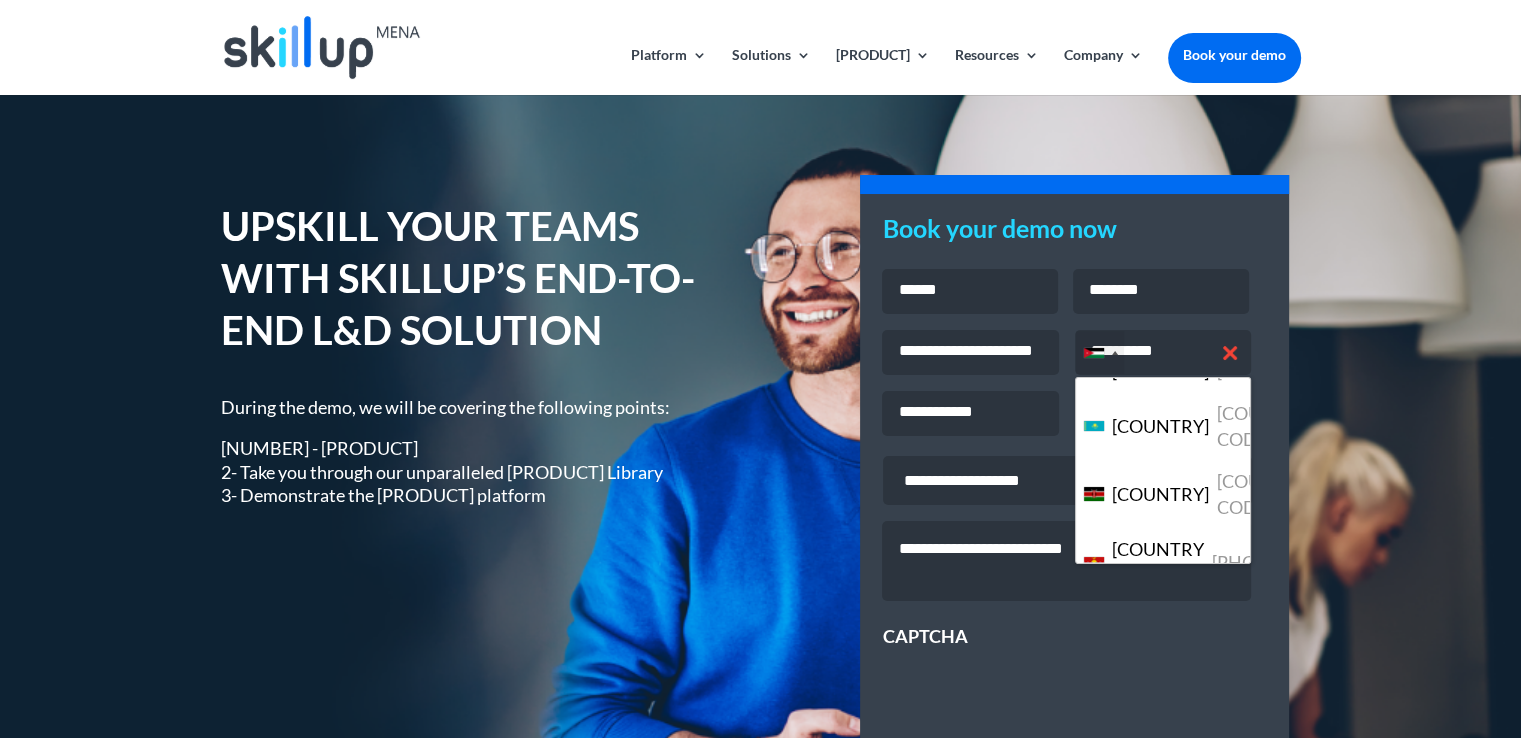 type 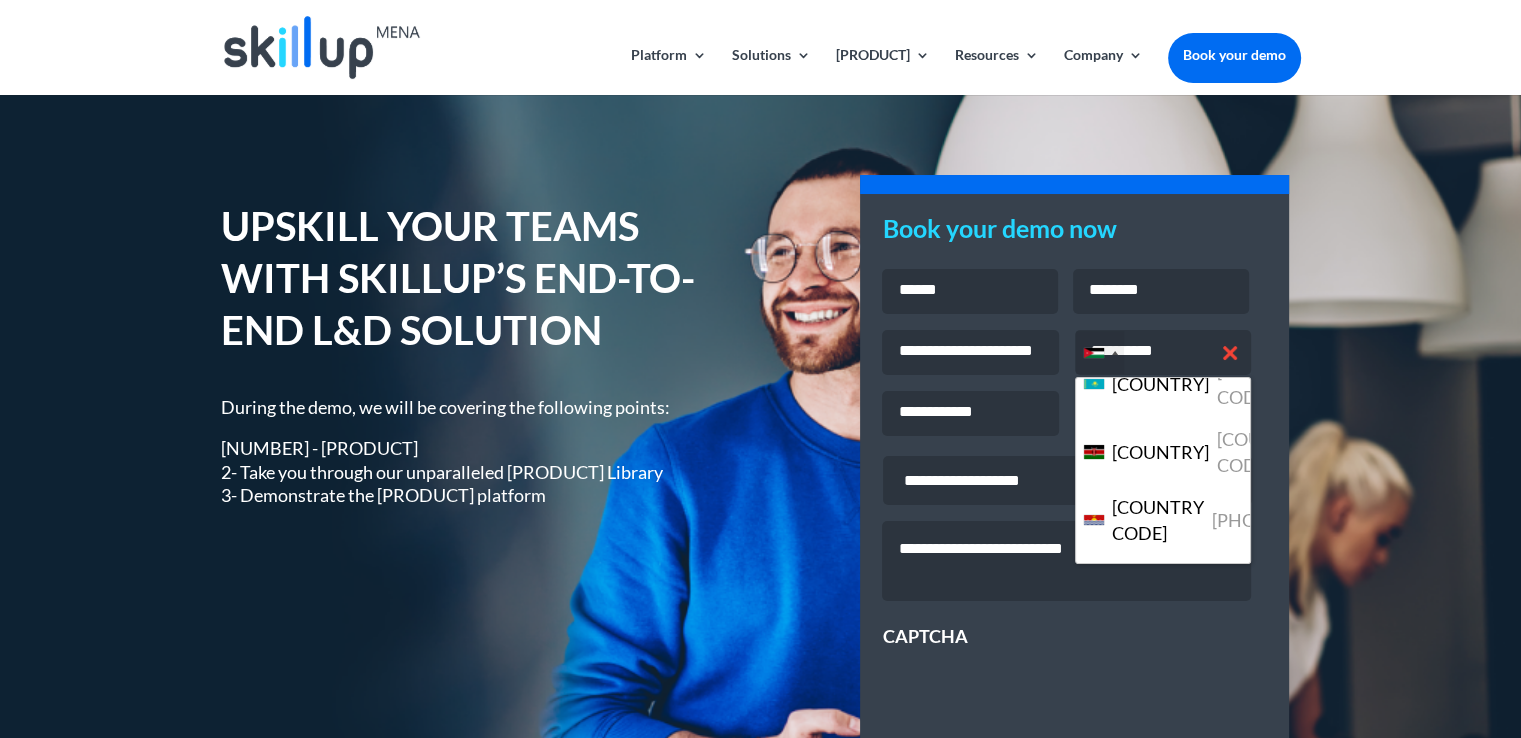 type 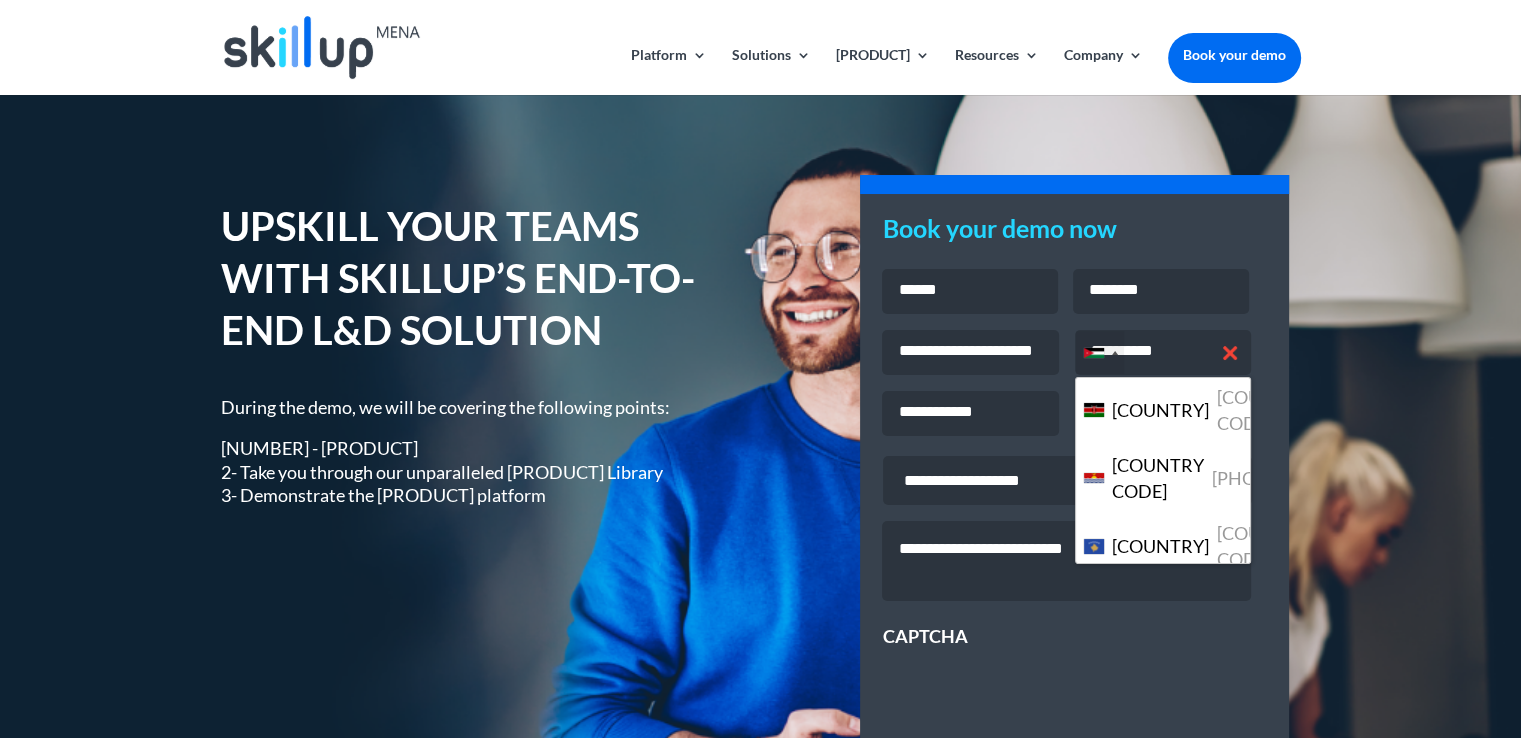 type 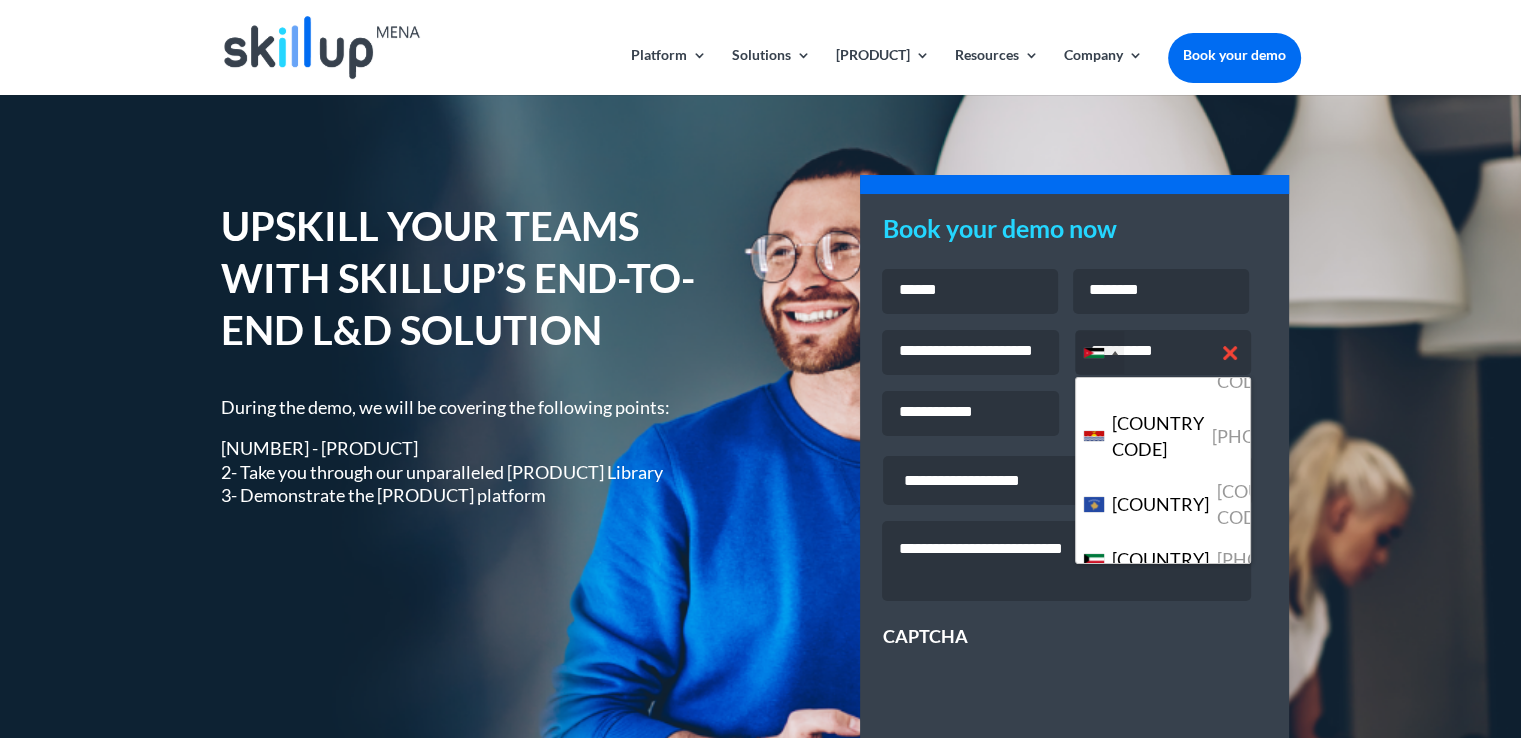 type 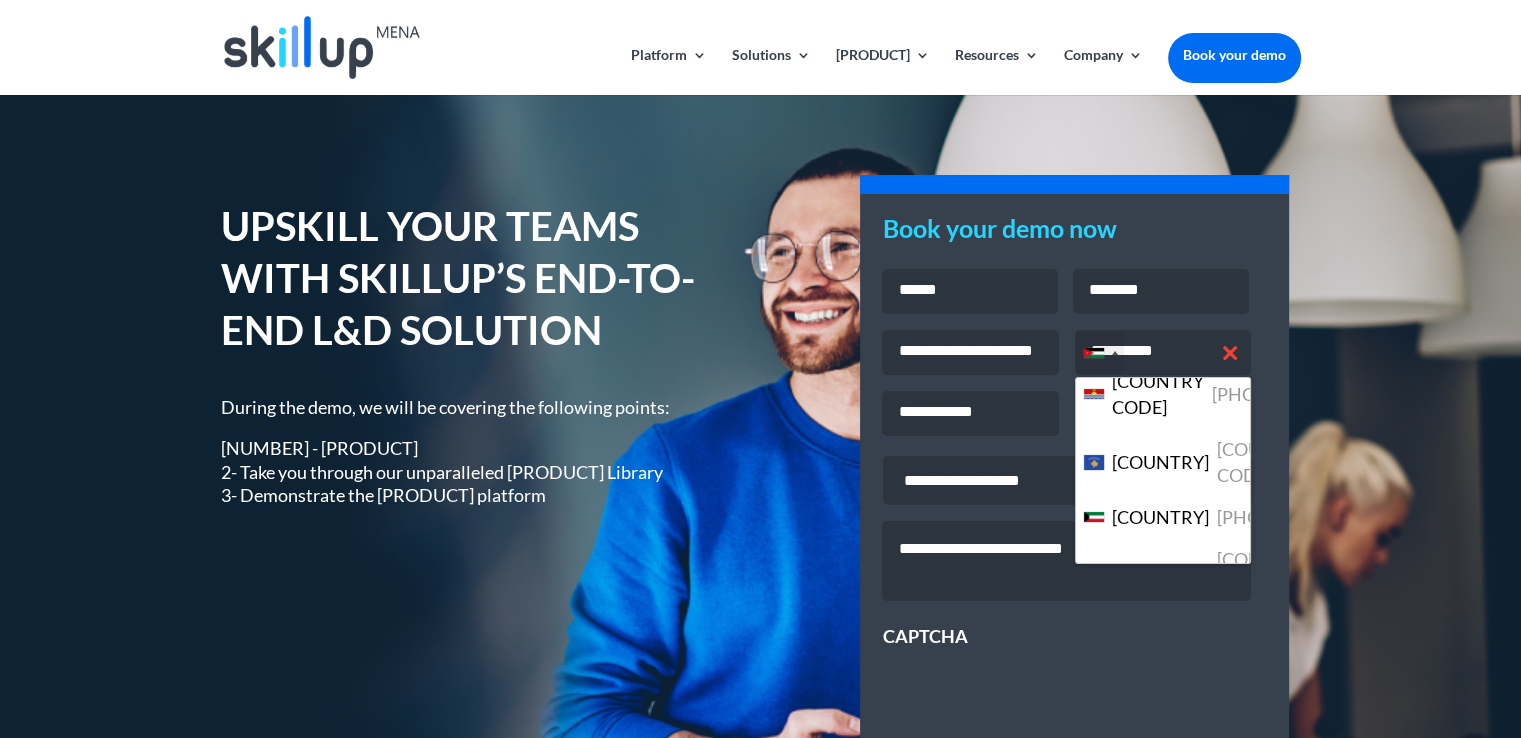 type 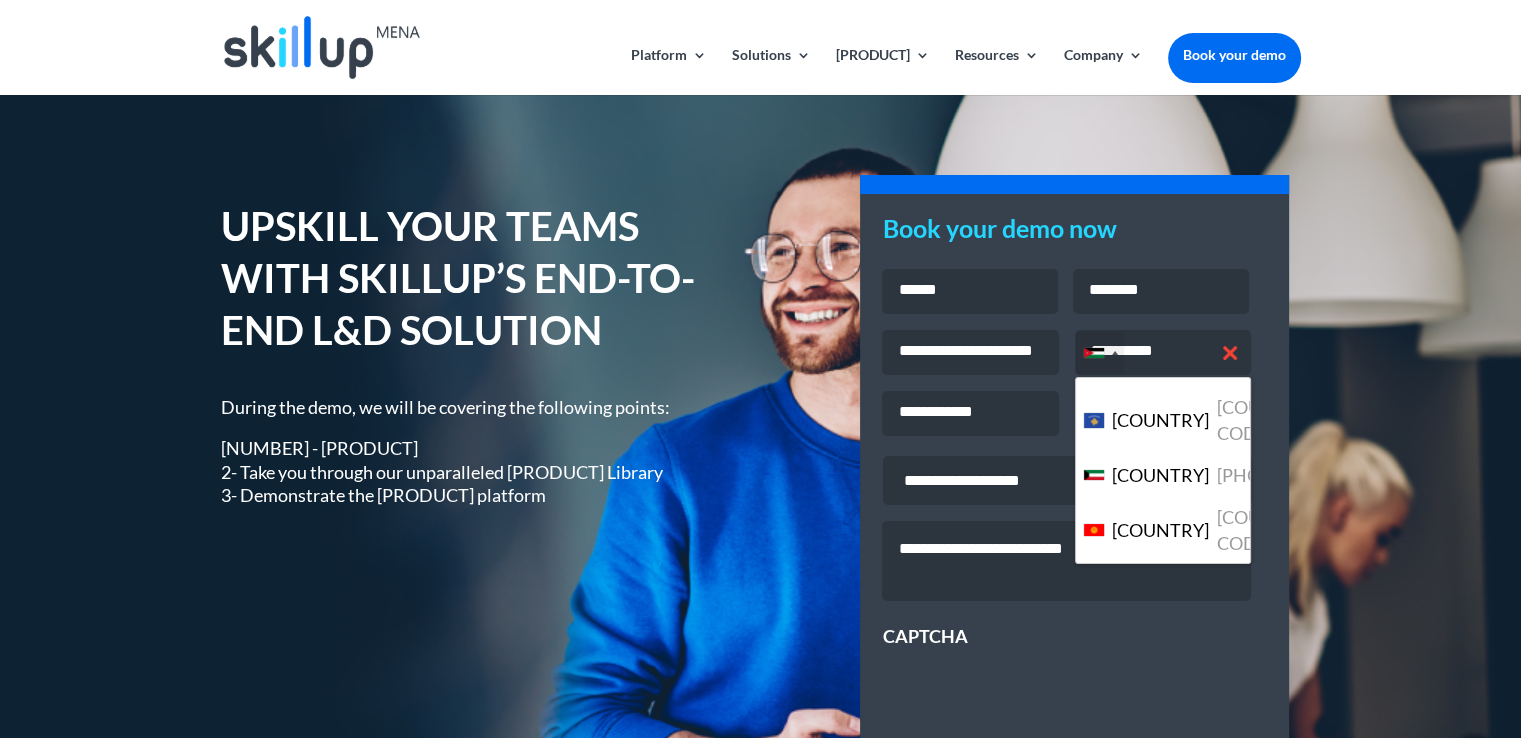 type 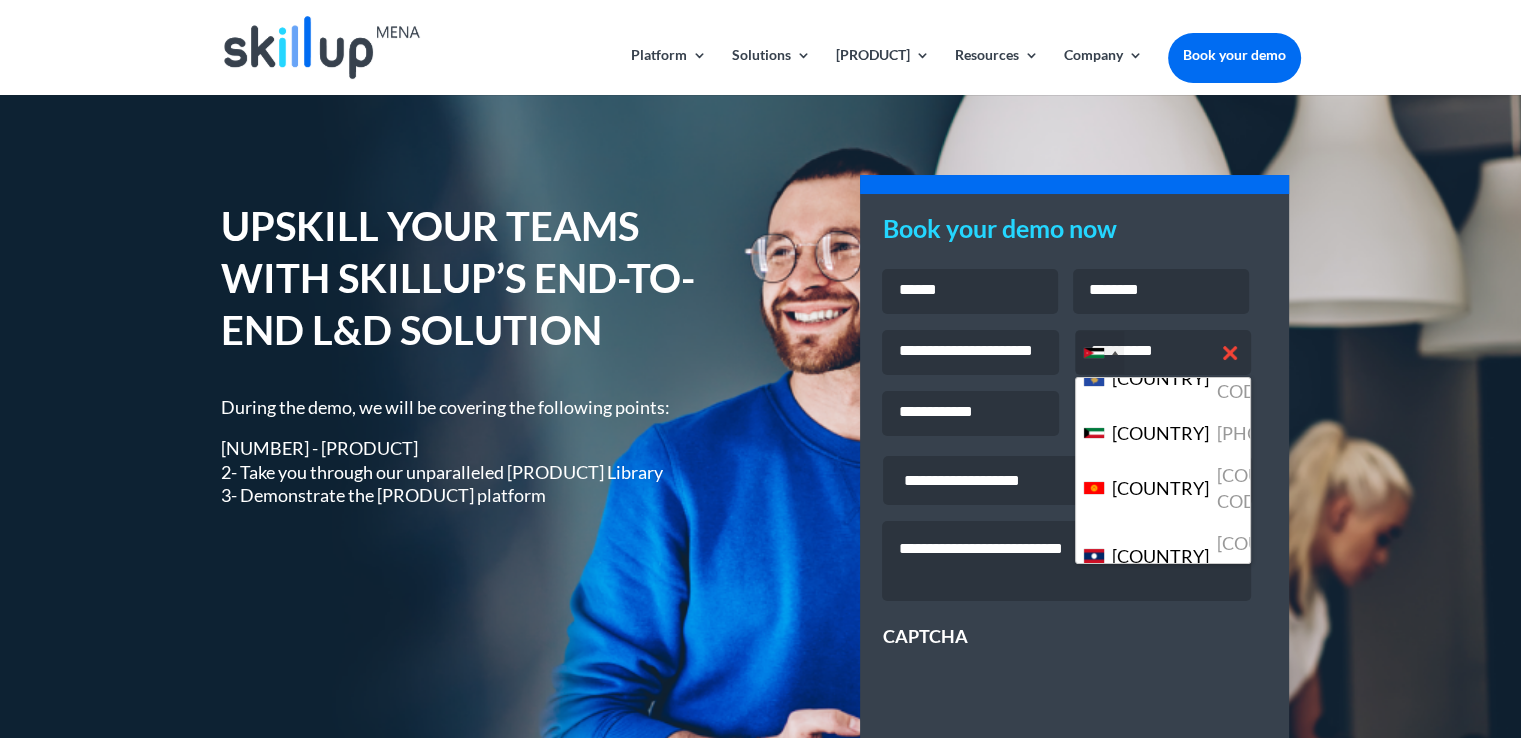 scroll, scrollTop: 6216, scrollLeft: 0, axis: vertical 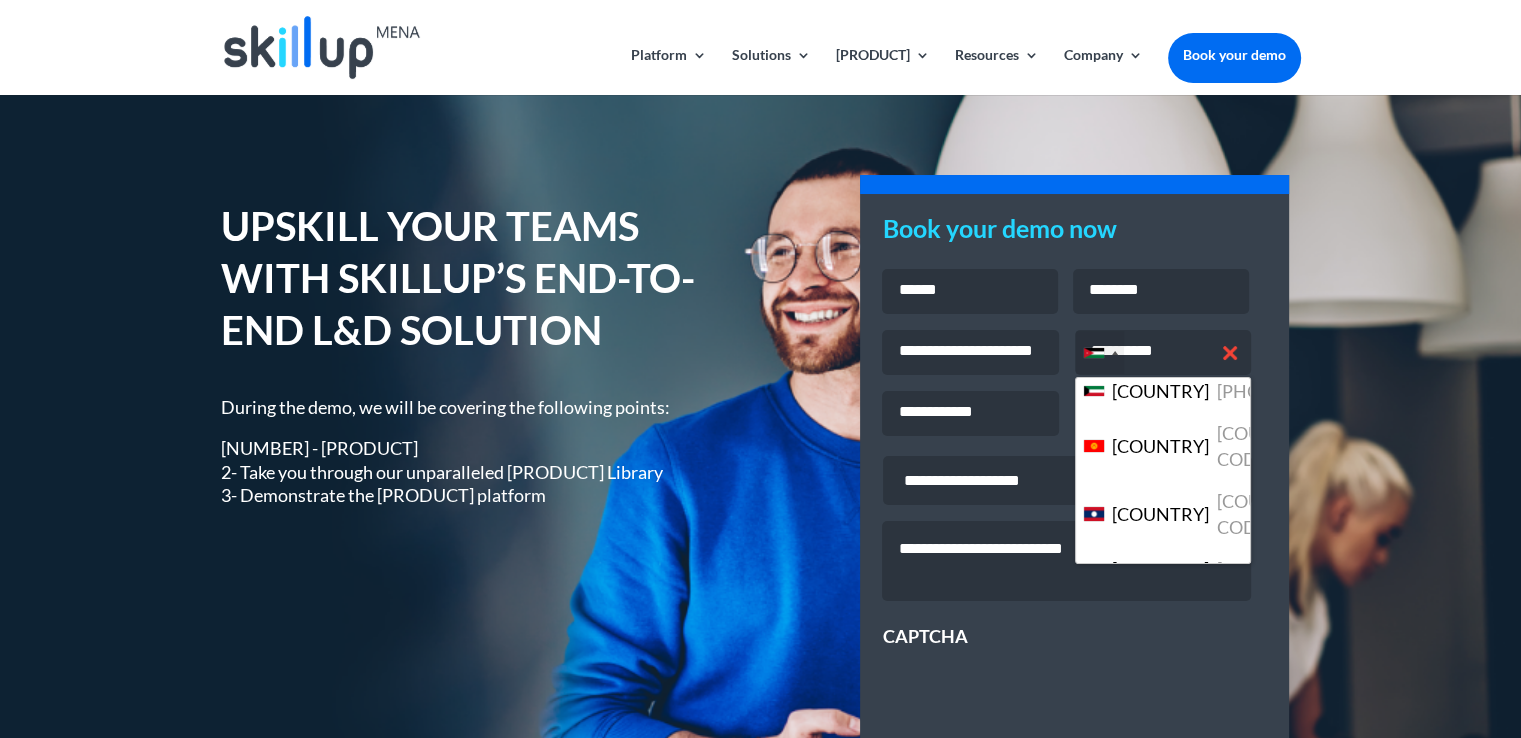 type 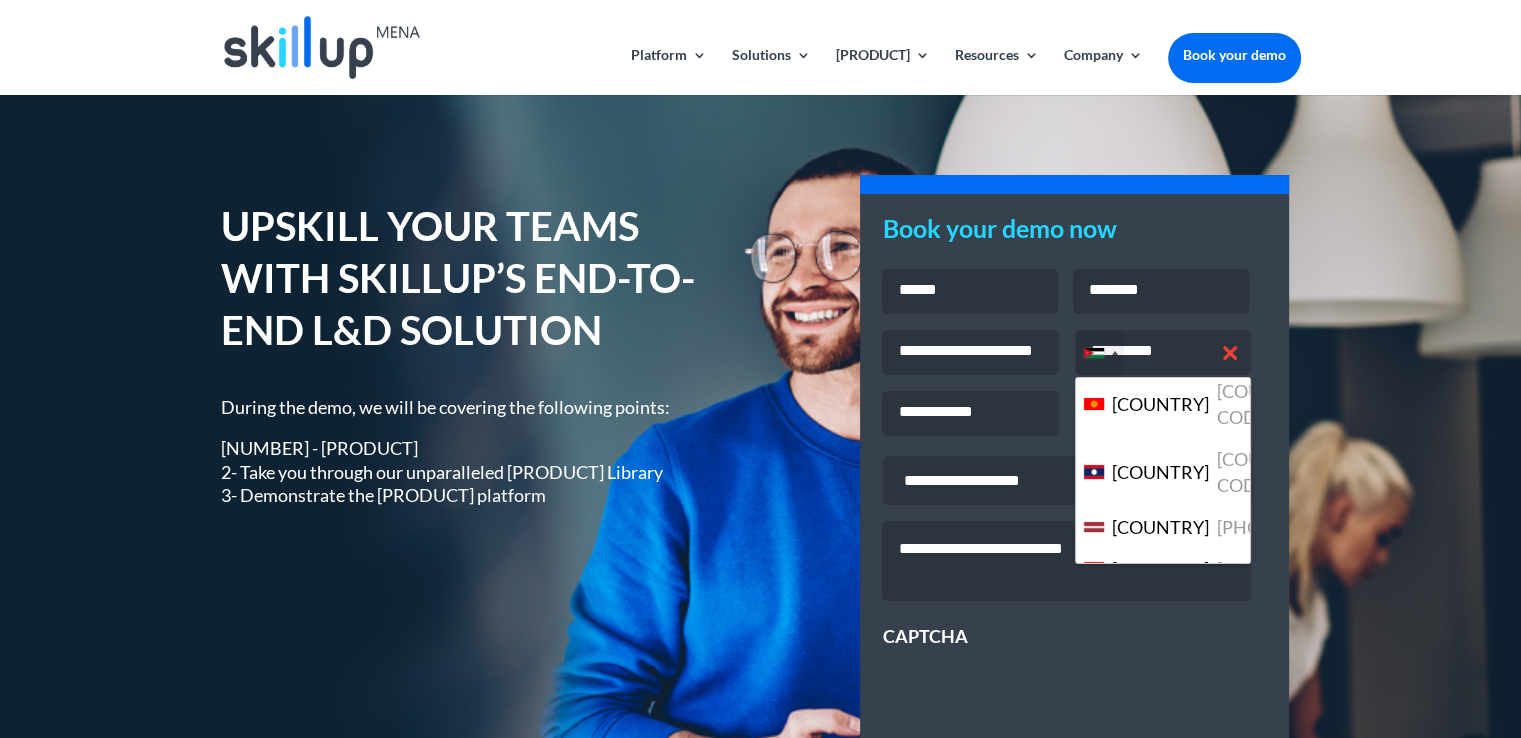 type 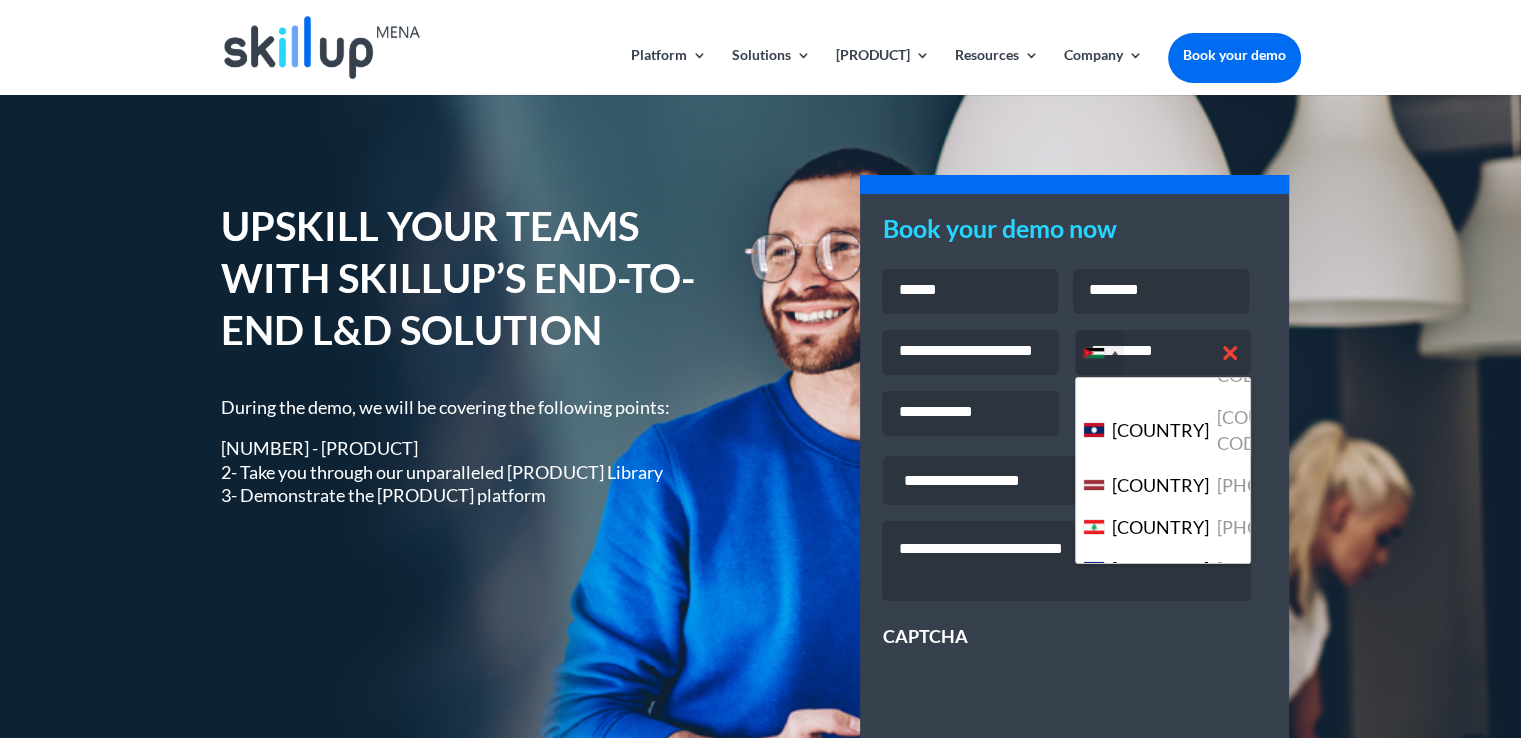 type 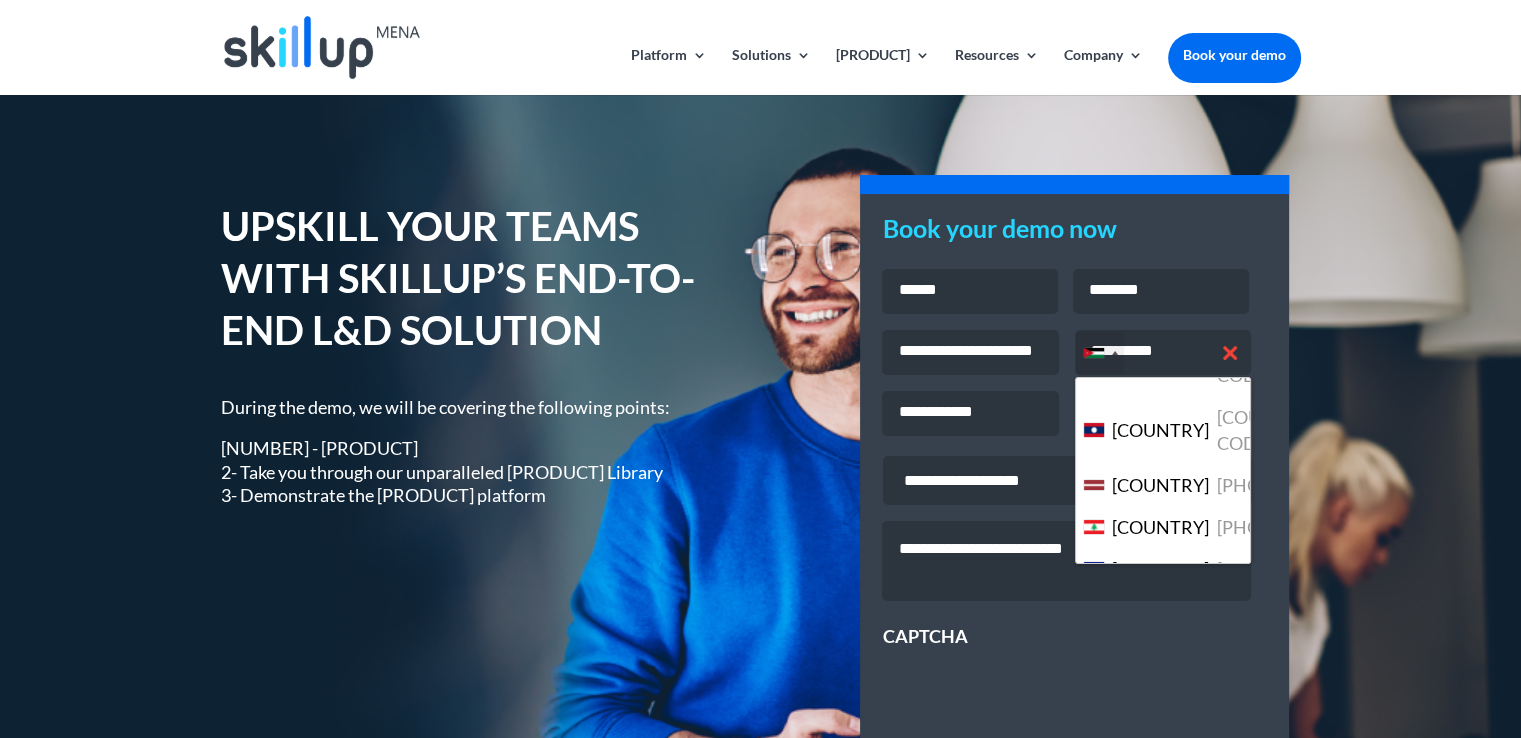 type 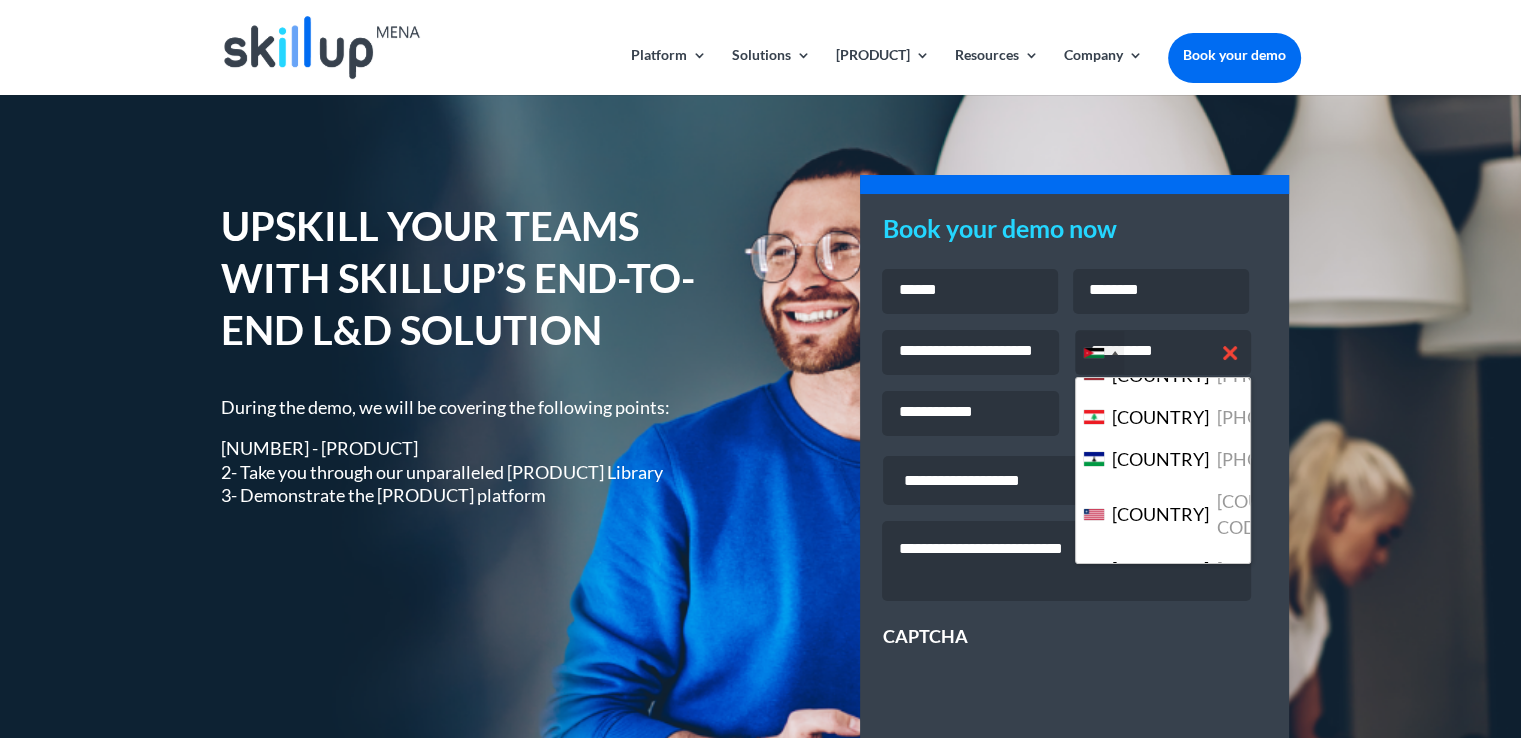 type 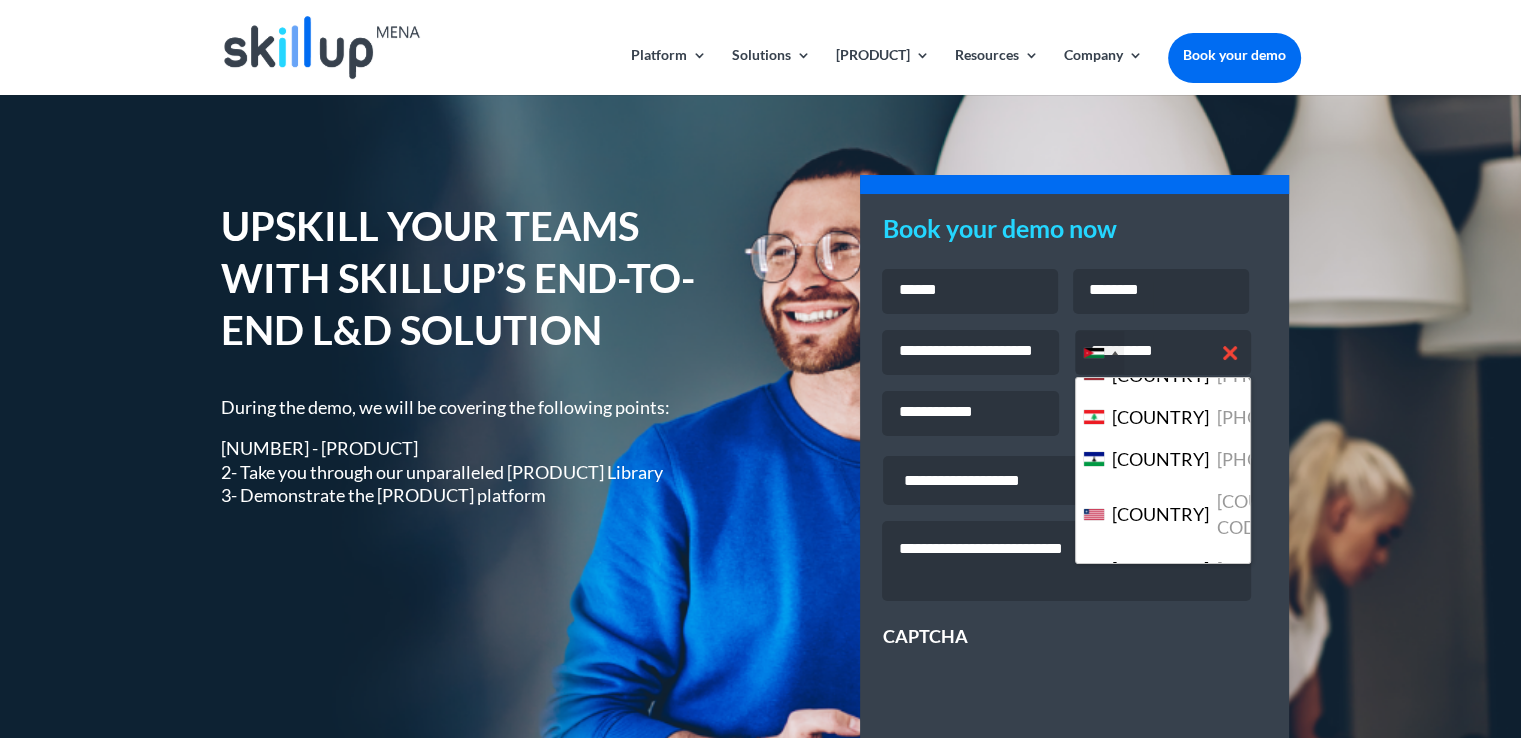 type 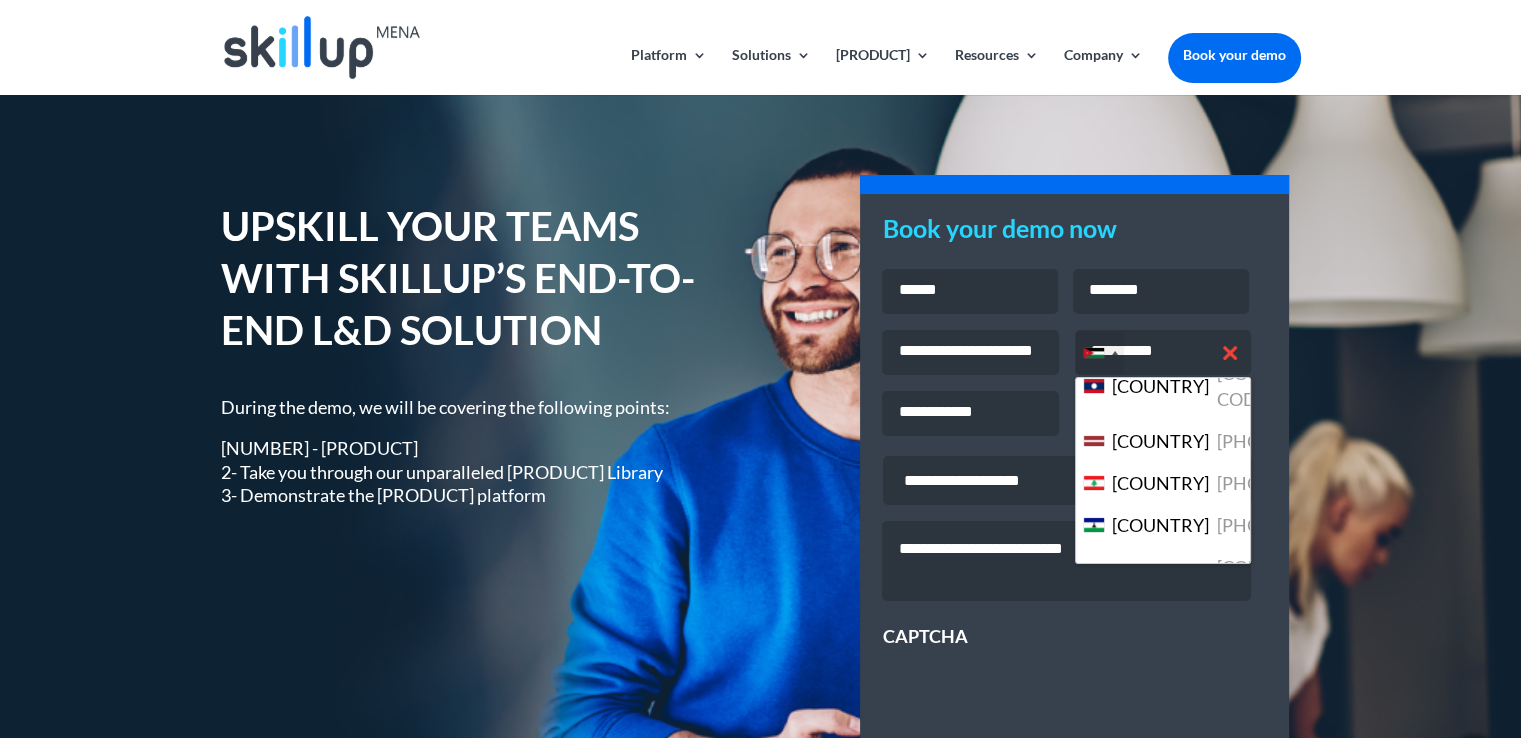 scroll, scrollTop: 6302, scrollLeft: 0, axis: vertical 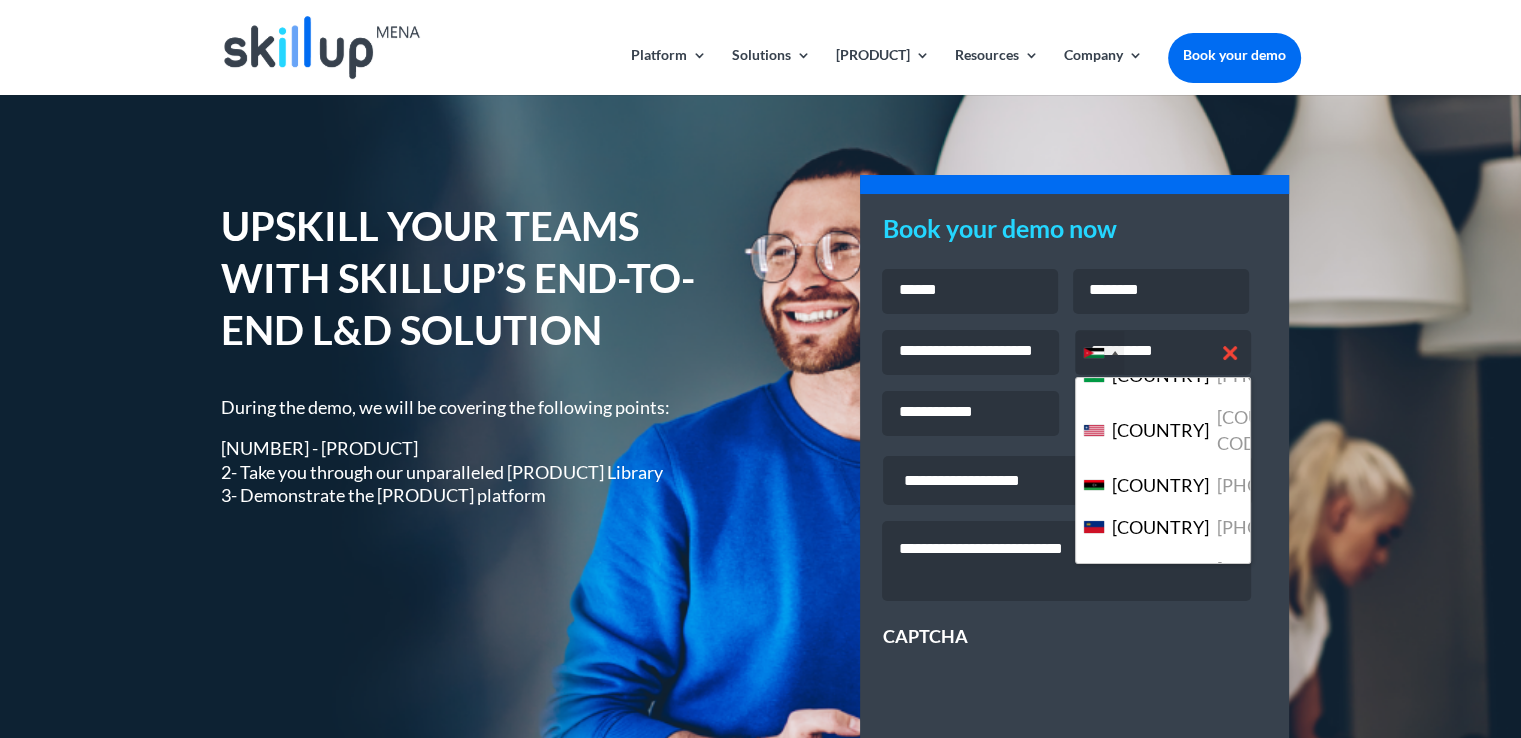type 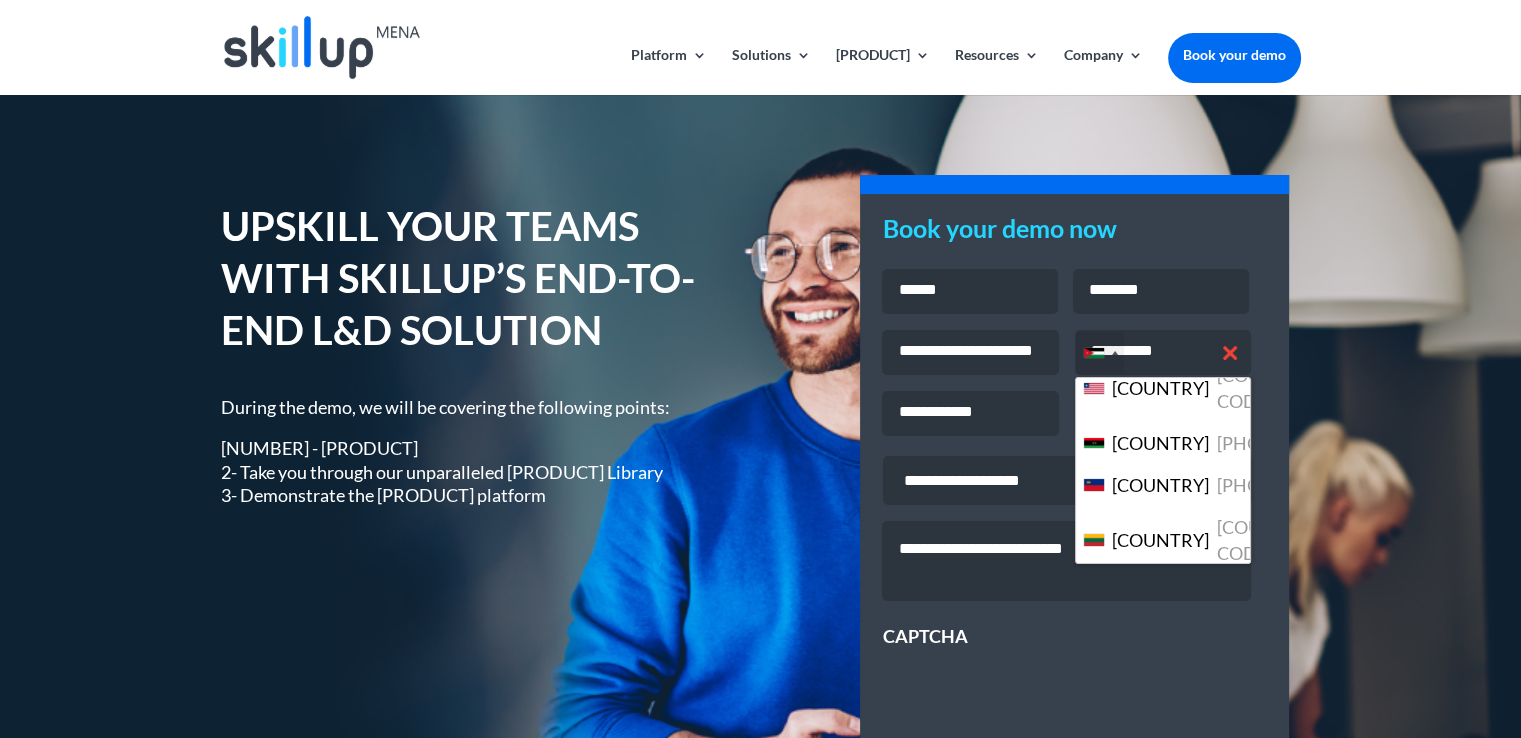 type 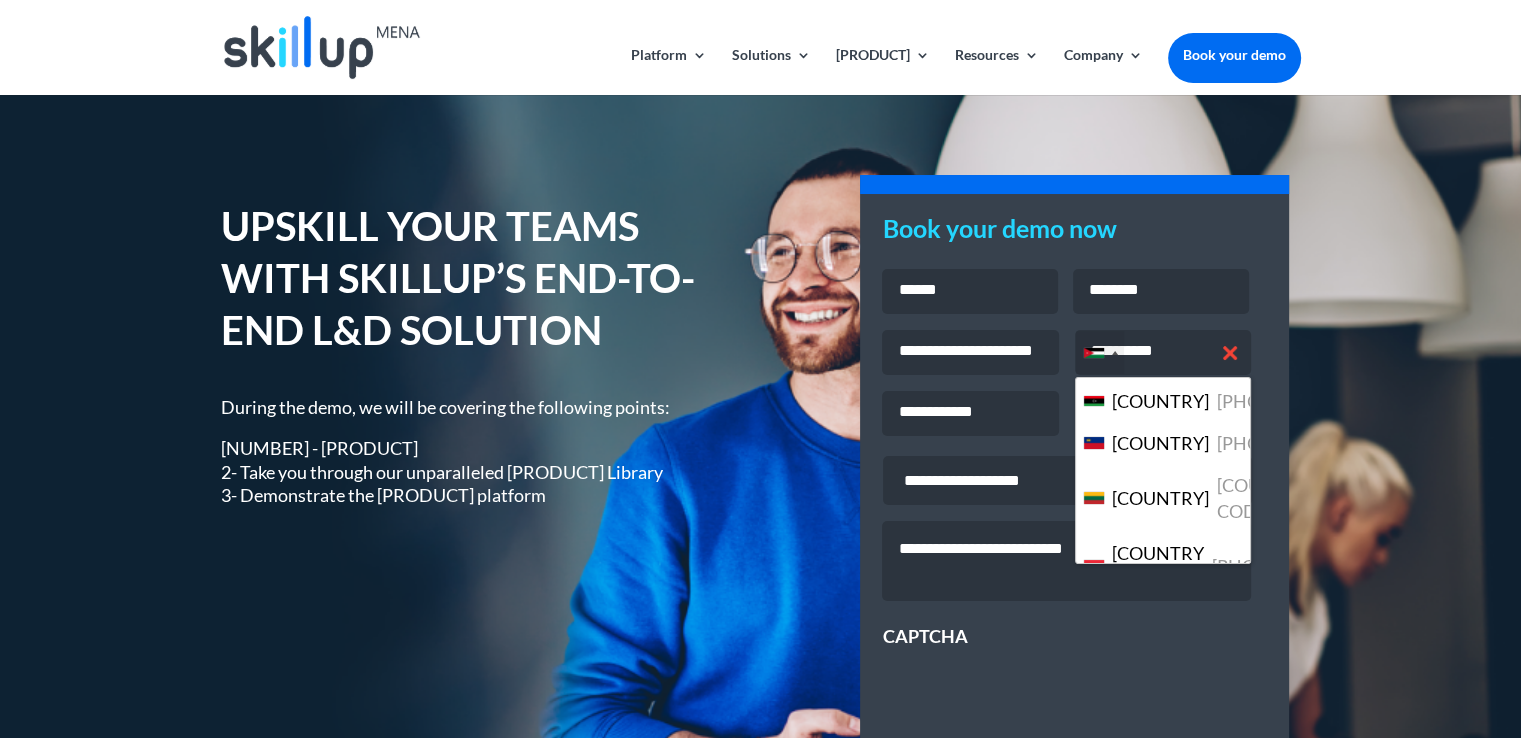 type 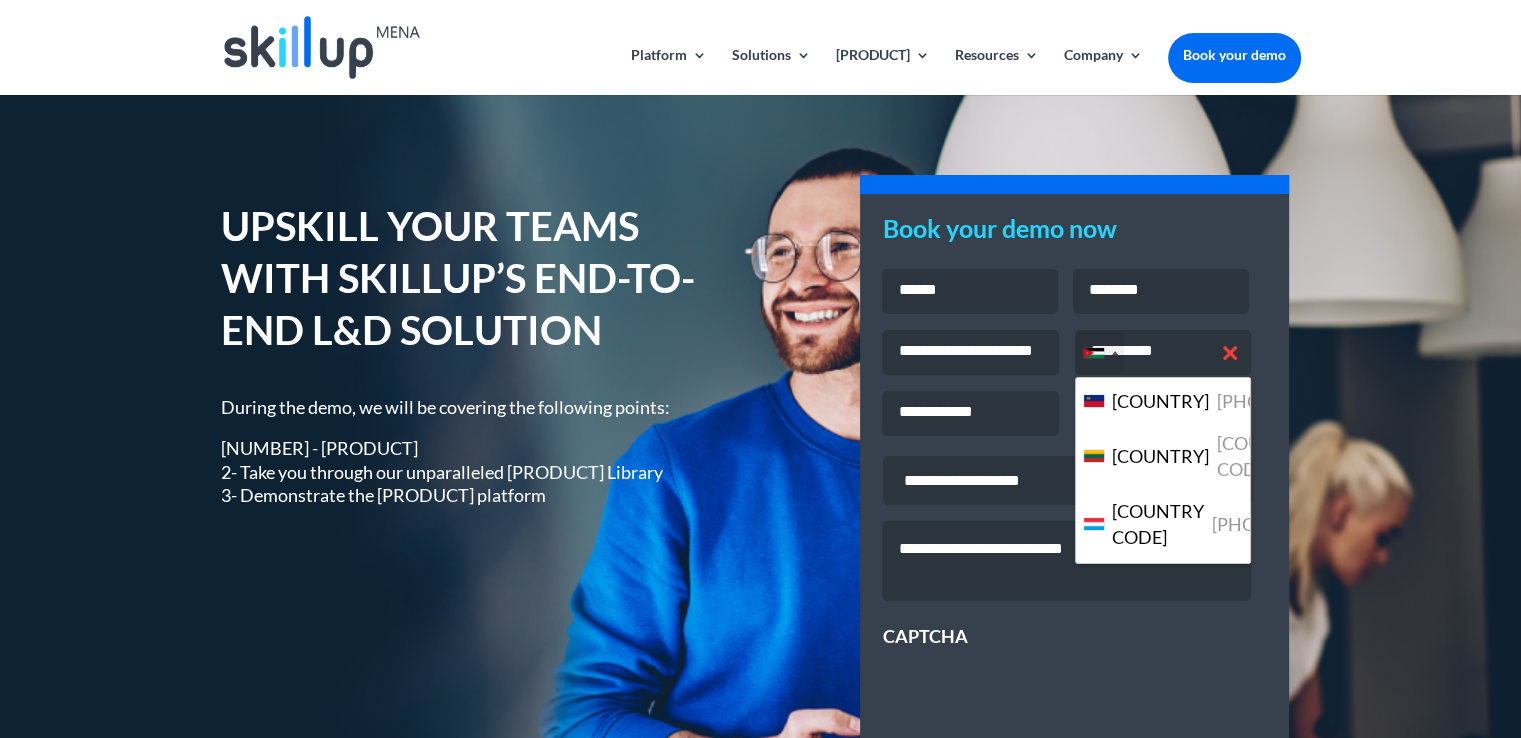 type 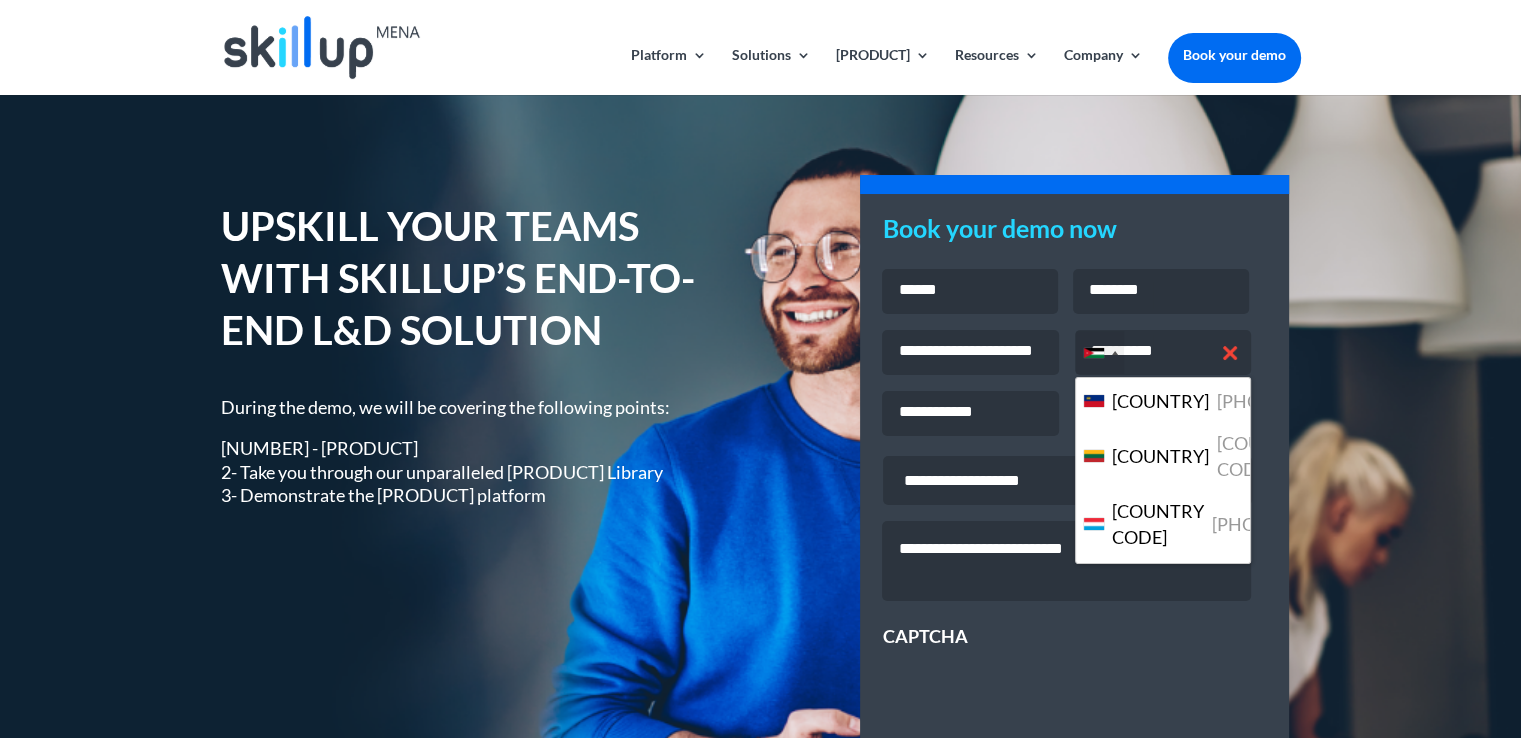 type 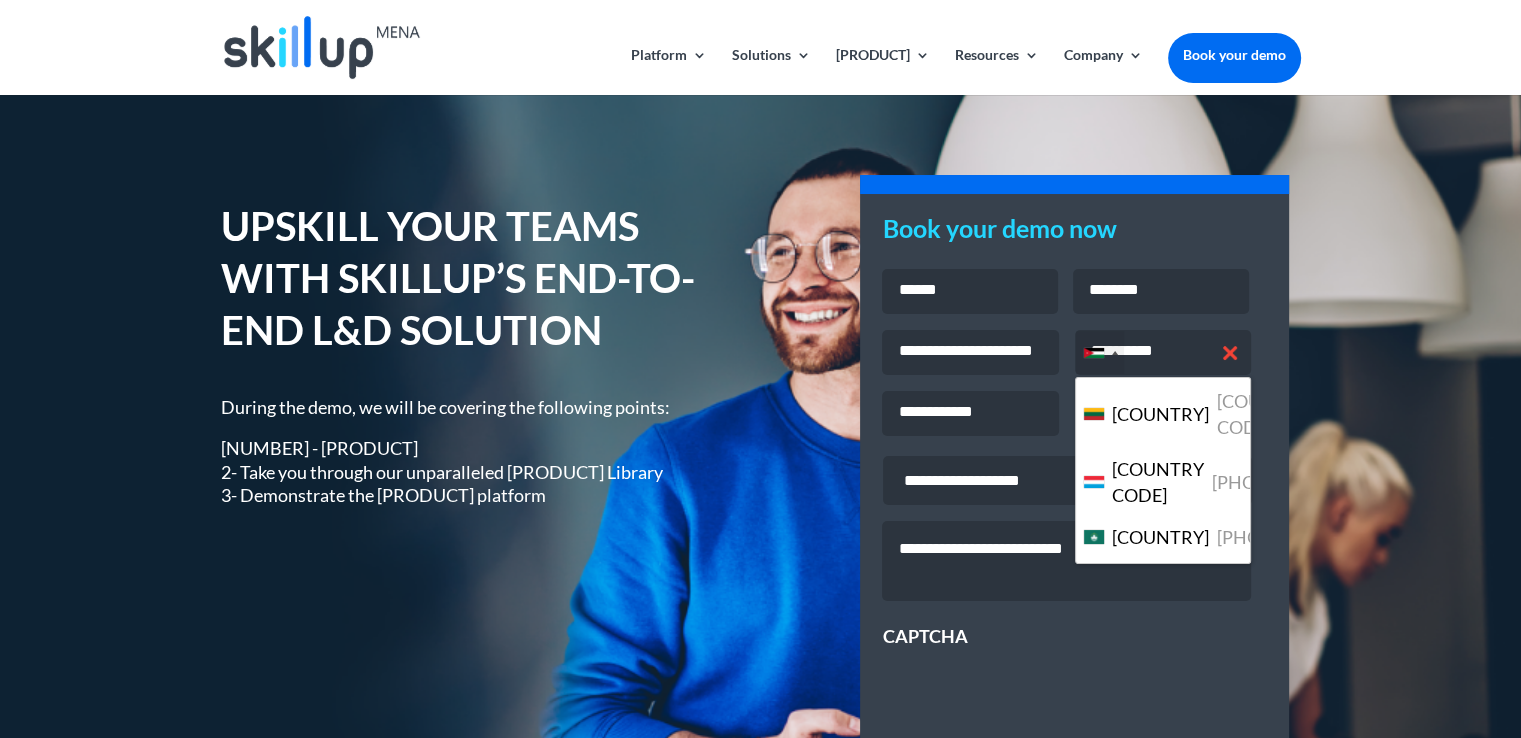type 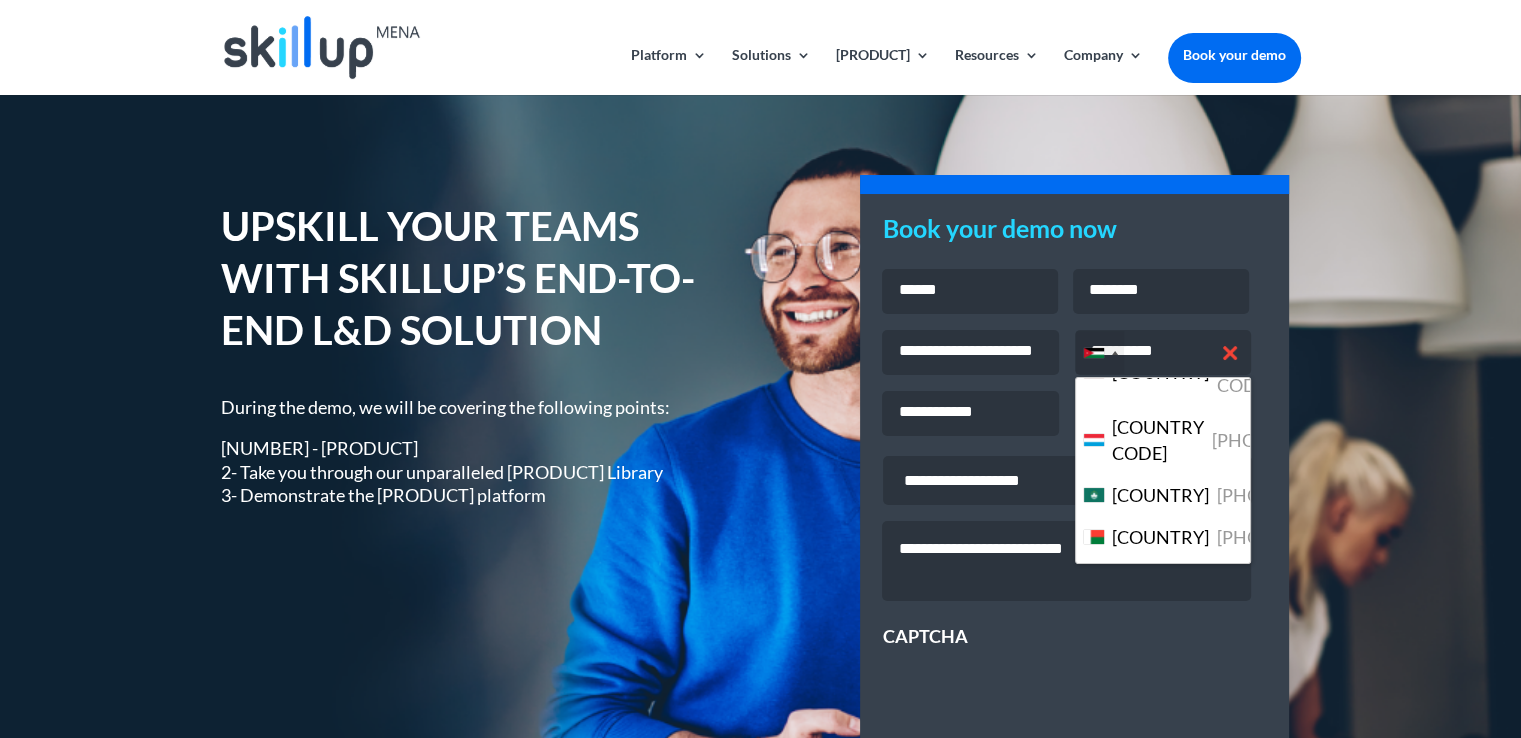 type 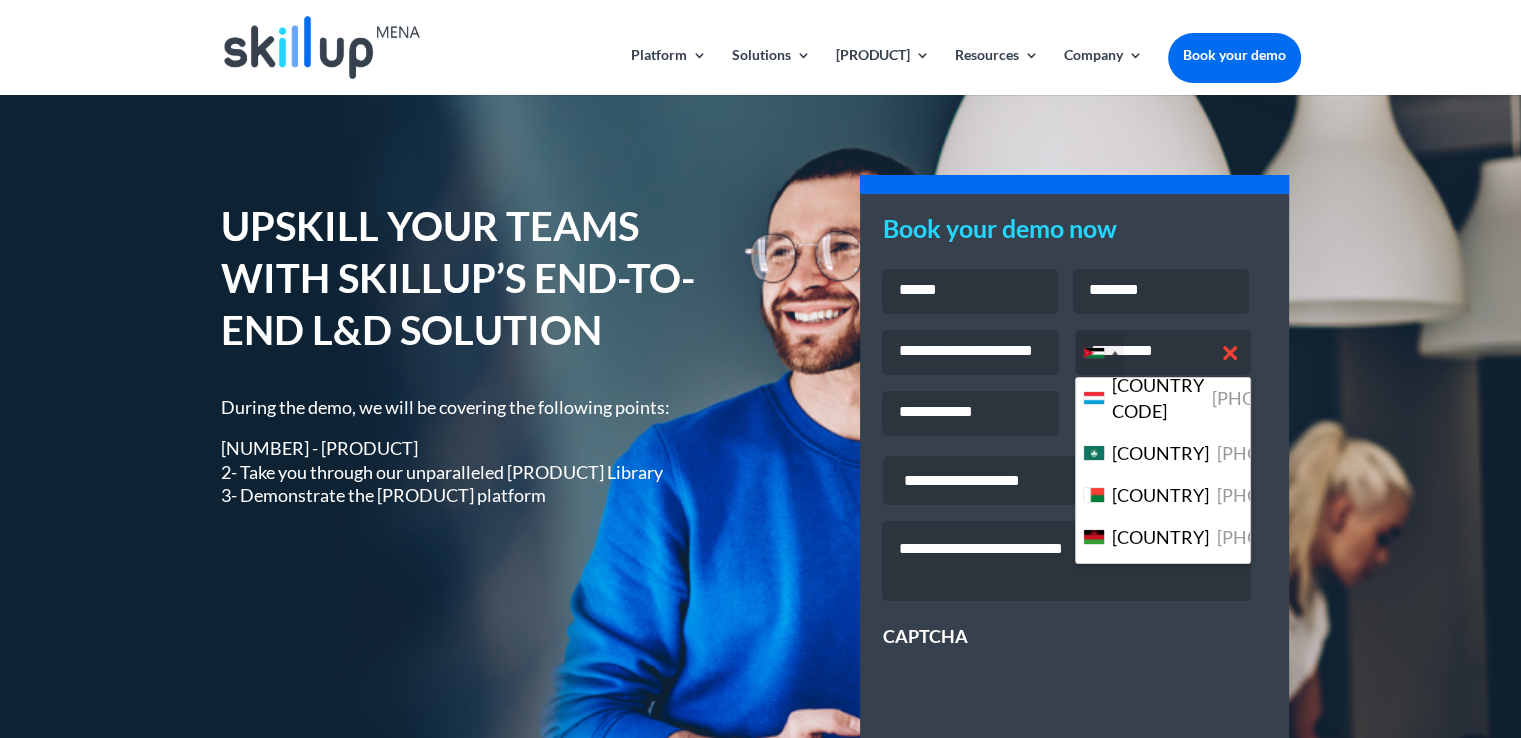 type 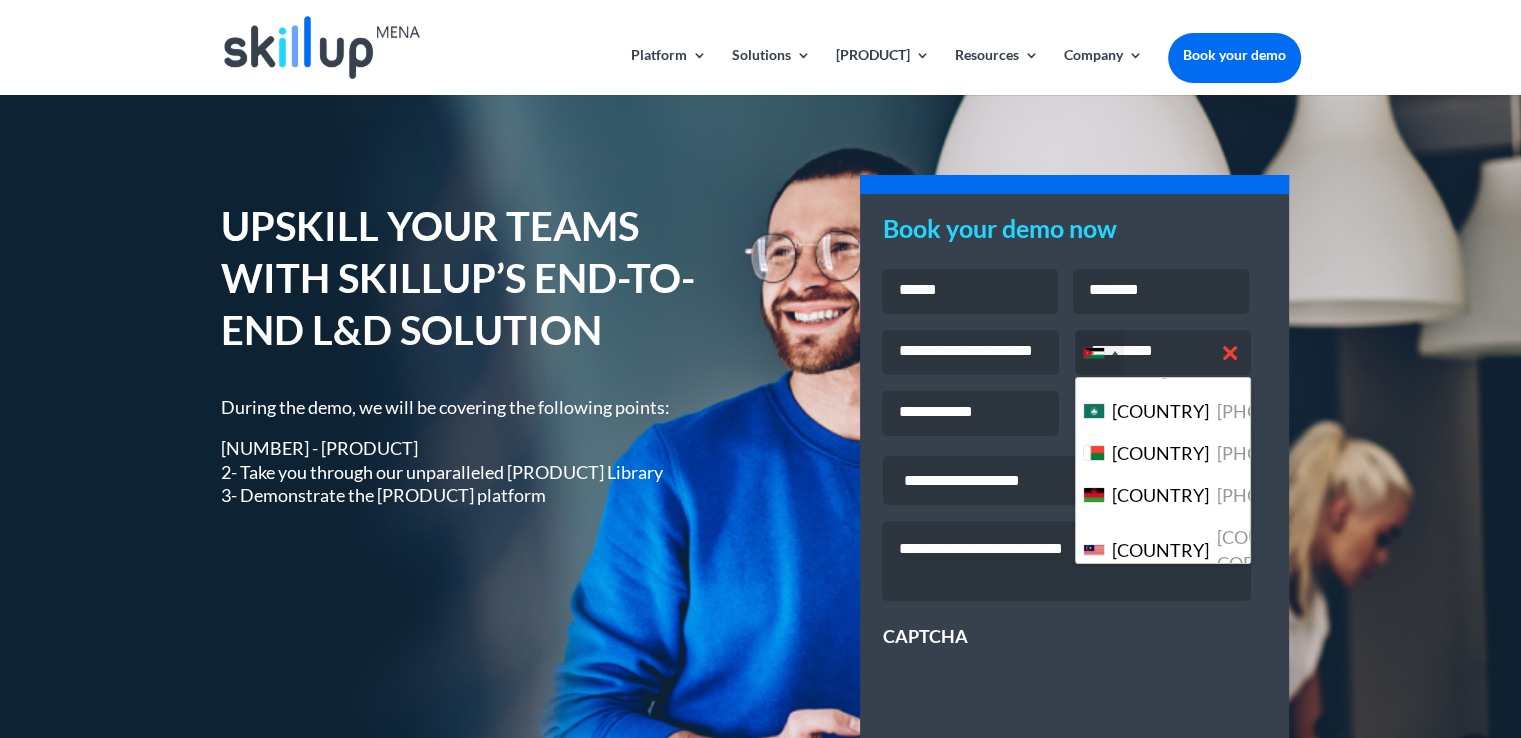 type 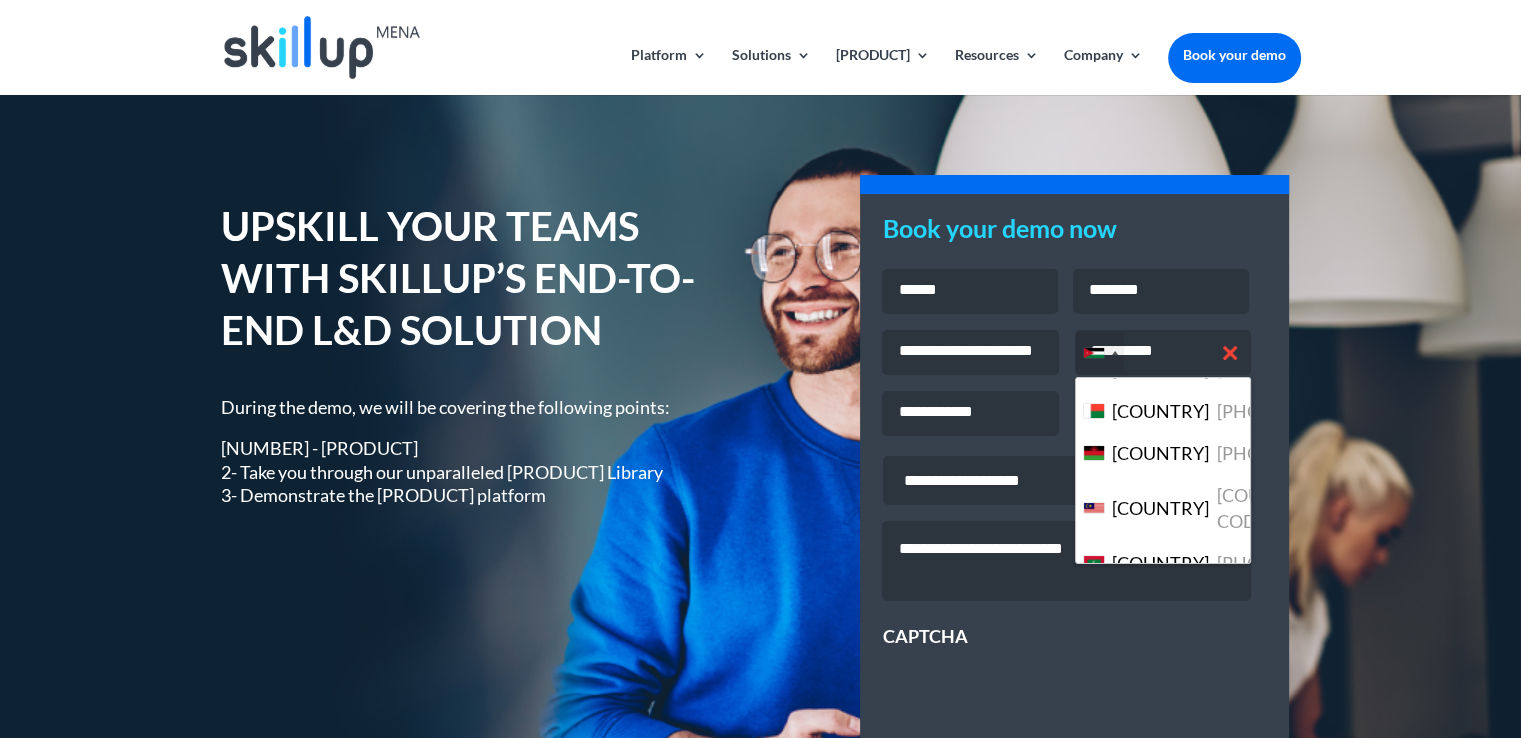 type 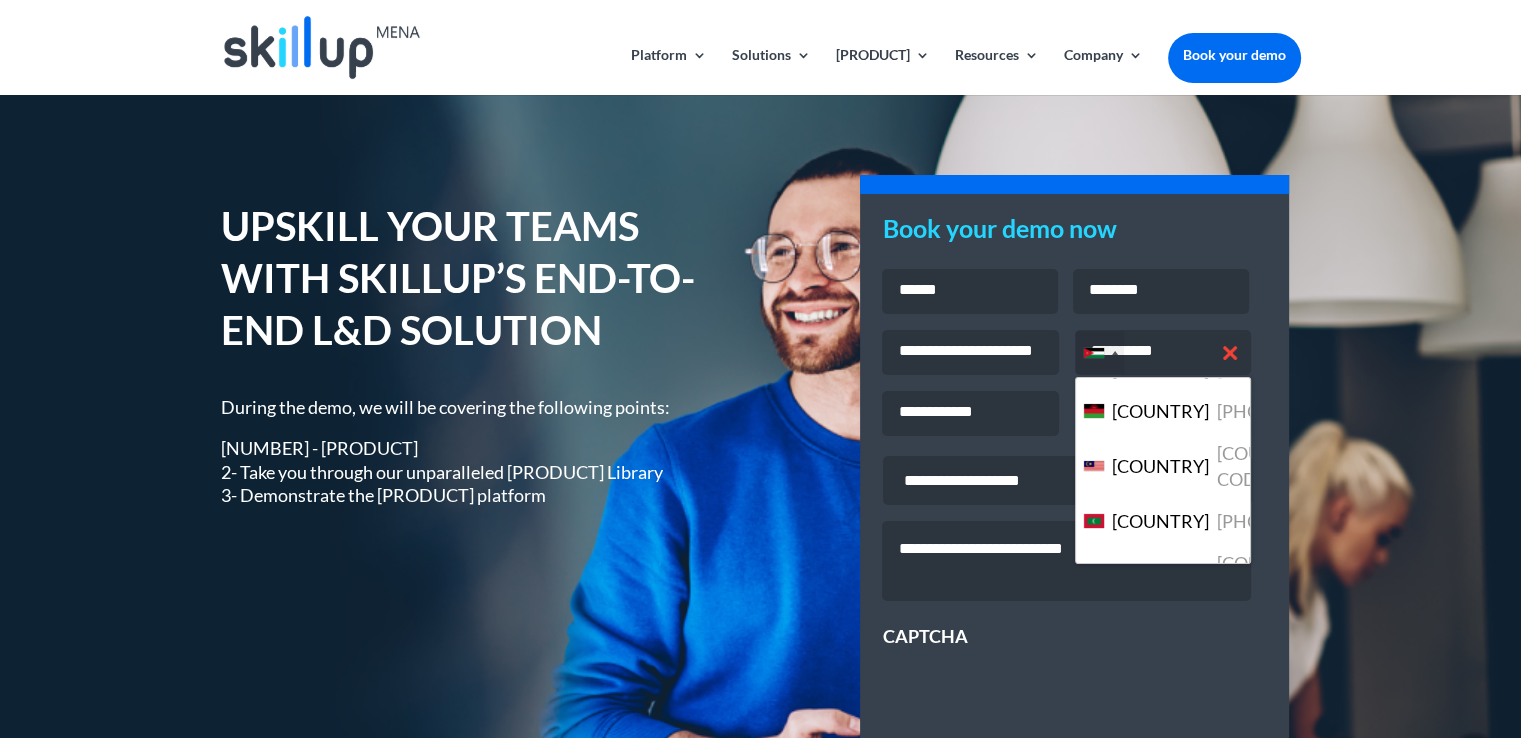 type 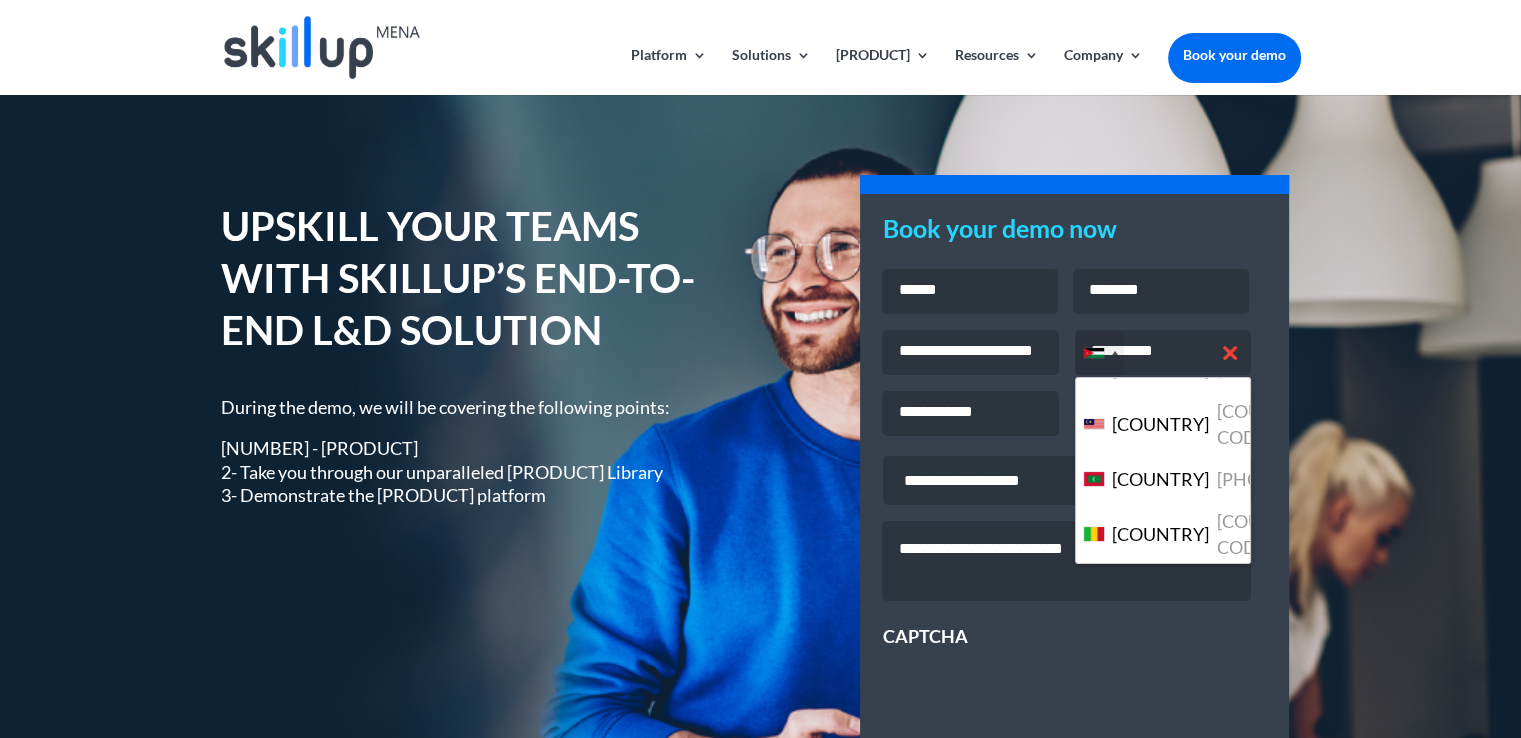 type 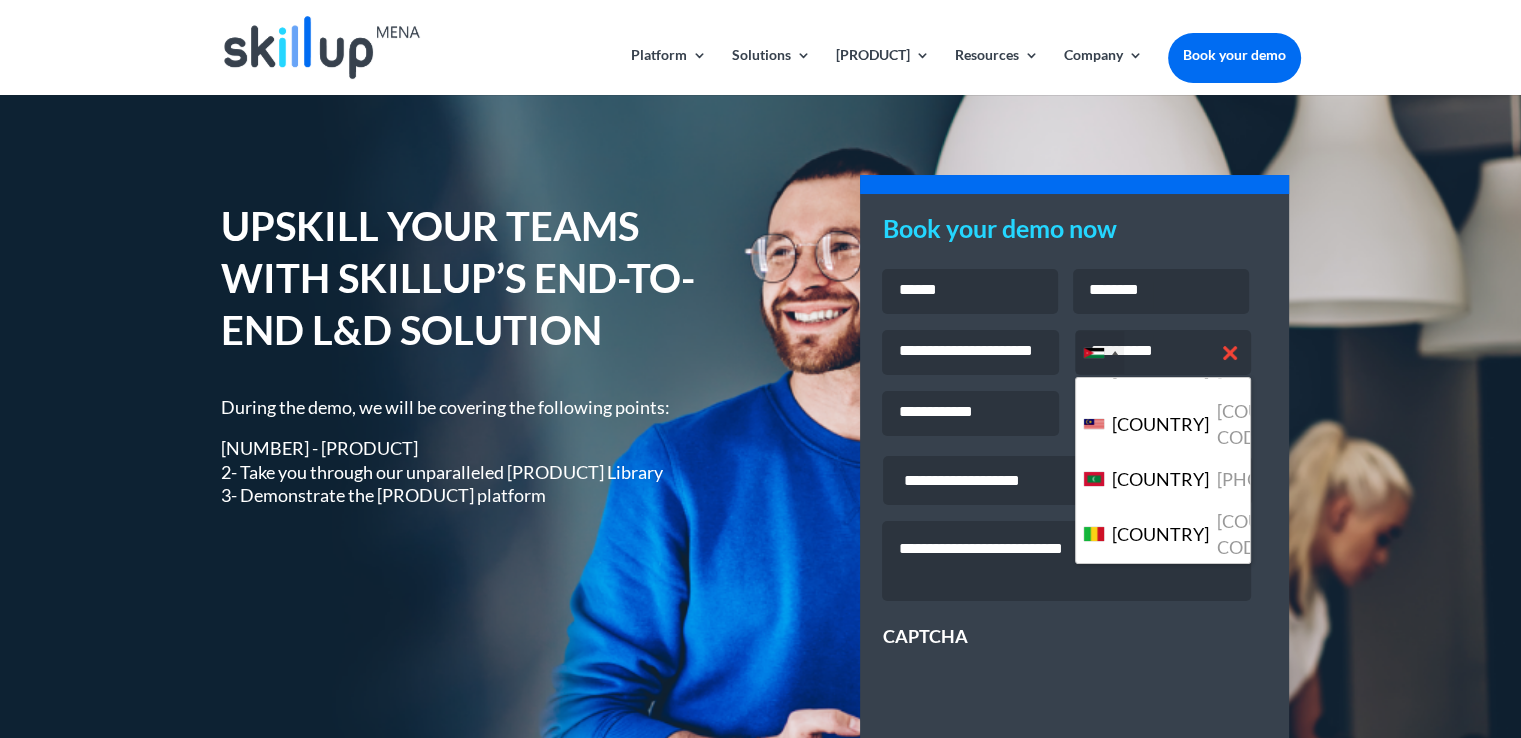 scroll, scrollTop: 6982, scrollLeft: 0, axis: vertical 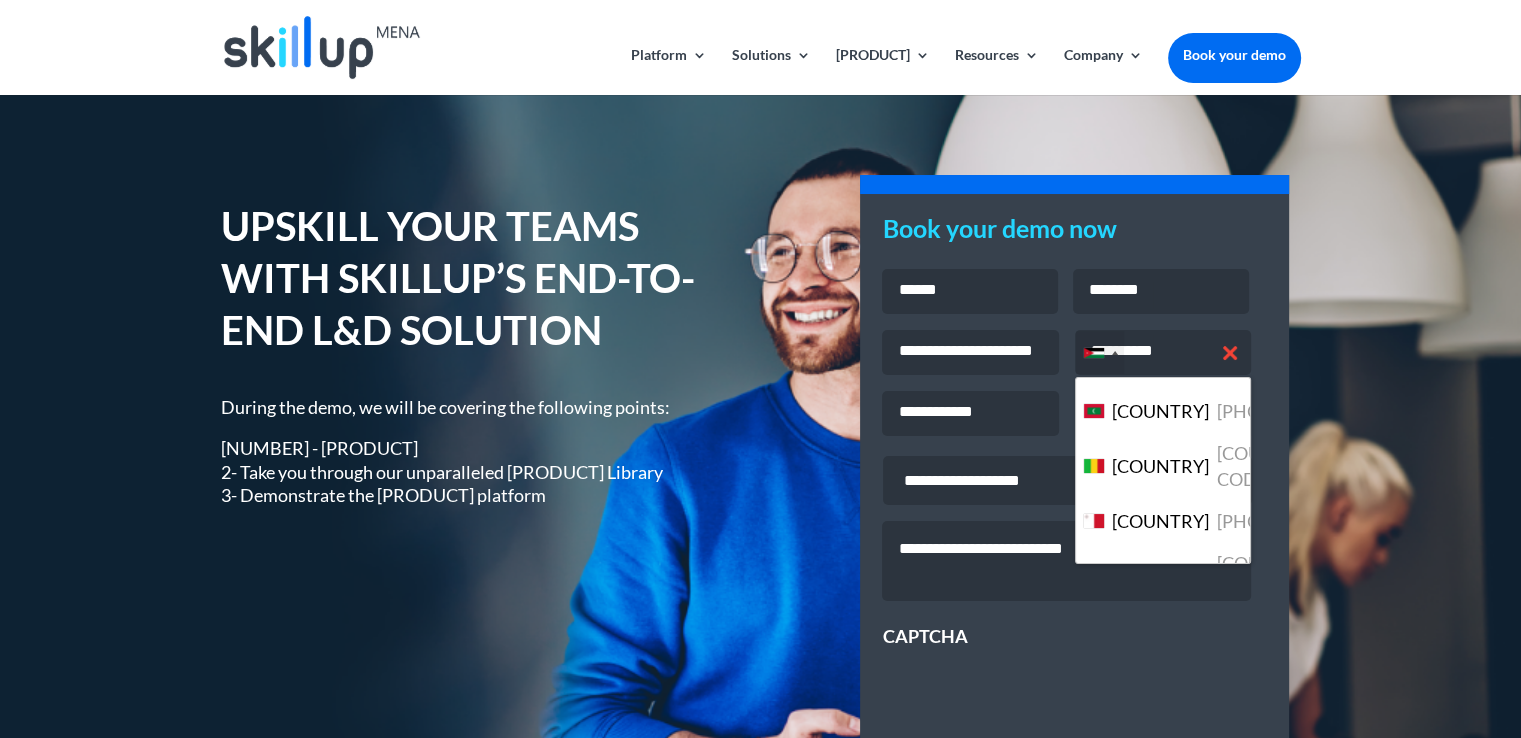 click on "[COUNTRY]" at bounding box center (1160, 1197) 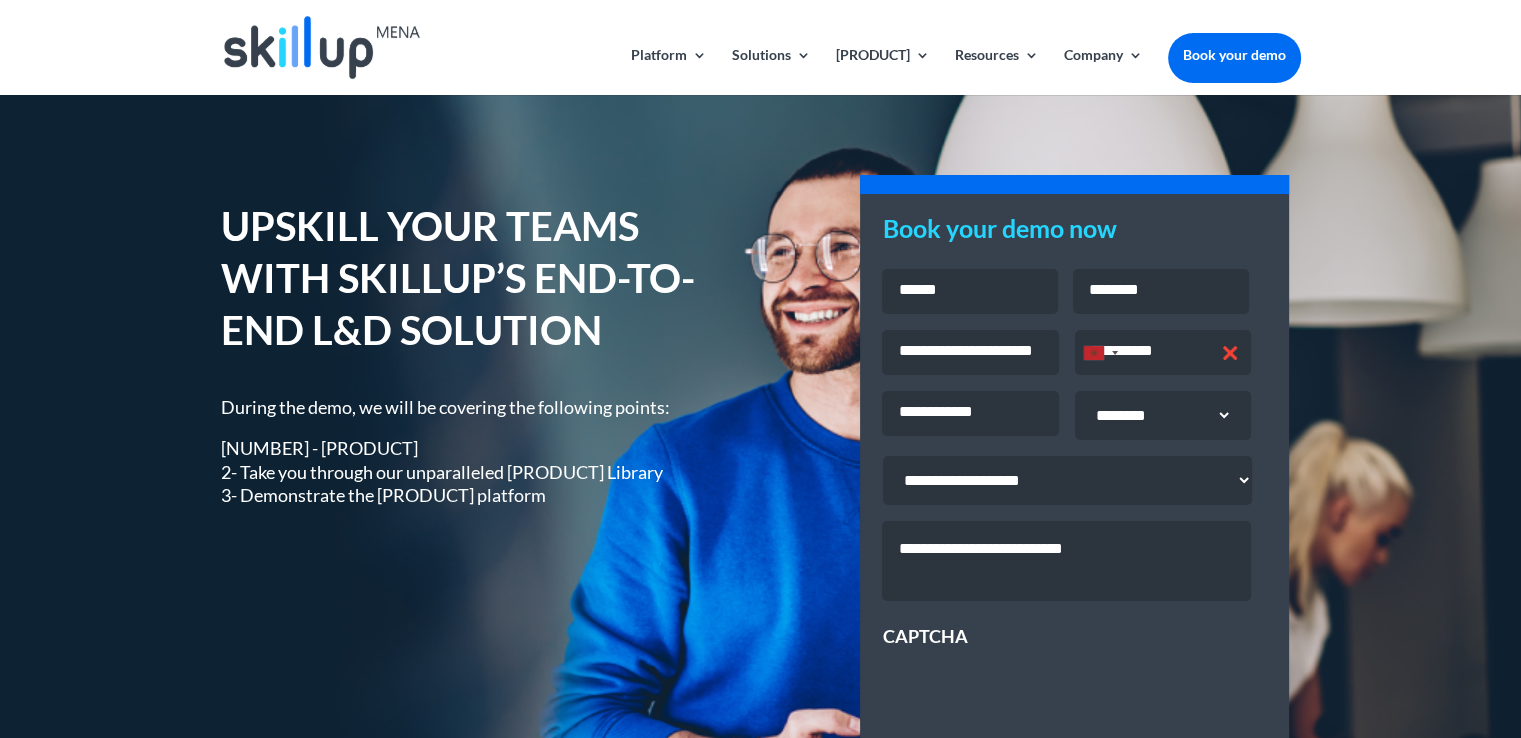click on "[COUNTRY] [LAST]" at bounding box center (970, 413) 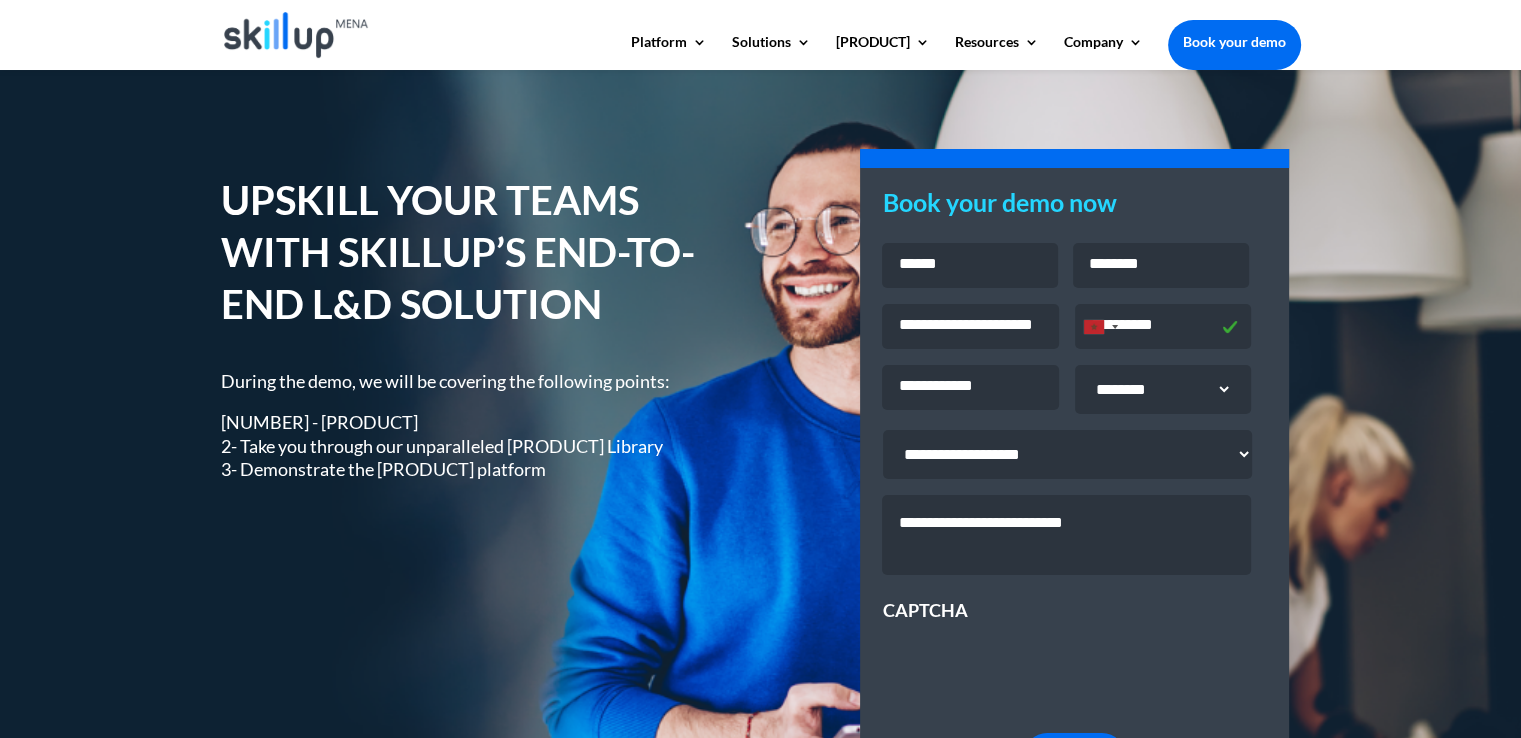 scroll, scrollTop: 120, scrollLeft: 0, axis: vertical 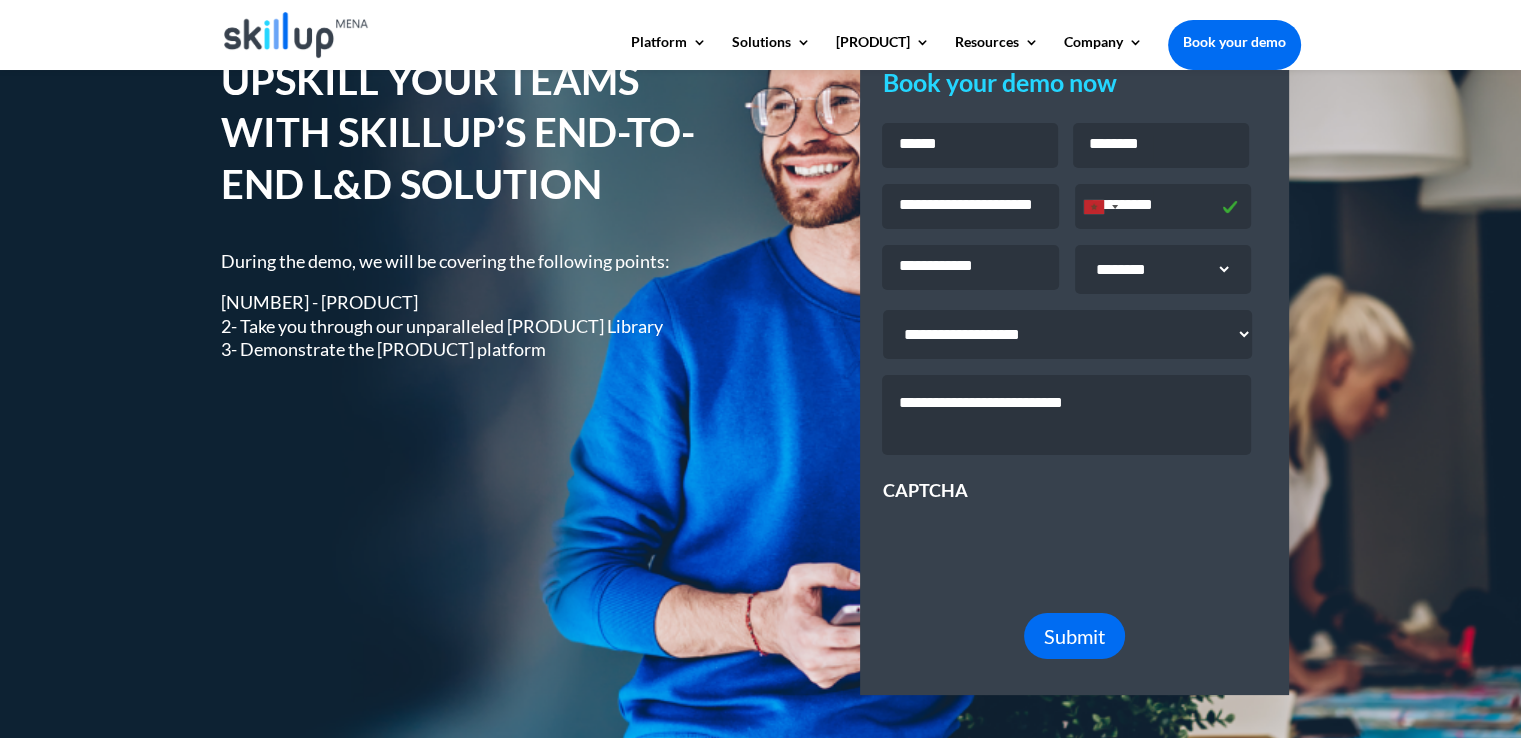 click on "[COUNTRY] [LAST]" at bounding box center (970, 267) 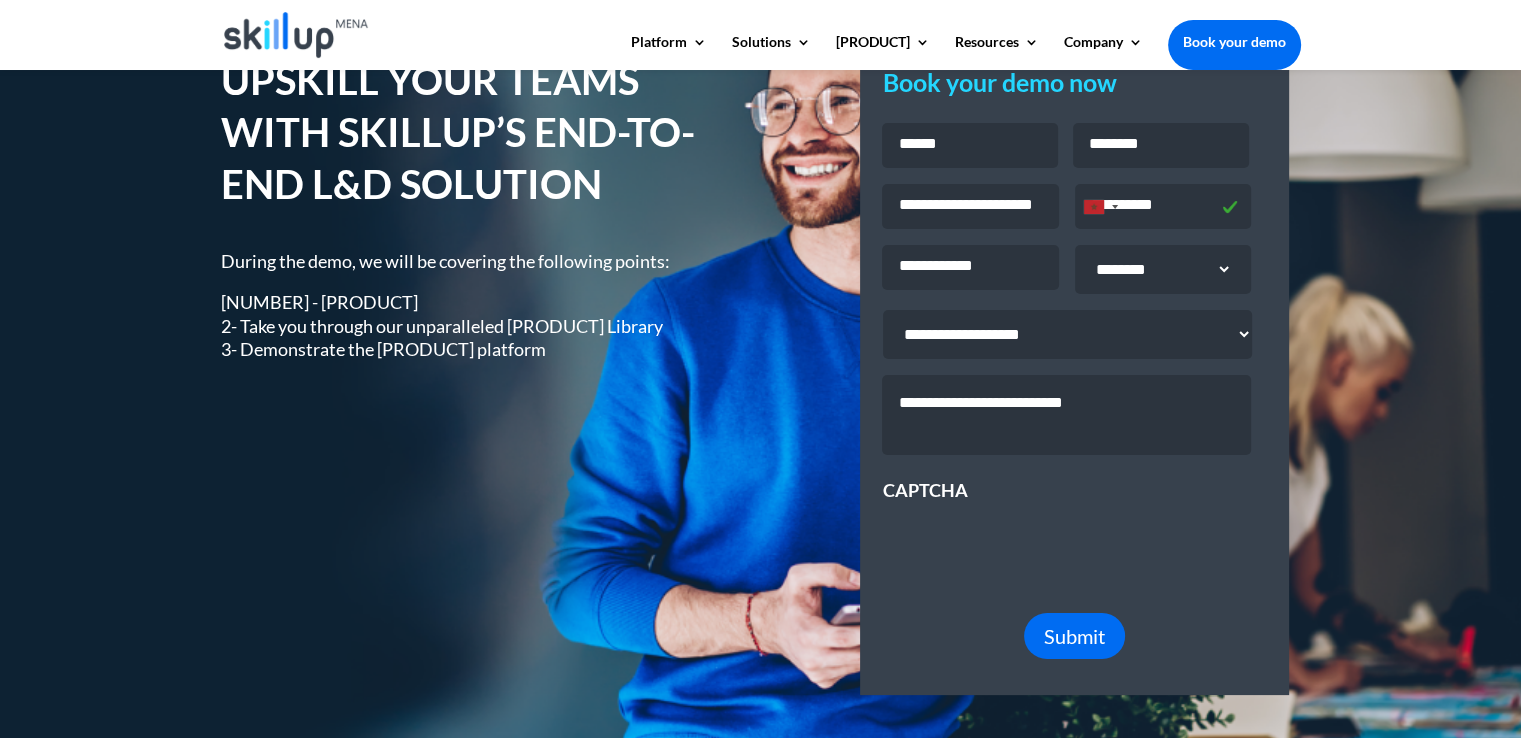 click on "******** [LAST] ******** ********" at bounding box center (1154, 269) 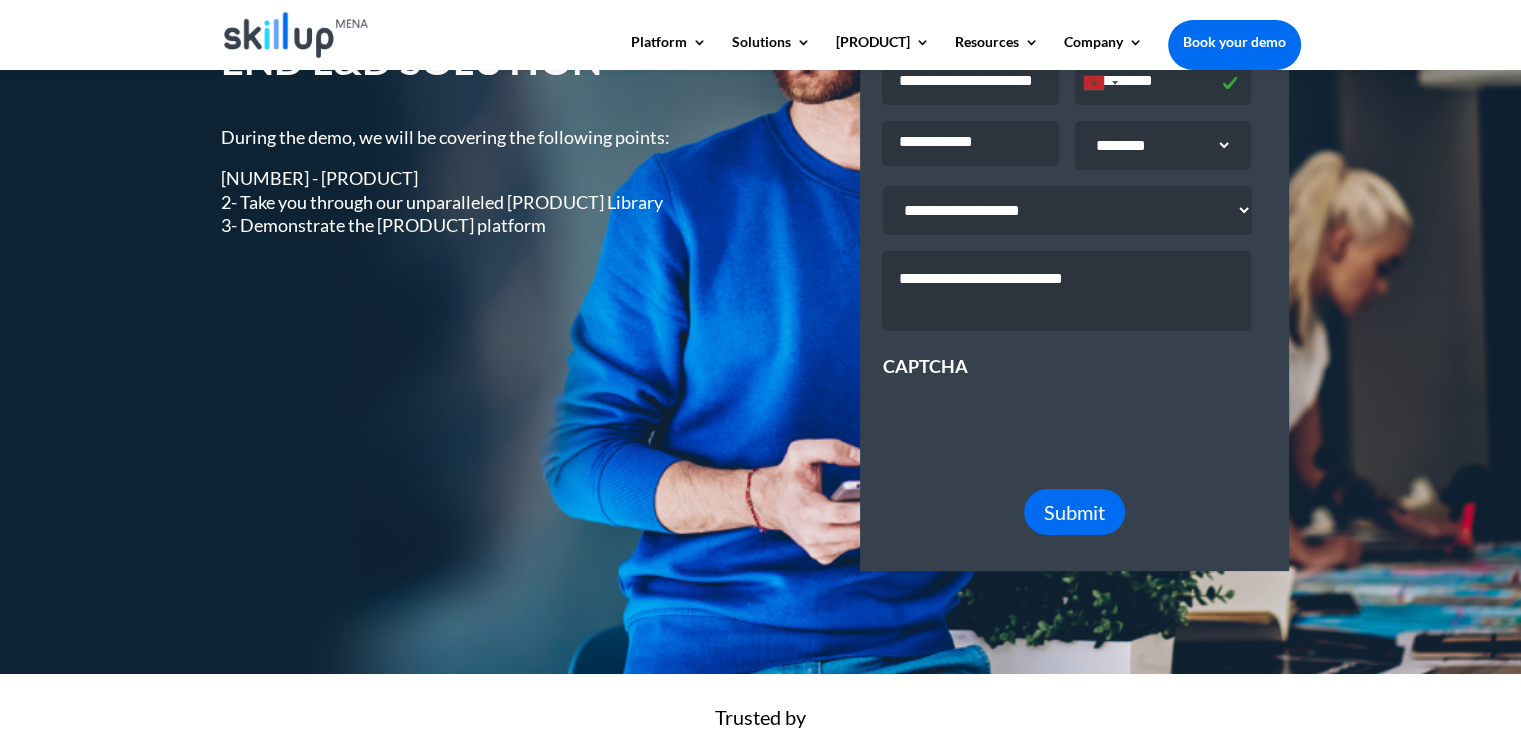 scroll, scrollTop: 251, scrollLeft: 0, axis: vertical 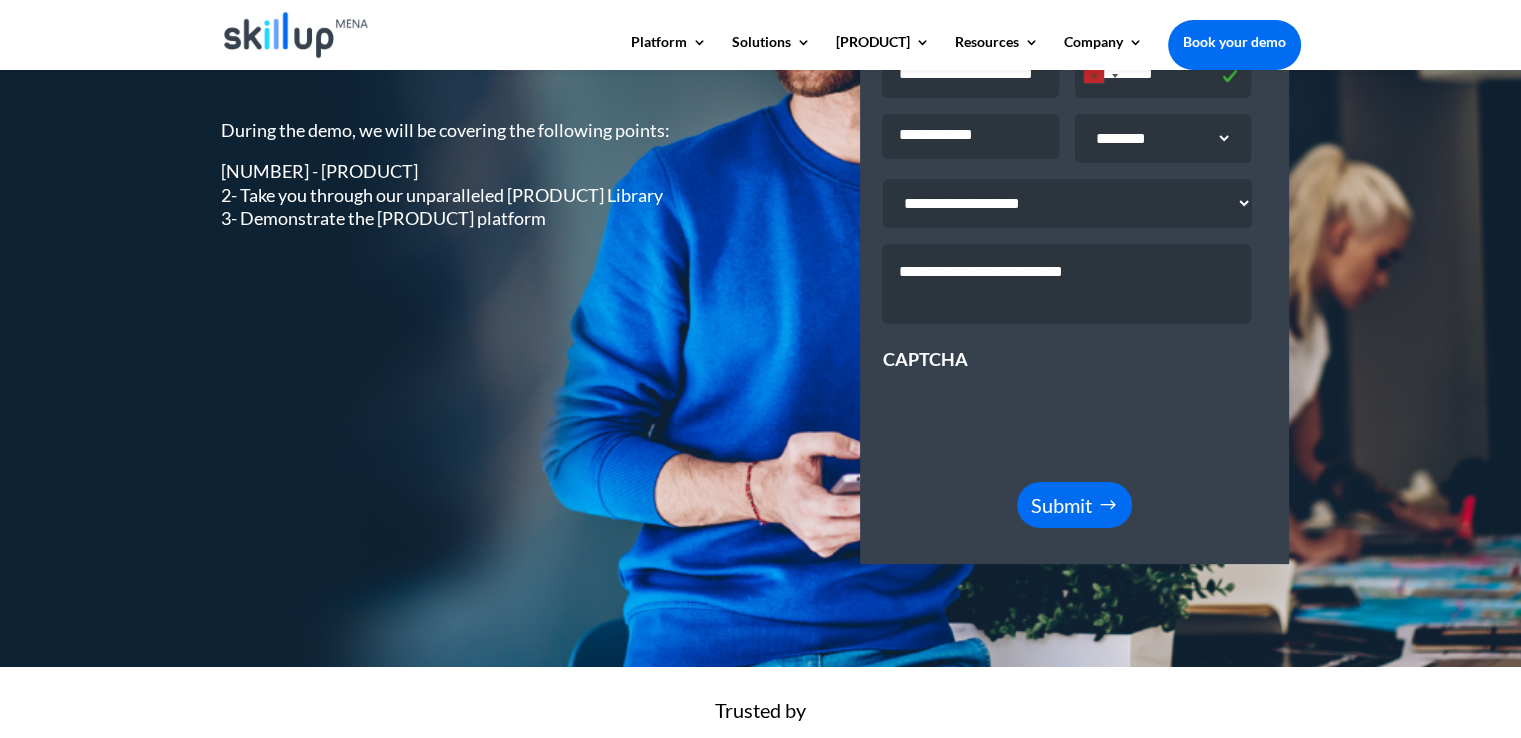click on "Submit" at bounding box center [1061, 505] 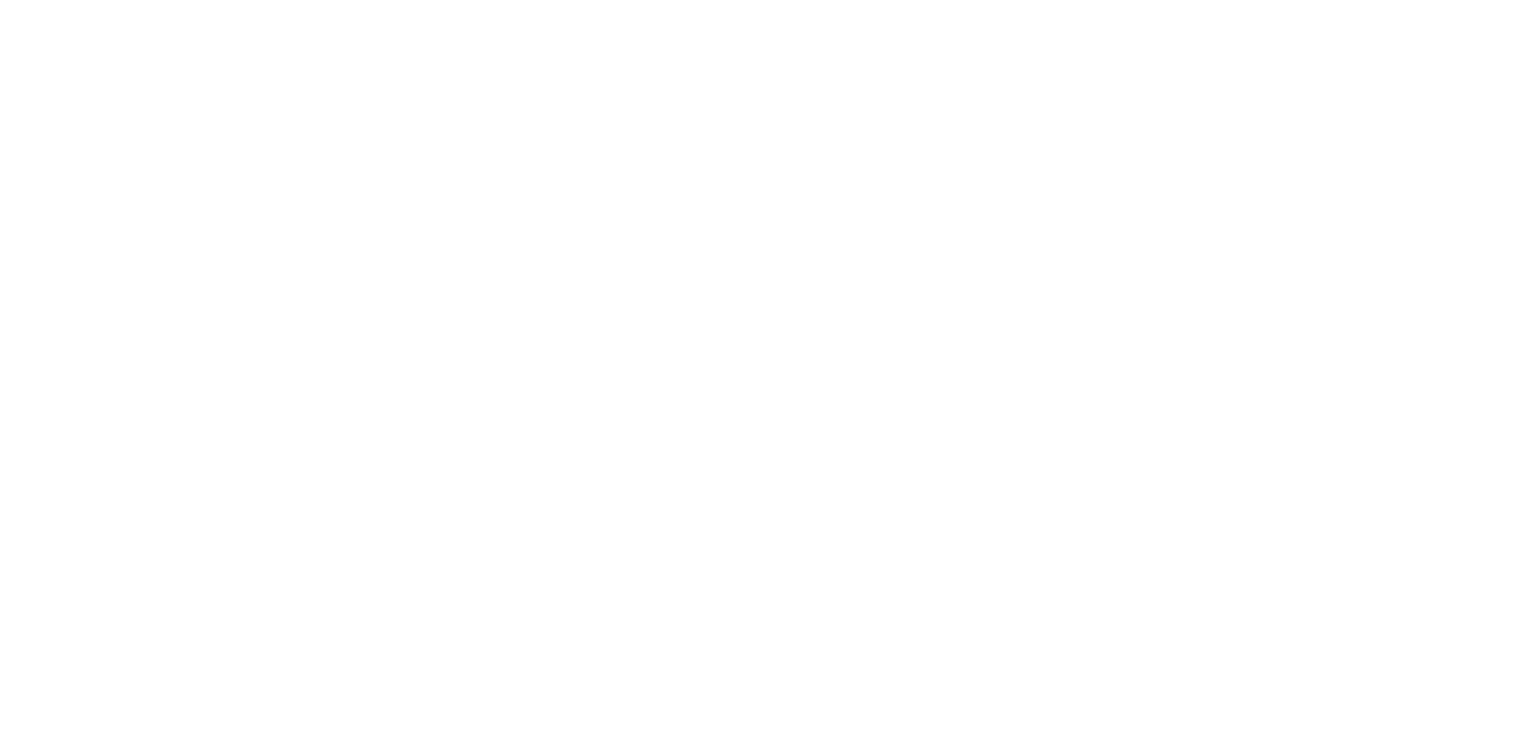 scroll, scrollTop: 0, scrollLeft: 0, axis: both 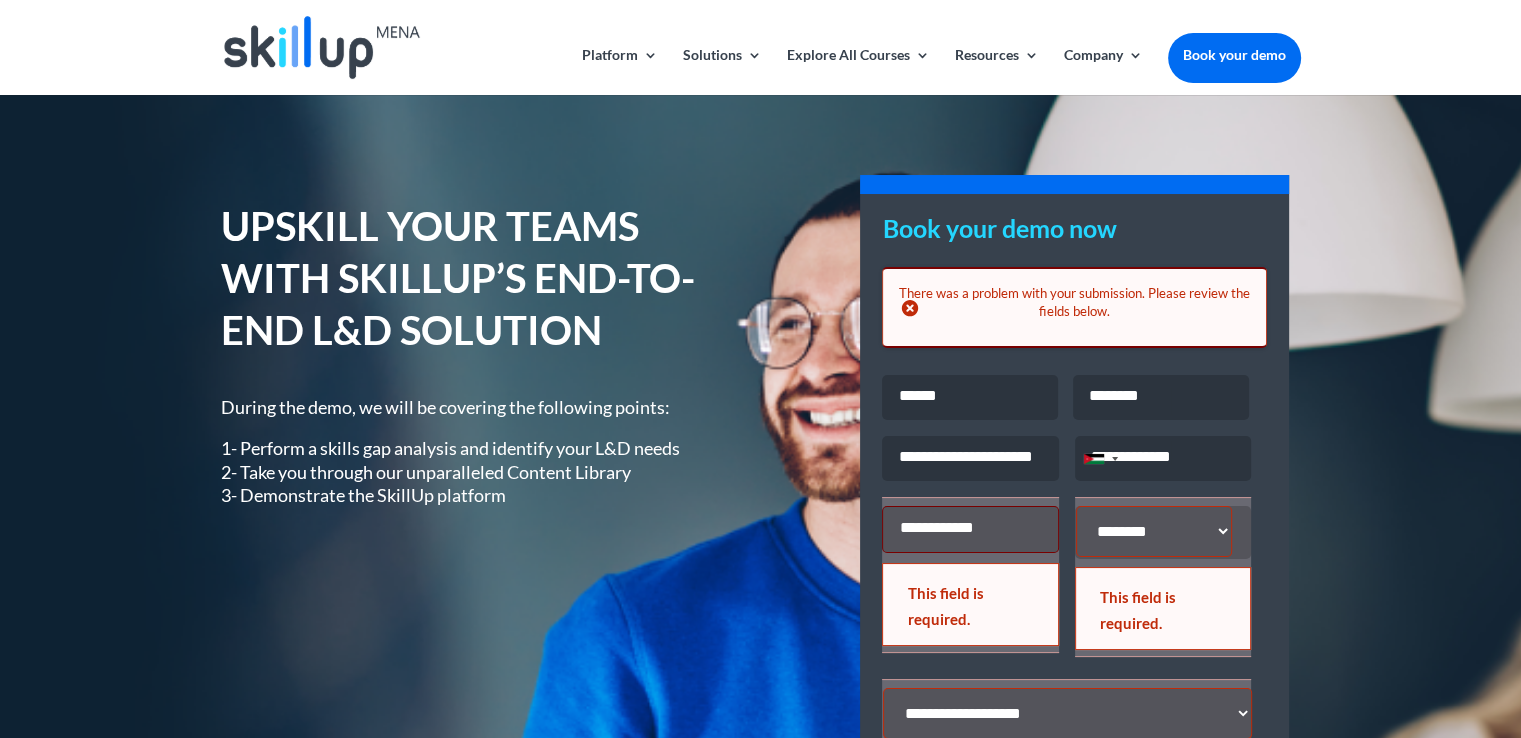drag, startPoint x: 1176, startPoint y: 365, endPoint x: 1176, endPoint y: 378, distance: 13 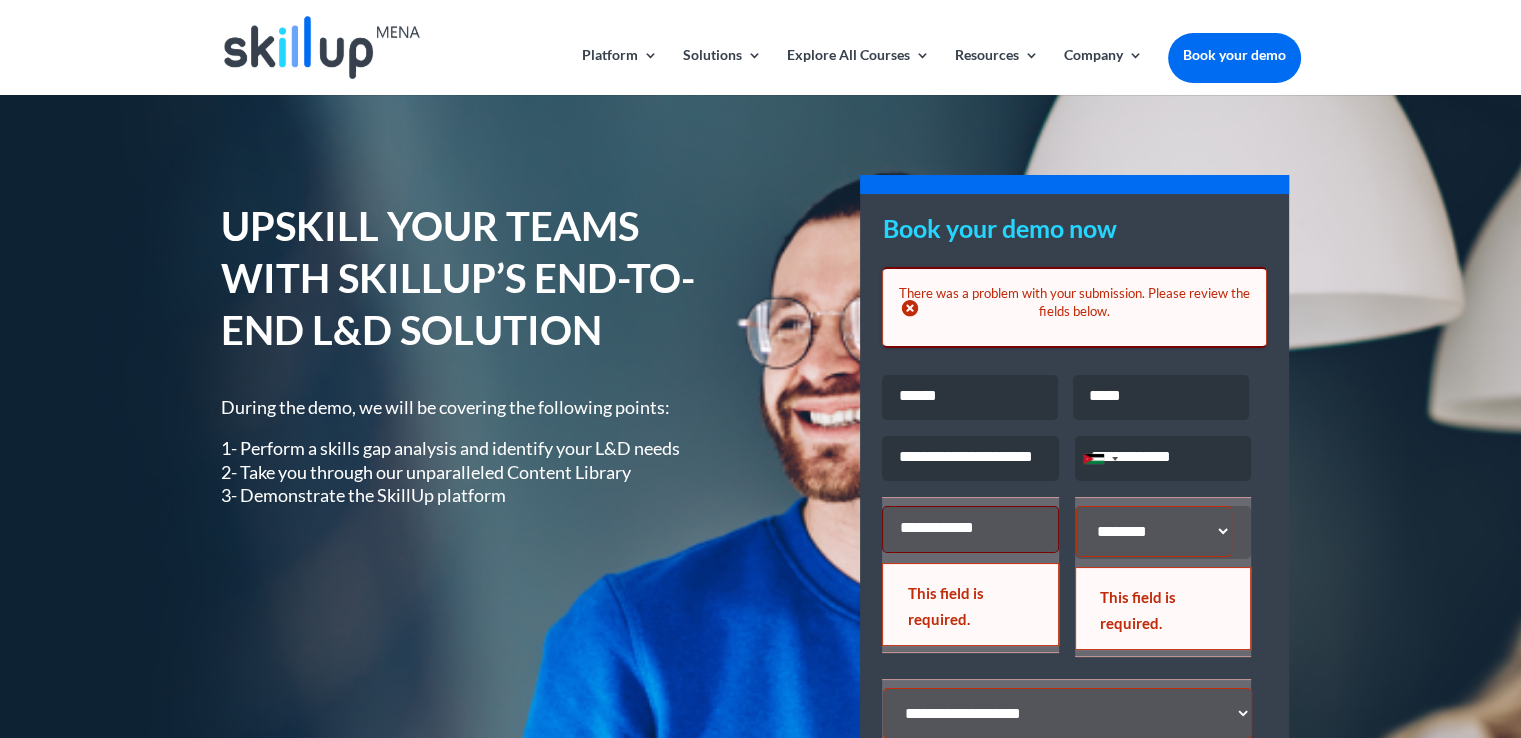 type on "*****" 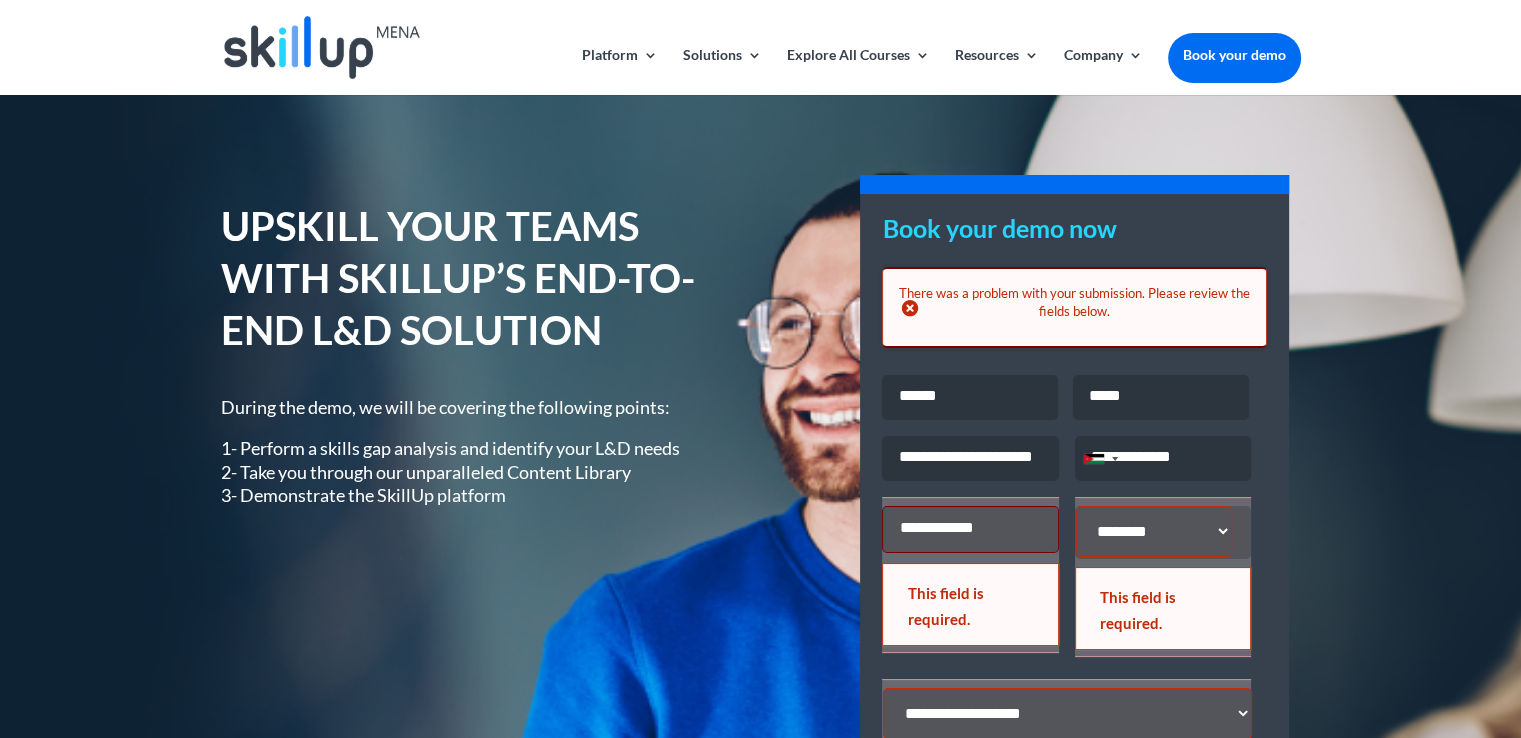 type on "*" 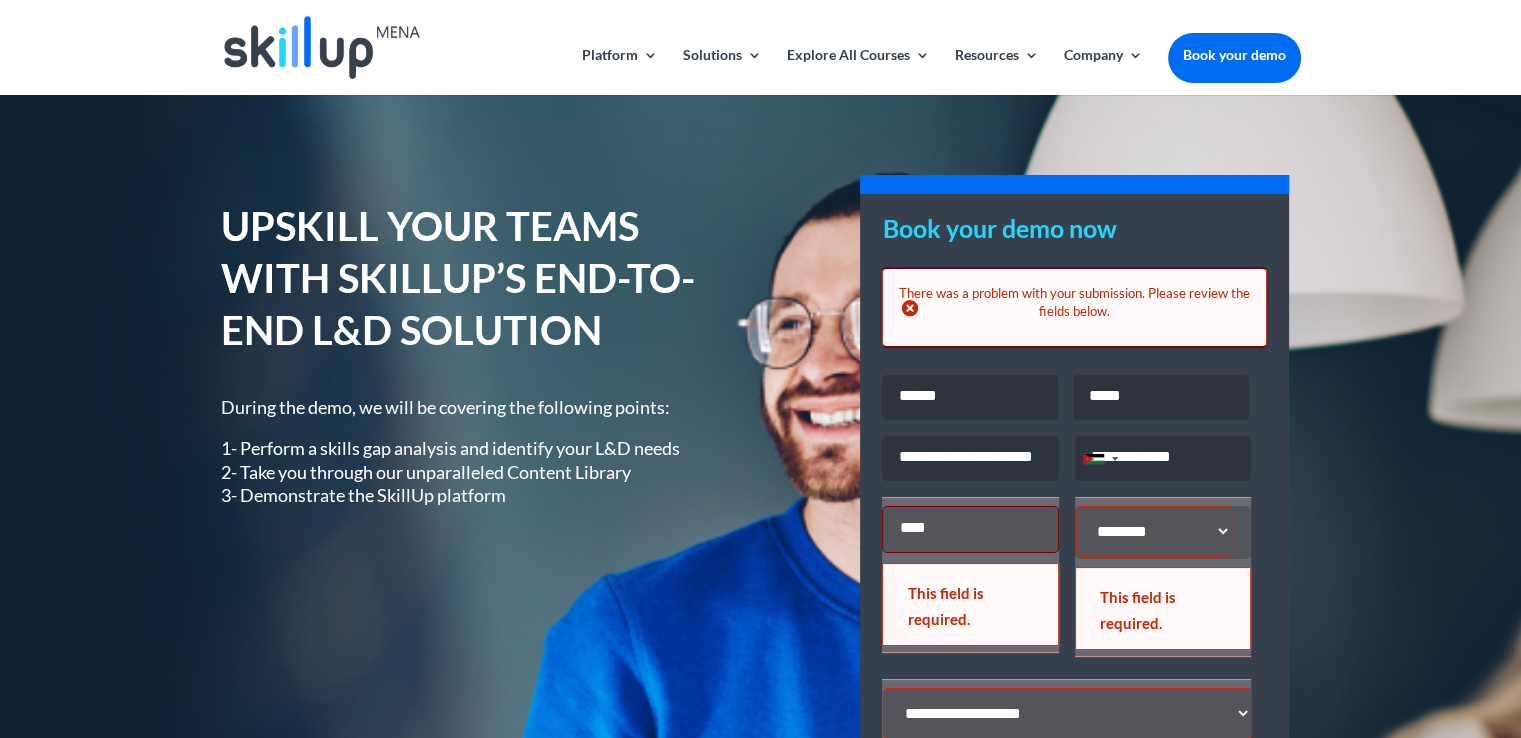 type on "****" 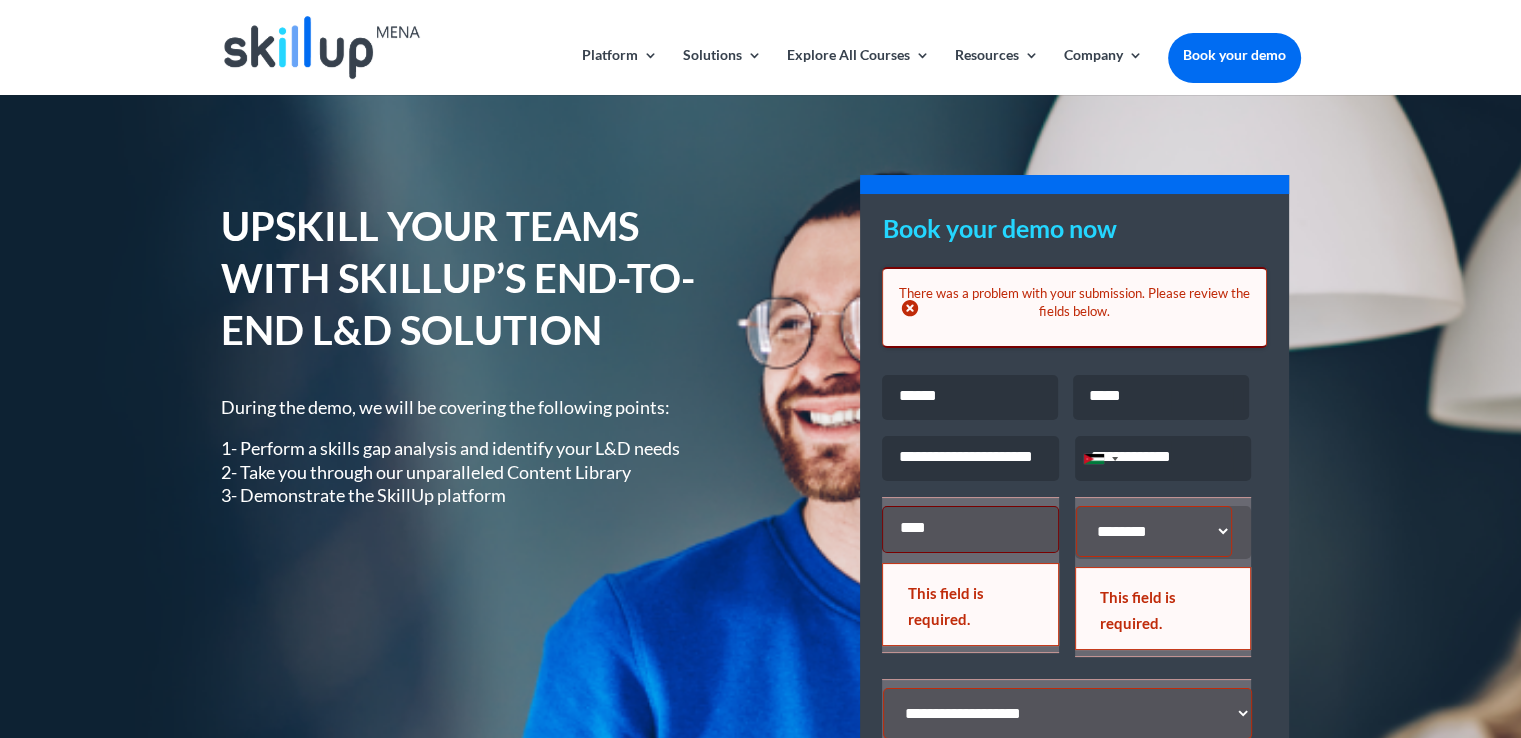 click on "**********" at bounding box center (1154, 531) 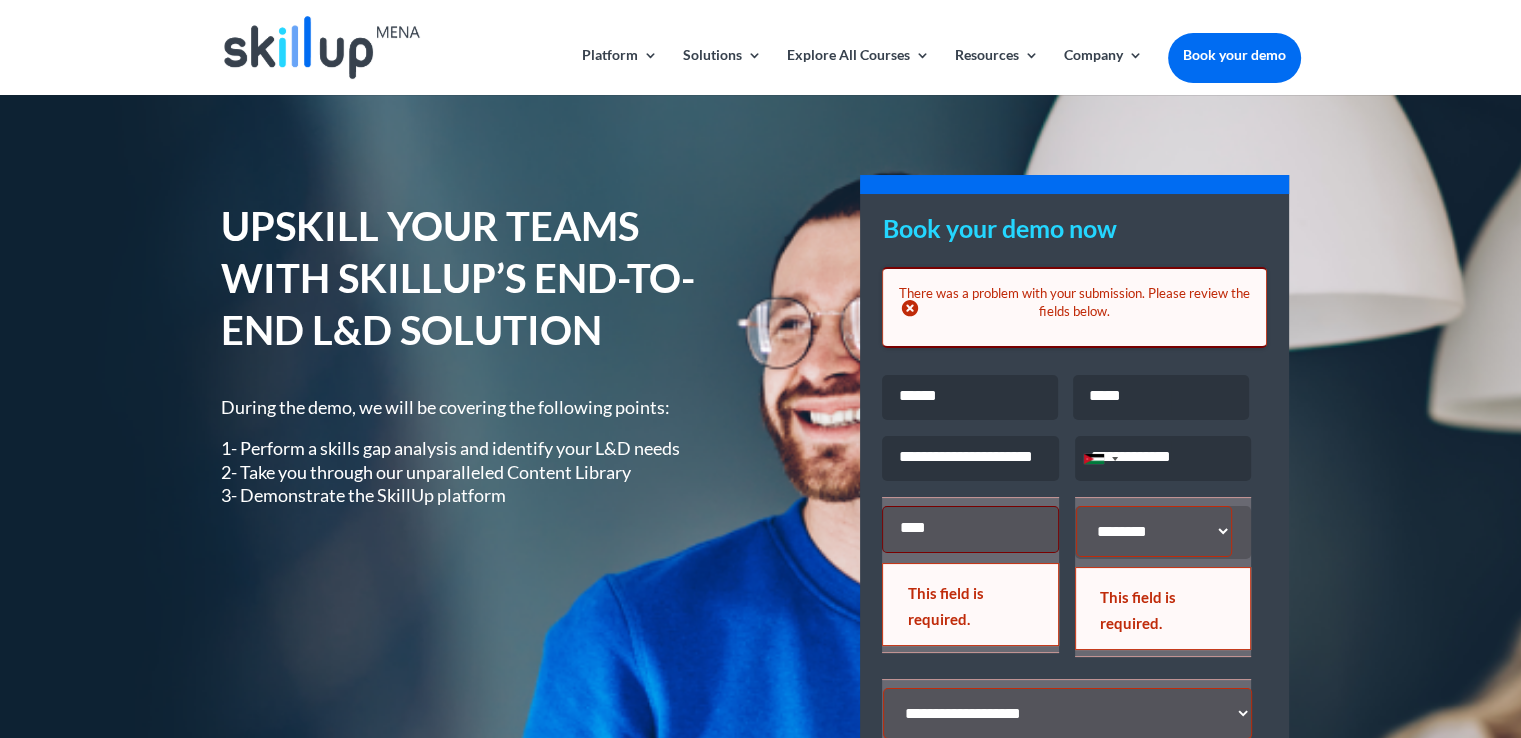 click on "**********" at bounding box center (1154, 531) 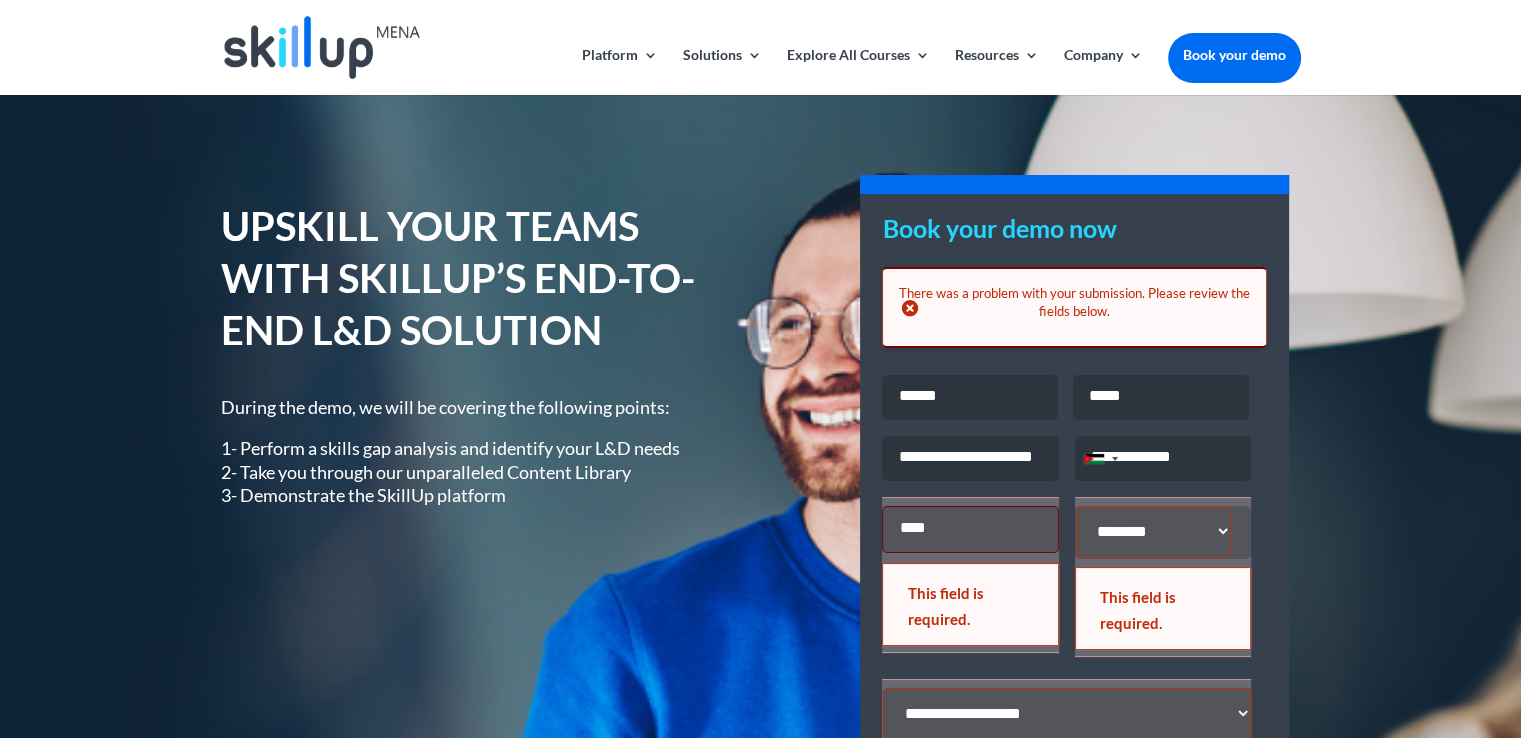 select on "**********" 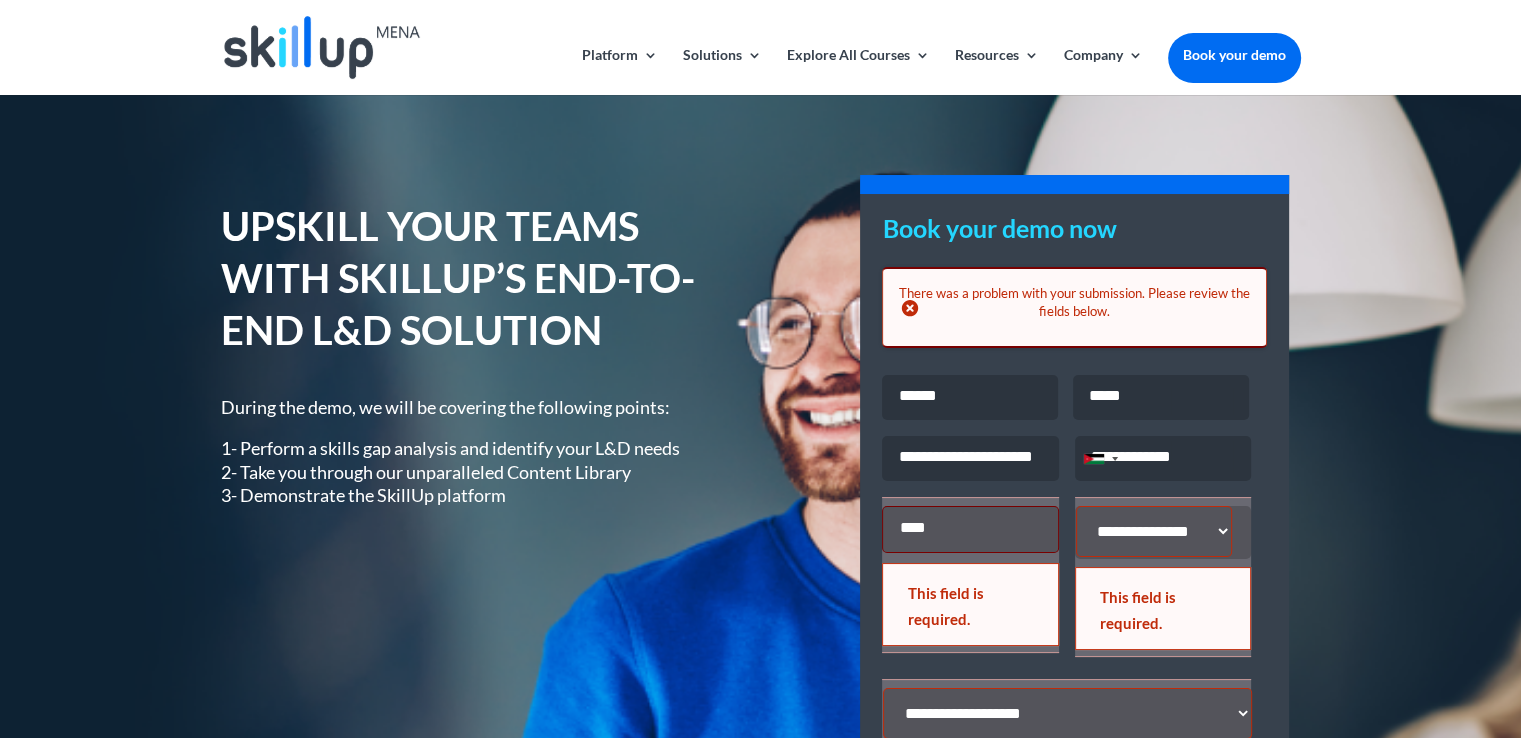 click on "**********" at bounding box center [1154, 531] 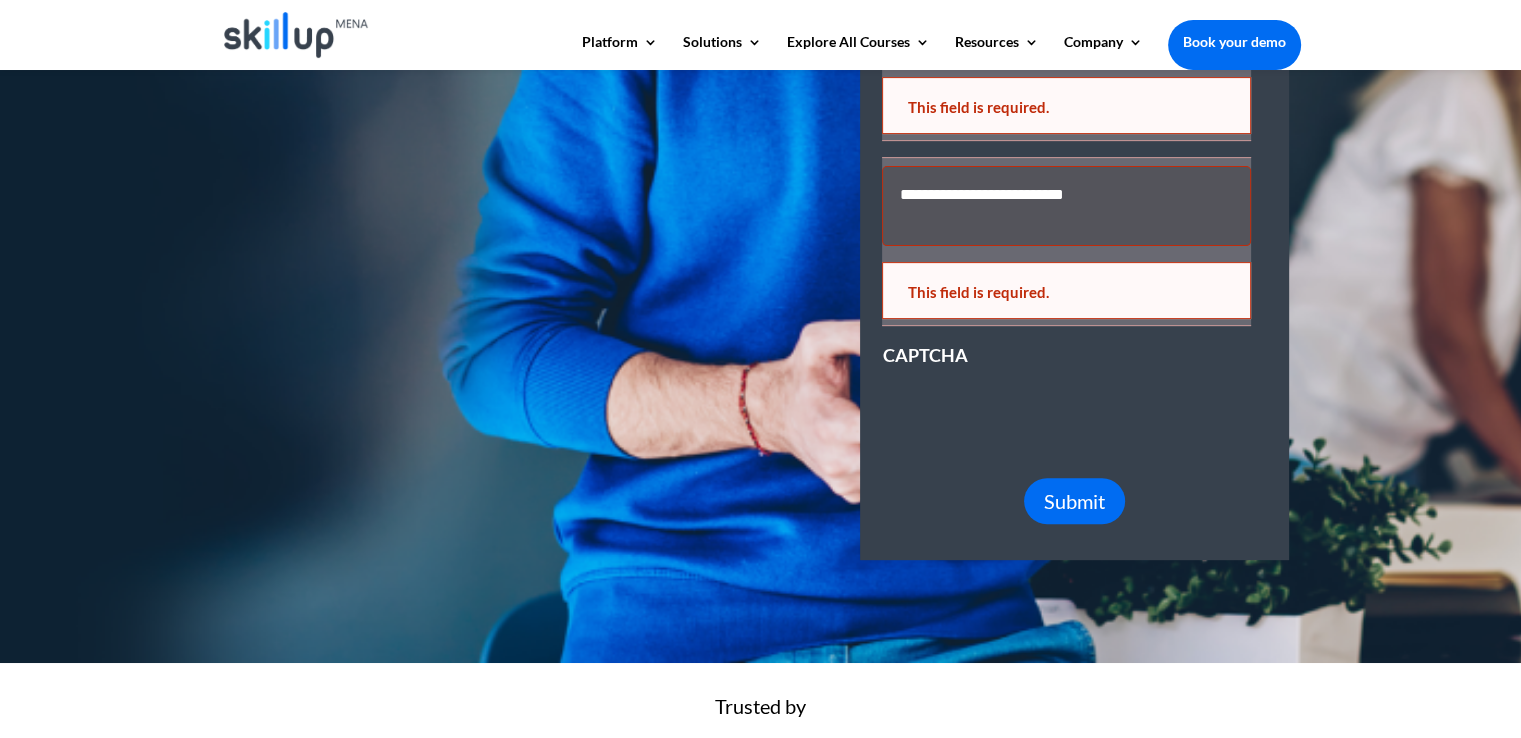 scroll, scrollTop: 563, scrollLeft: 0, axis: vertical 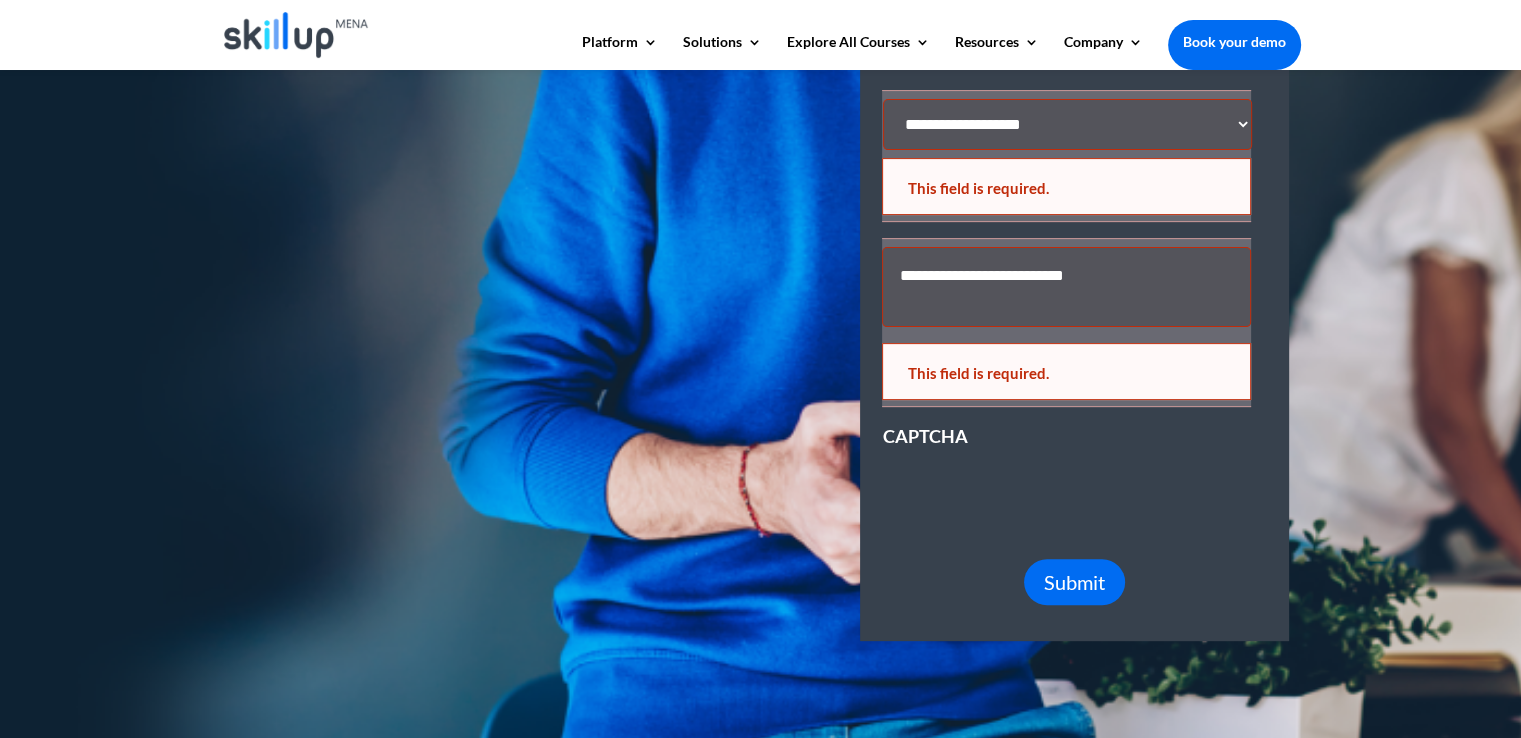 click on "Message *" at bounding box center [1066, 287] 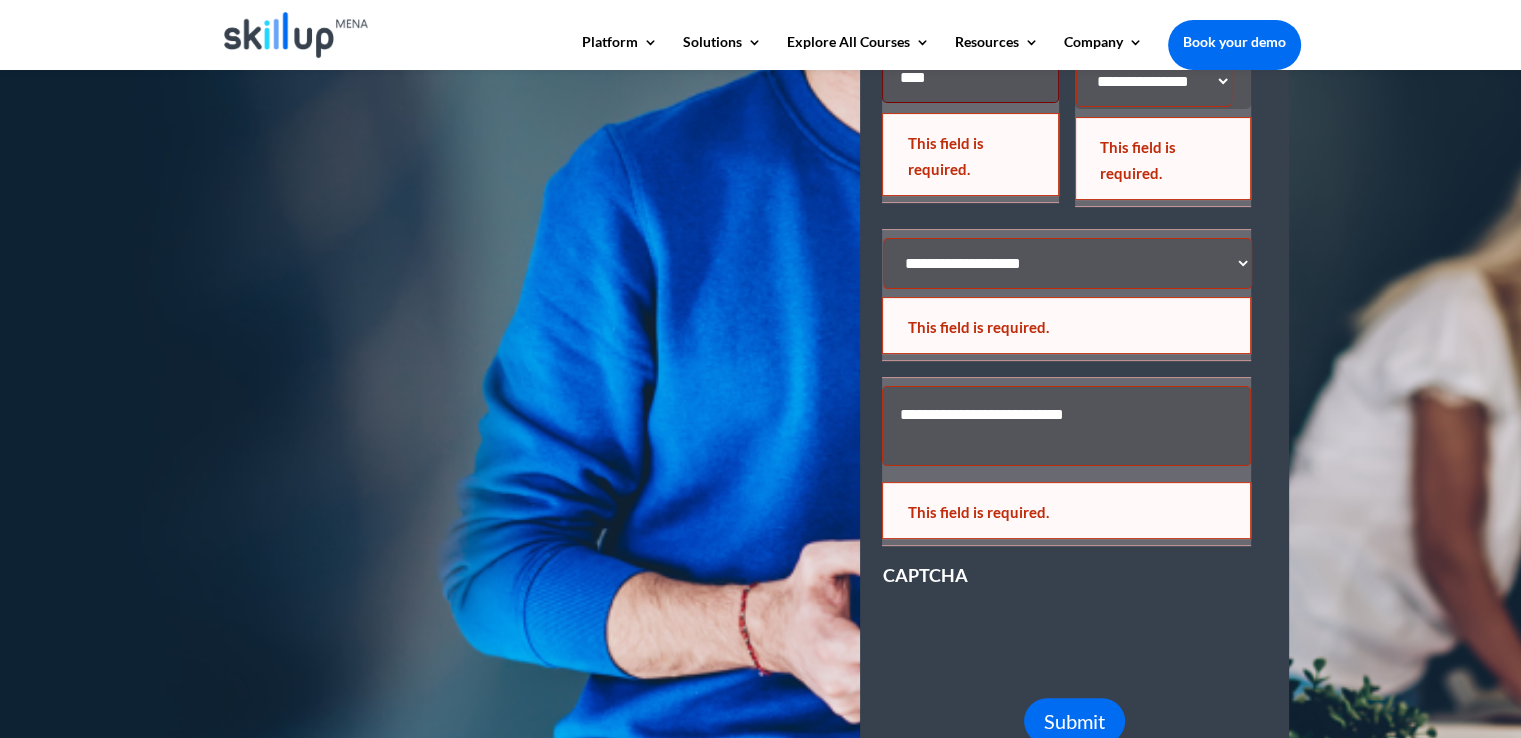 scroll, scrollTop: 509, scrollLeft: 0, axis: vertical 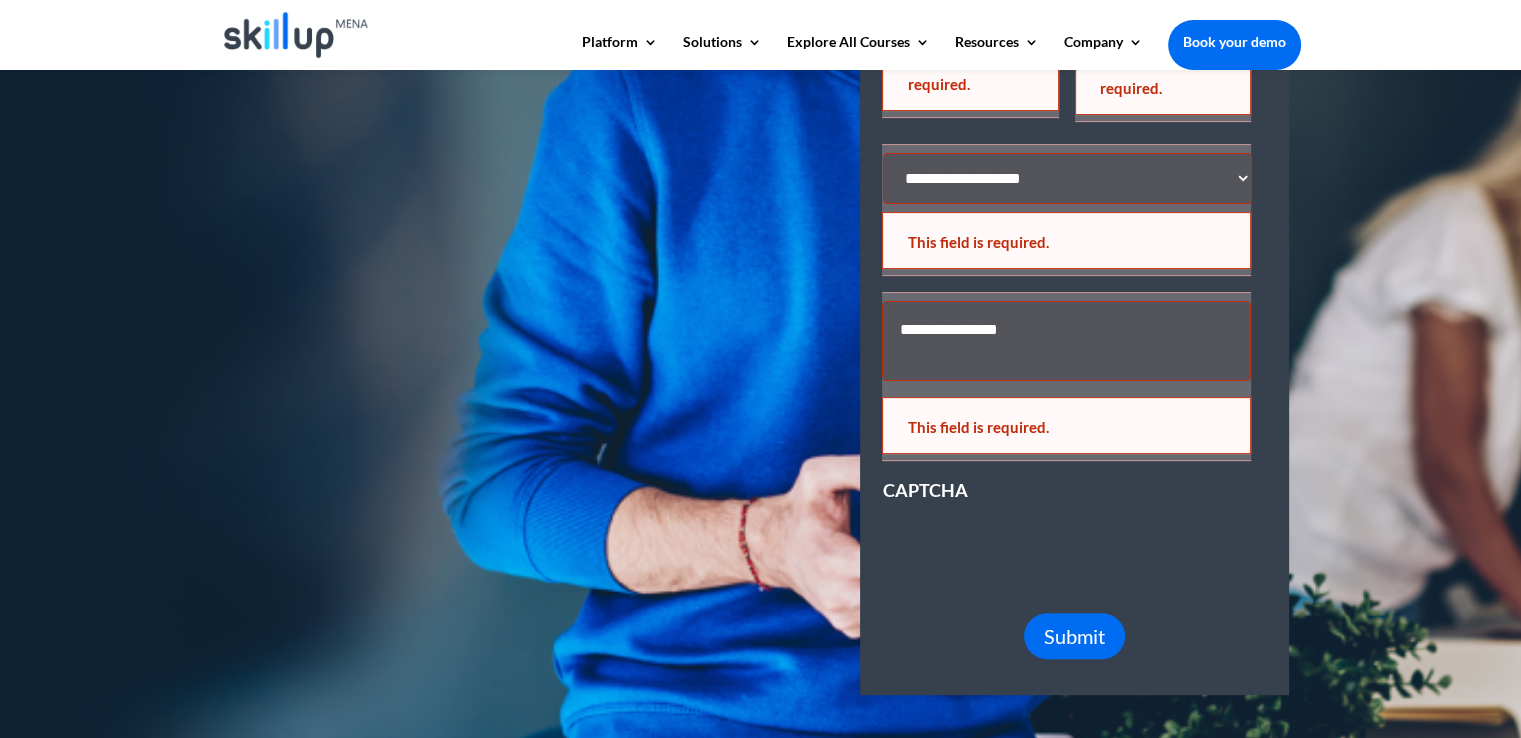 type on "**********" 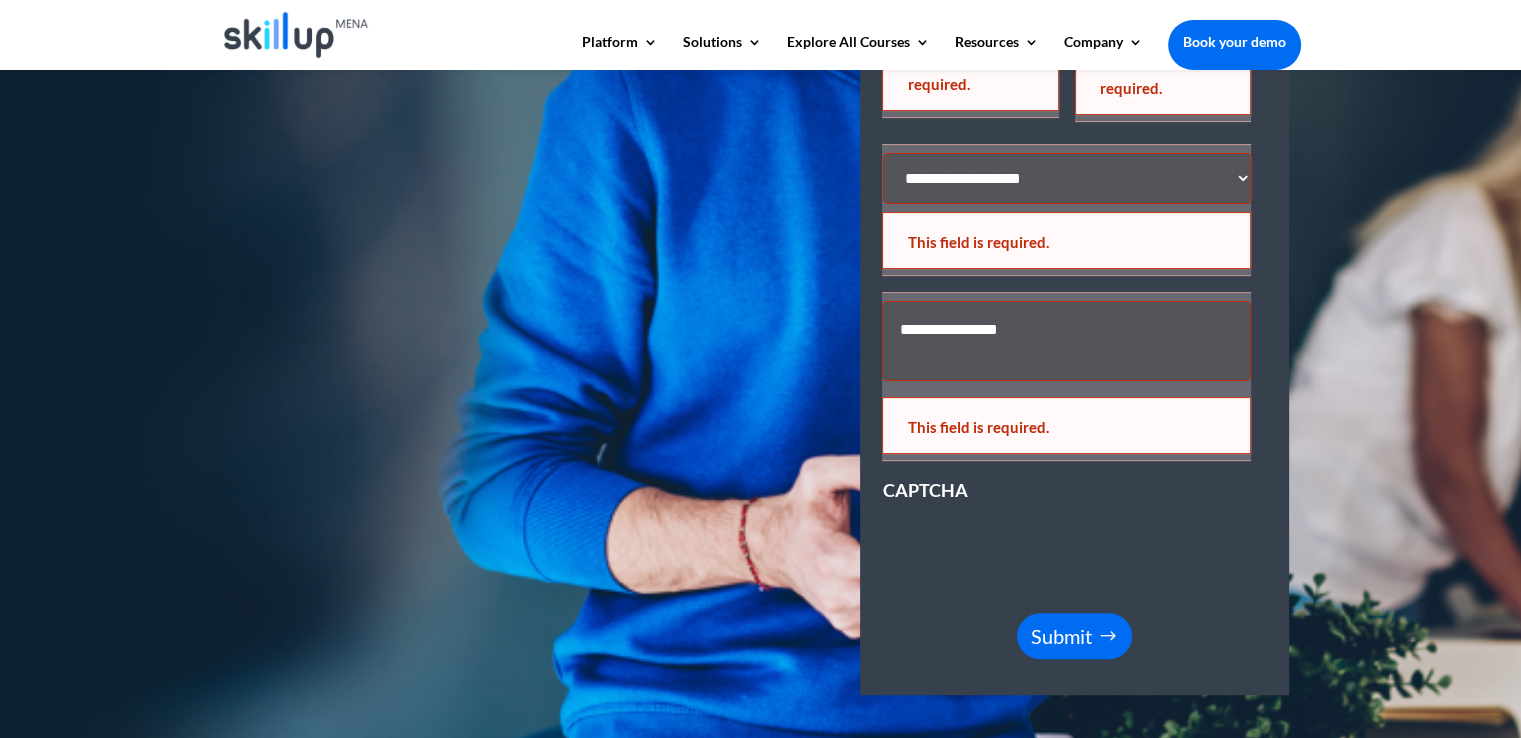 click on "Submit" at bounding box center (1061, 636) 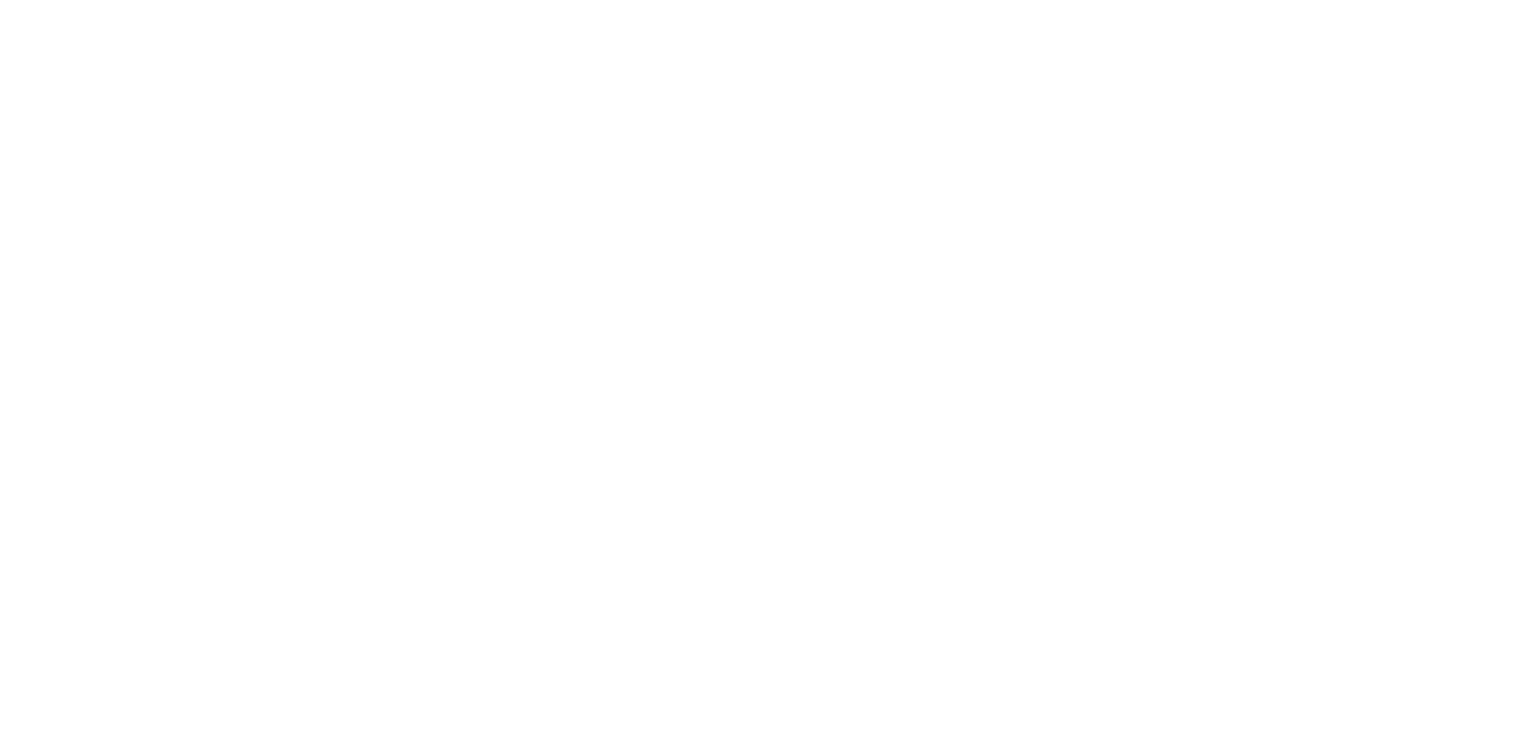 scroll, scrollTop: 0, scrollLeft: 0, axis: both 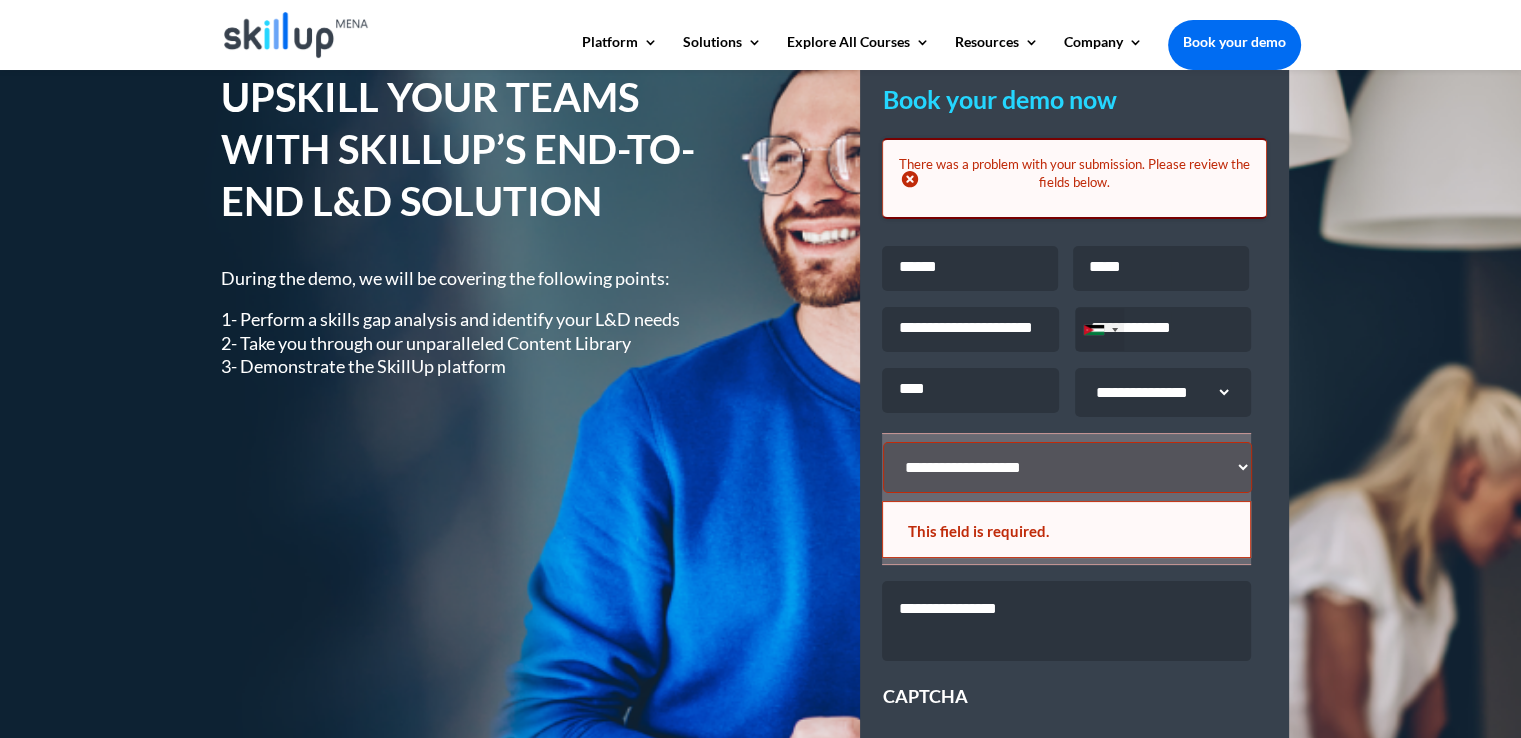 click on "Jordan +962" at bounding box center [1100, 329] 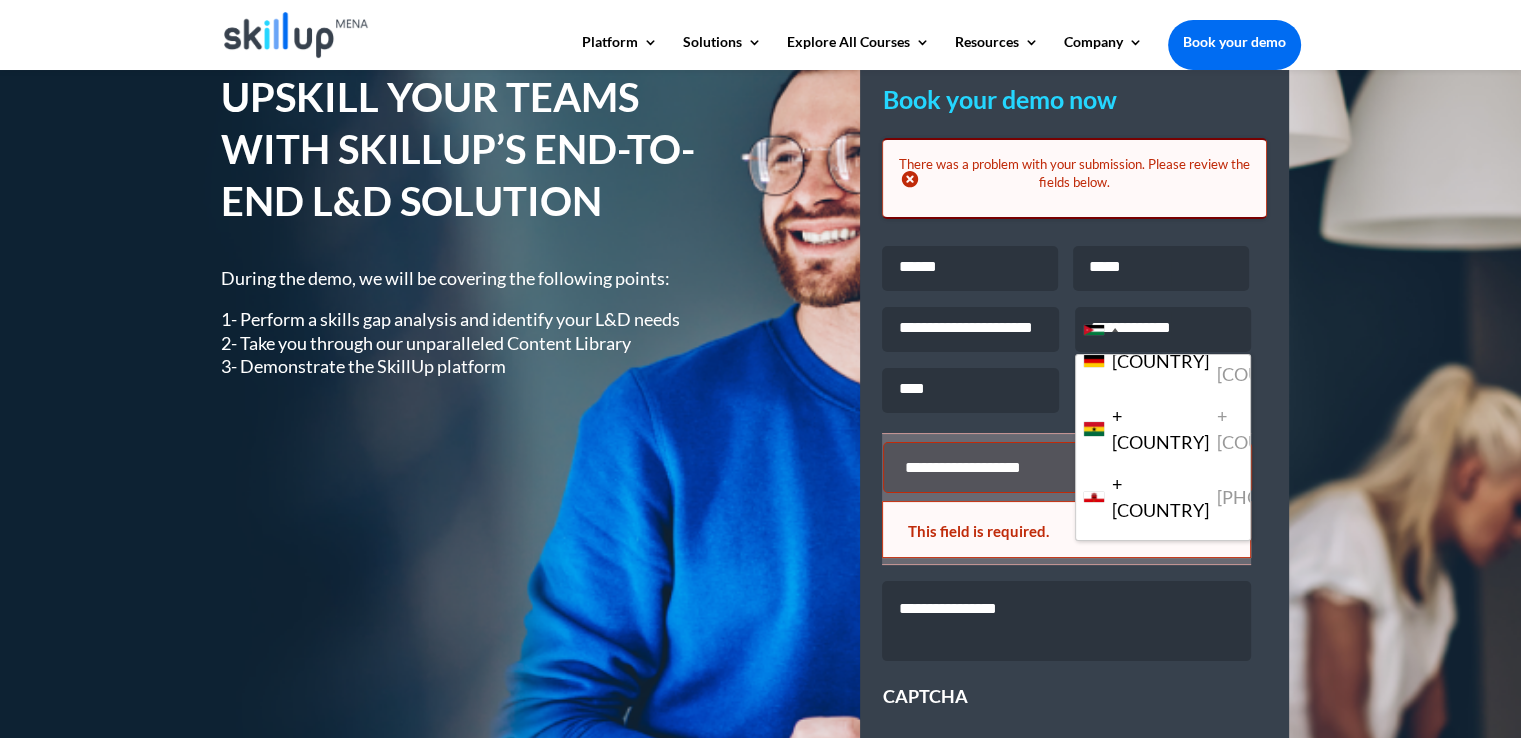 click on "**********" at bounding box center [1067, 467] 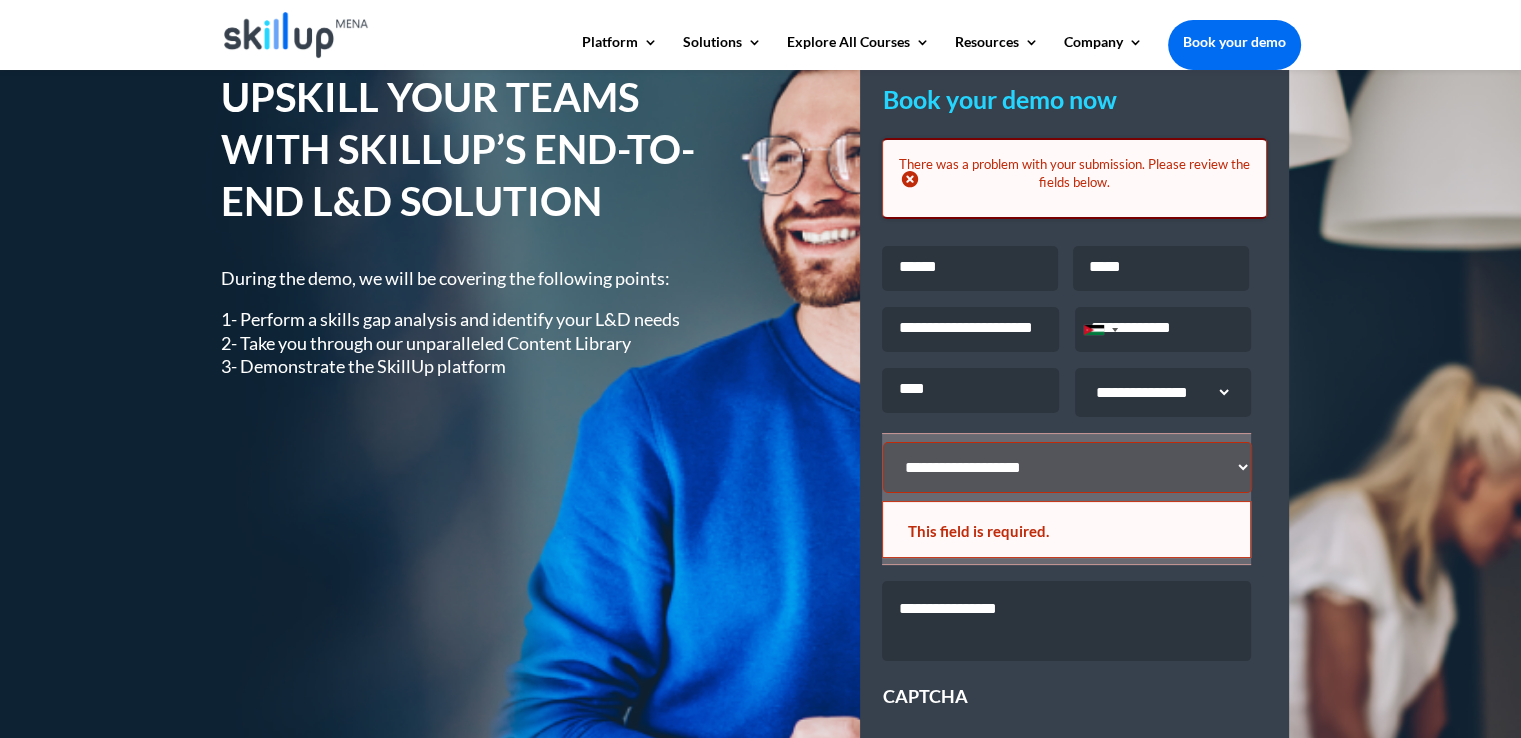 select on "*******" 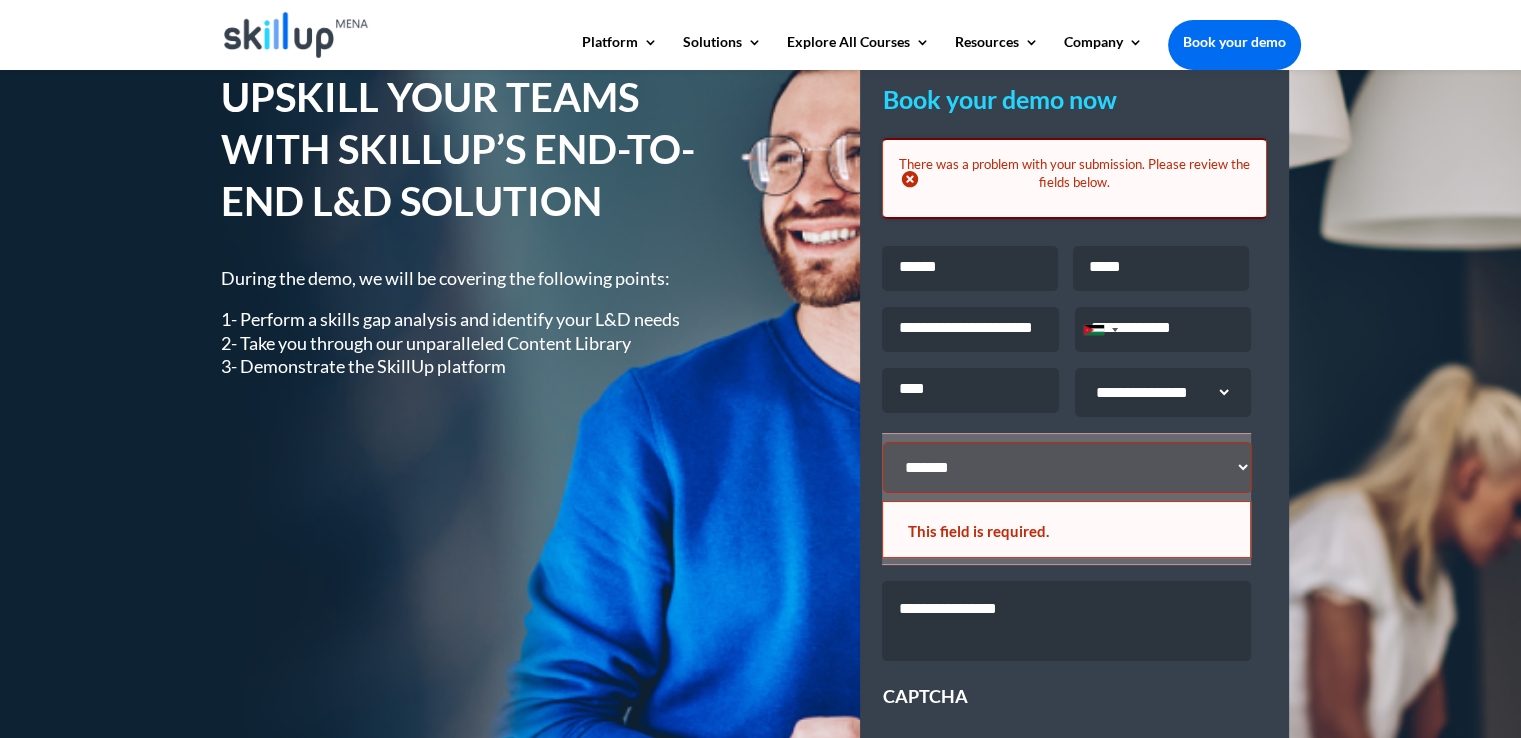 click on "**********" at bounding box center (1067, 467) 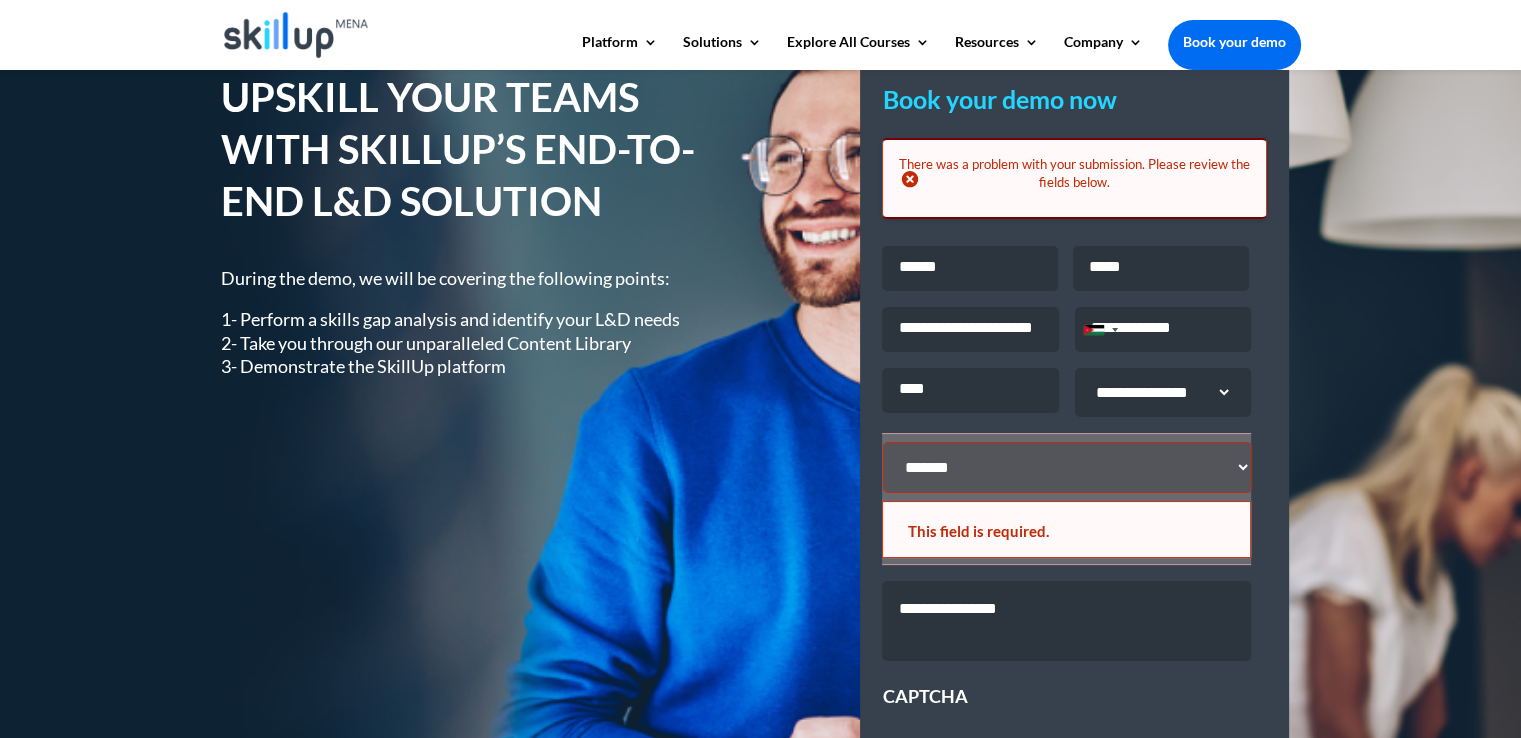 click on "This field is required." at bounding box center (1066, 529) 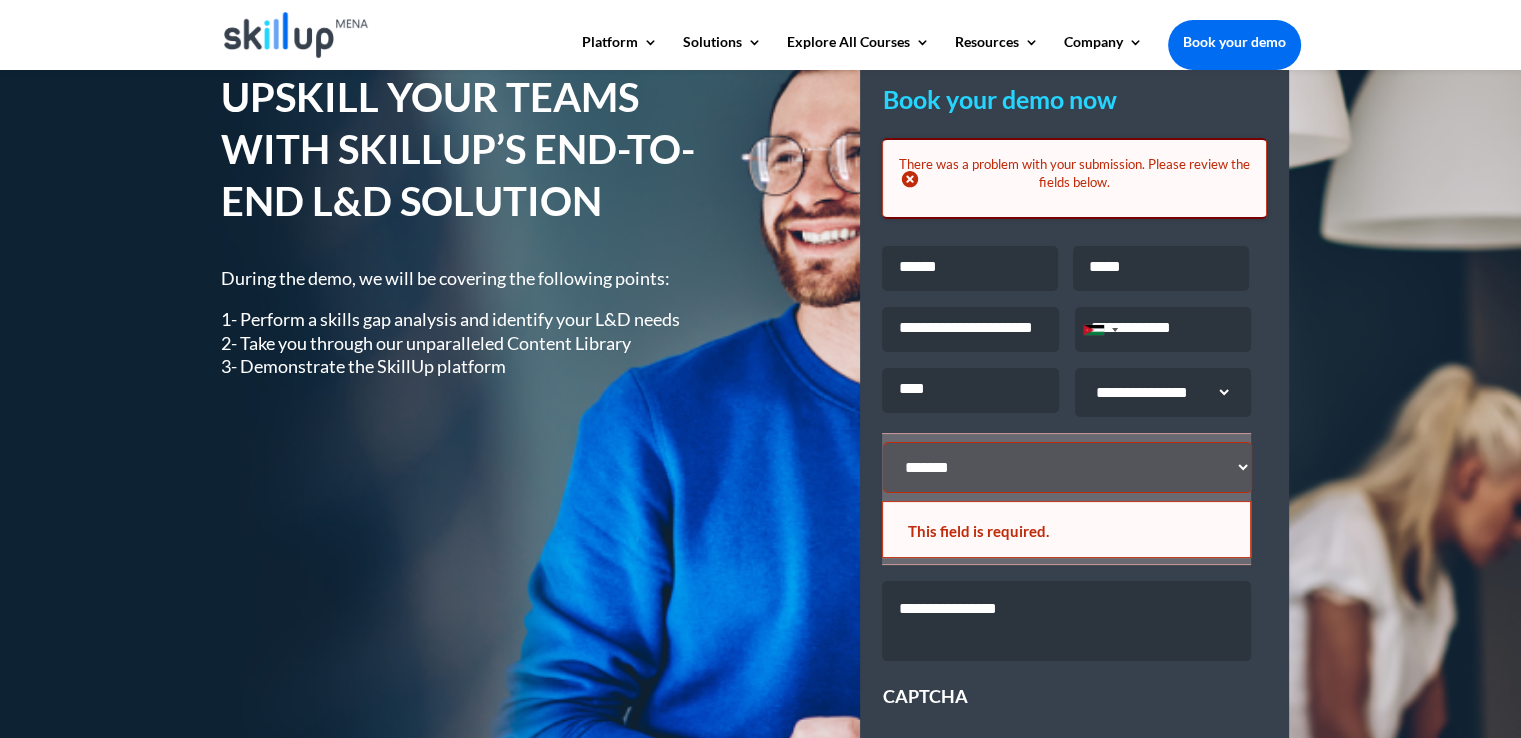 click on "**********" at bounding box center (1154, 392) 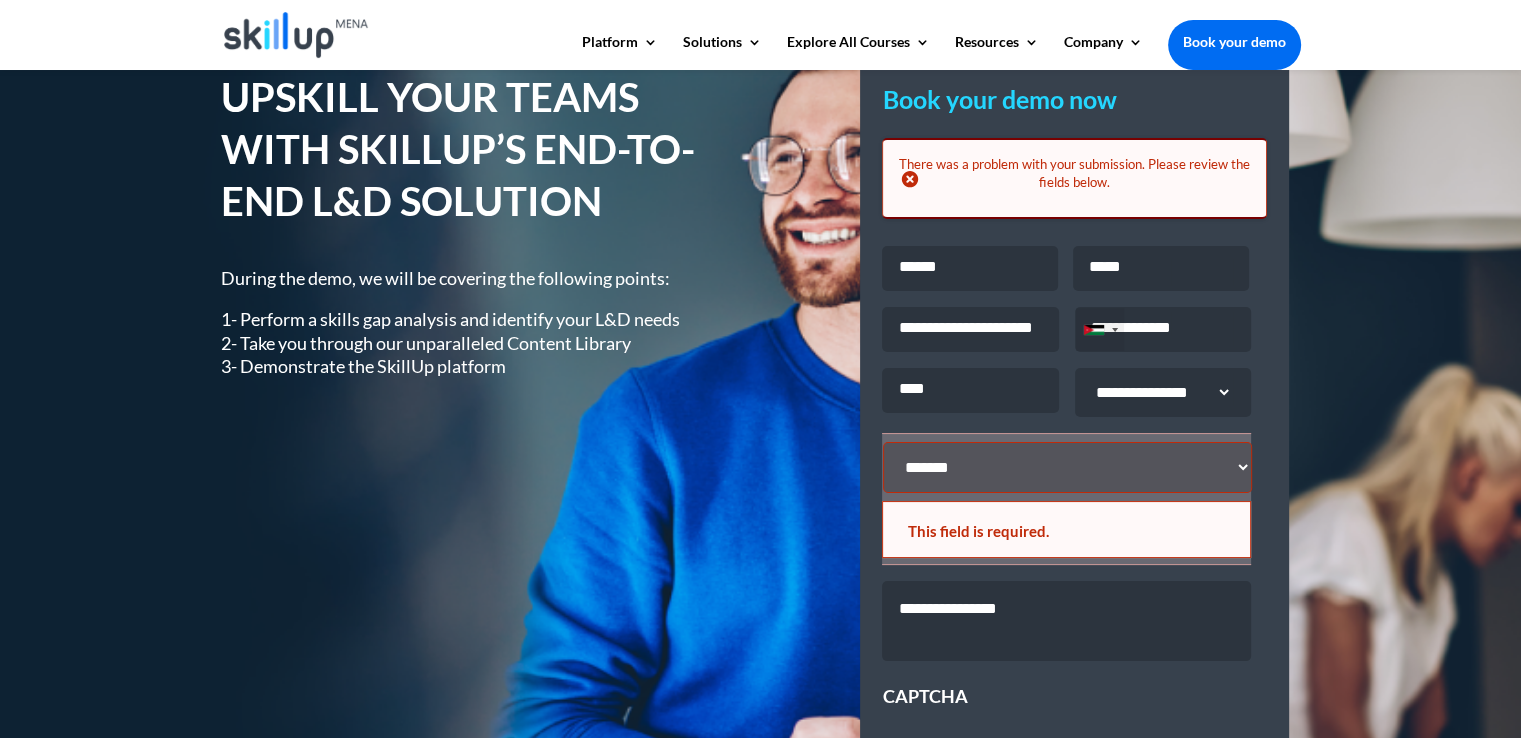click on "Jordan +962" at bounding box center (1100, 329) 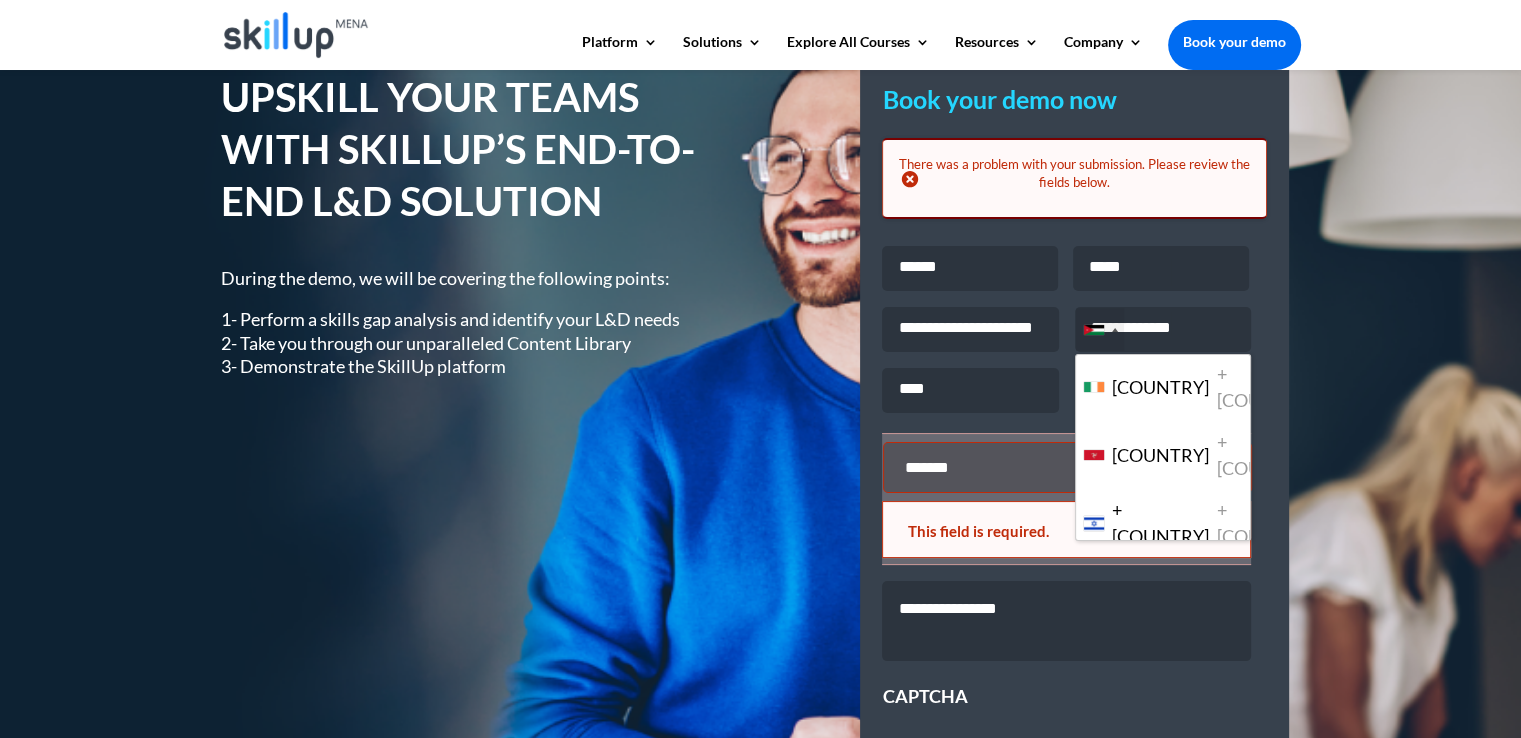 scroll, scrollTop: 6575, scrollLeft: 0, axis: vertical 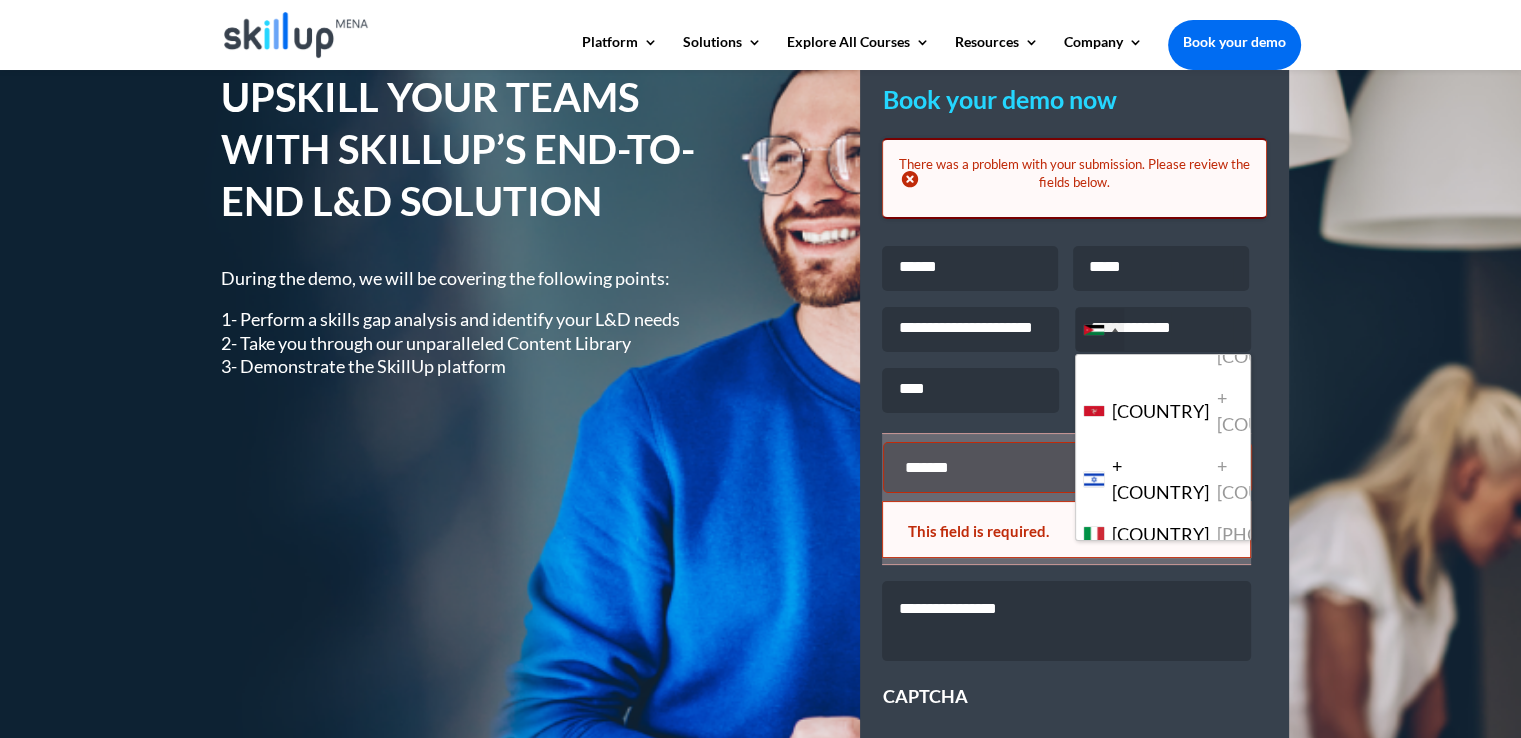 click on "Morocco" at bounding box center (1160, 3173) 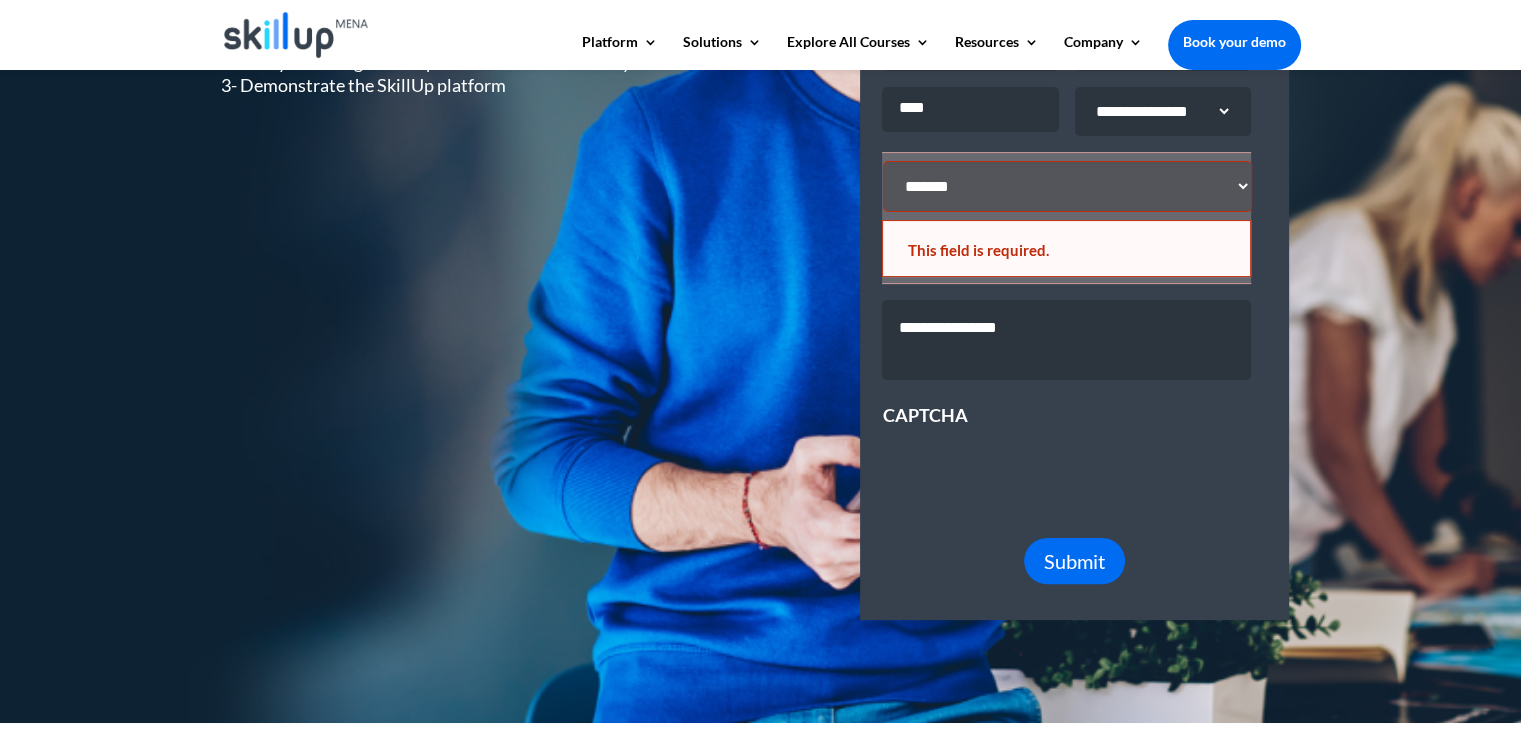 scroll, scrollTop: 408, scrollLeft: 0, axis: vertical 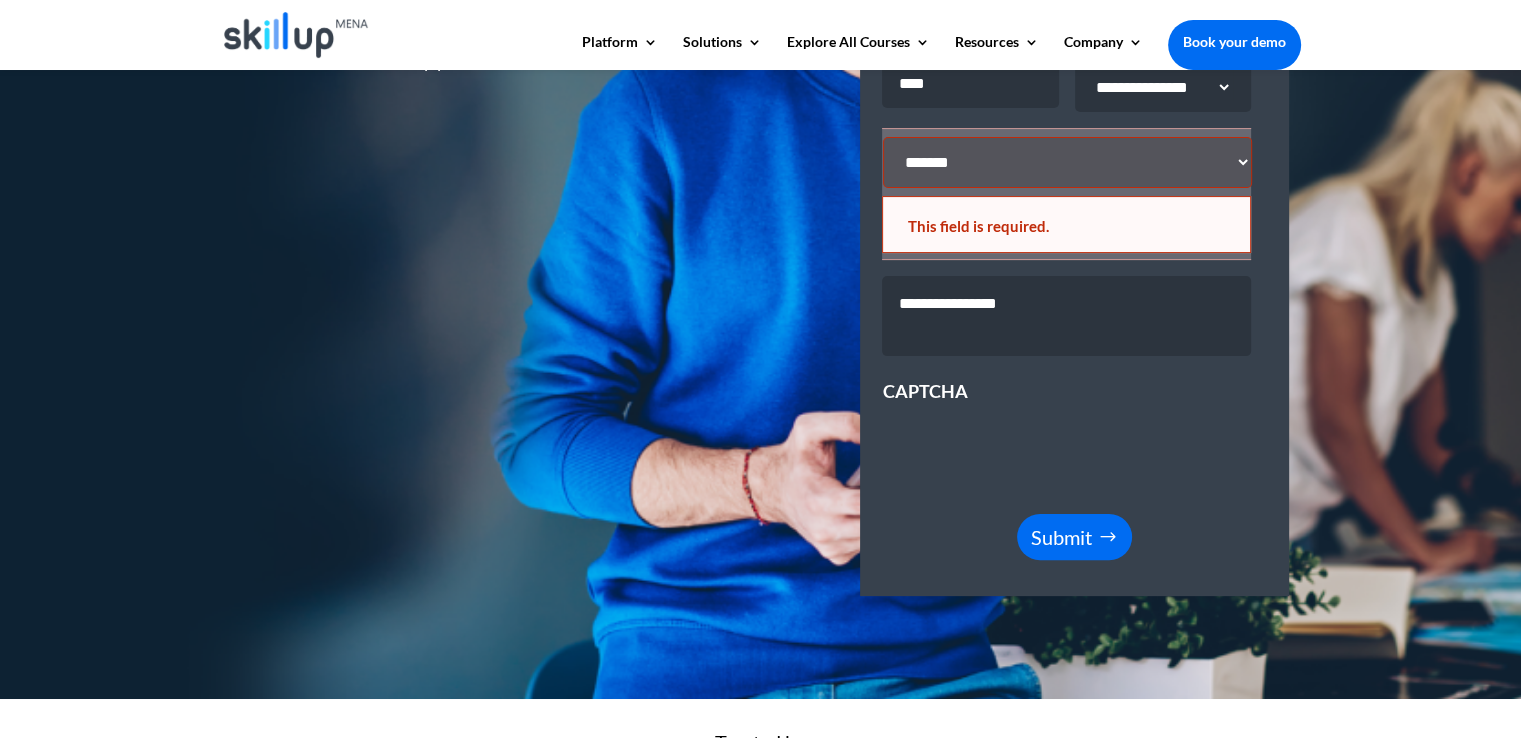click on "Submit" at bounding box center (1074, 537) 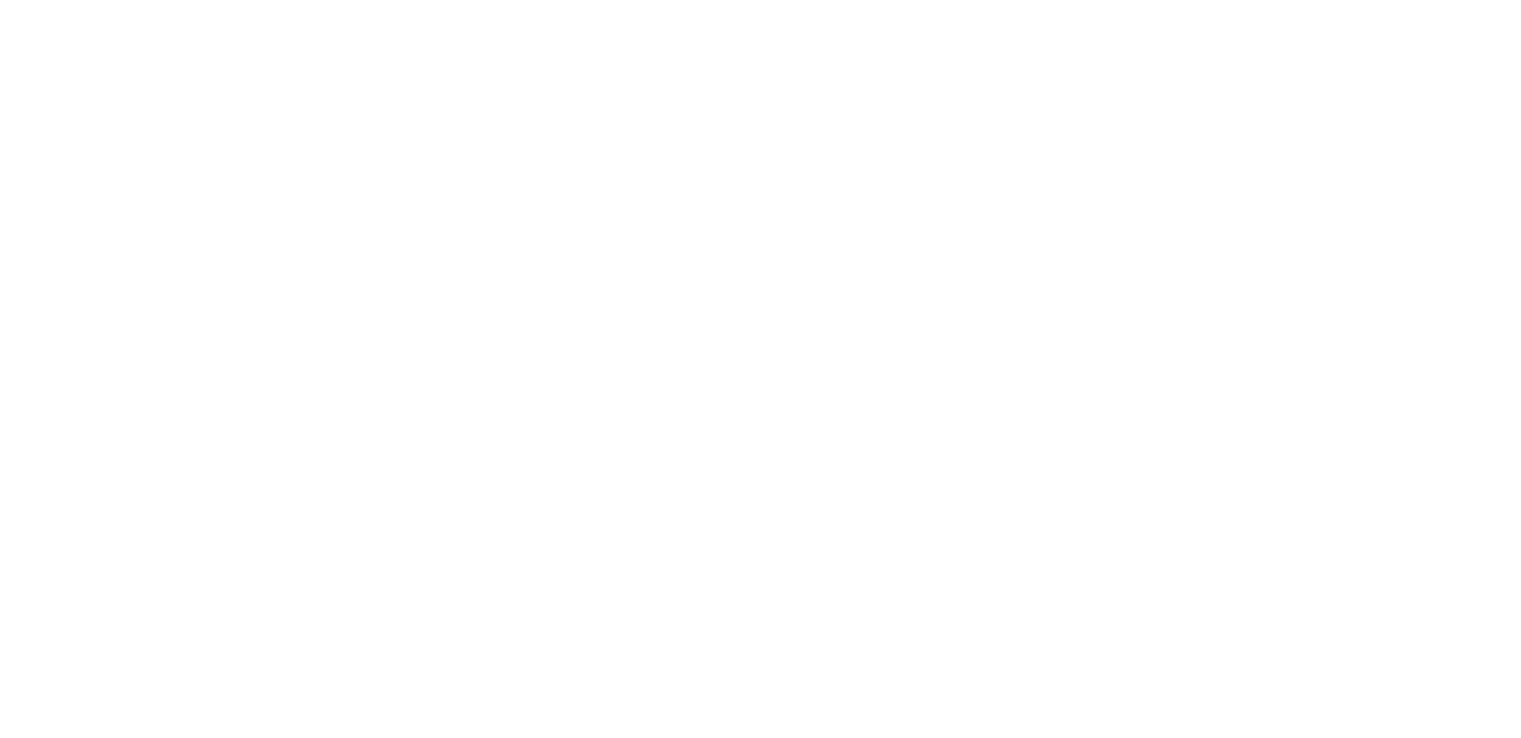 scroll, scrollTop: 0, scrollLeft: 0, axis: both 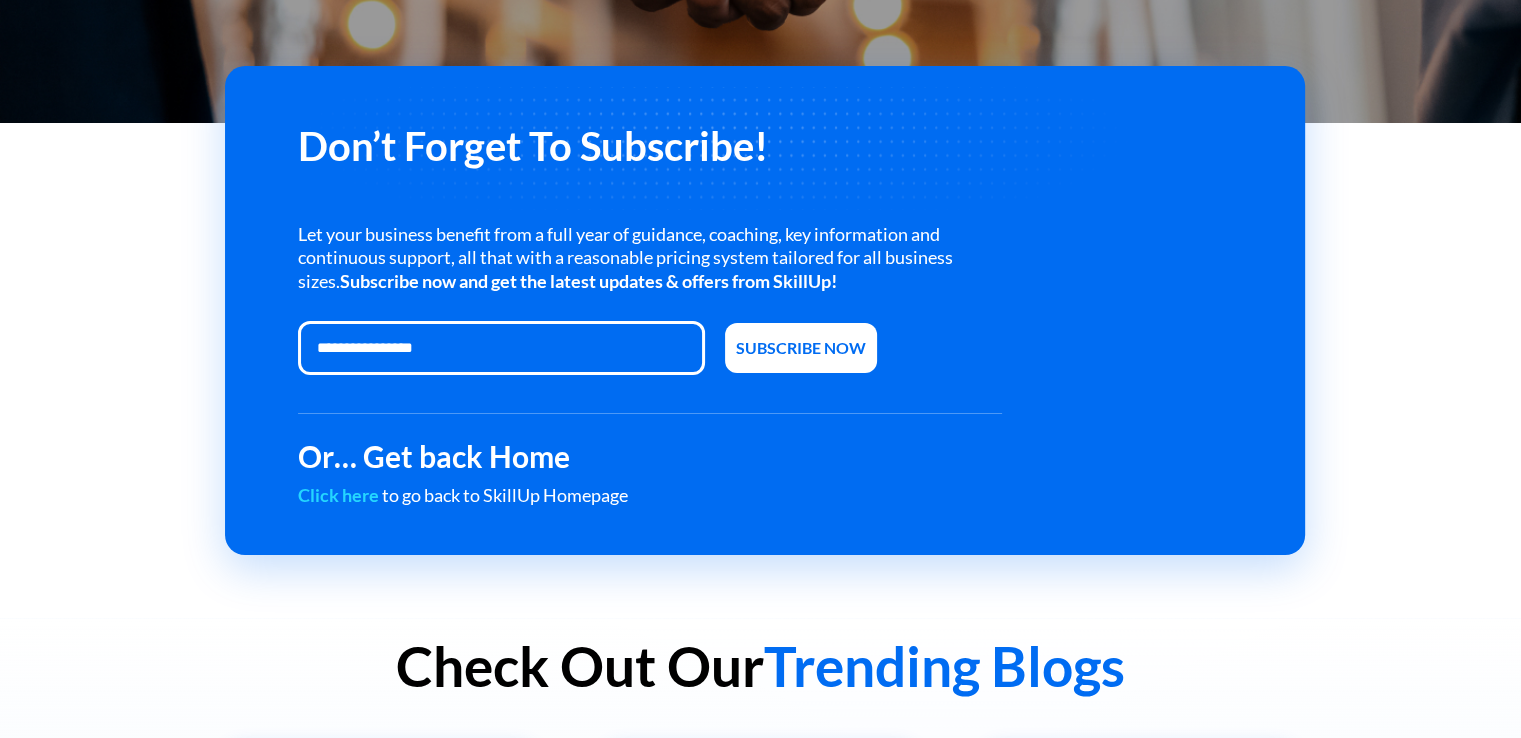 click on "Email" at bounding box center [502, 348] 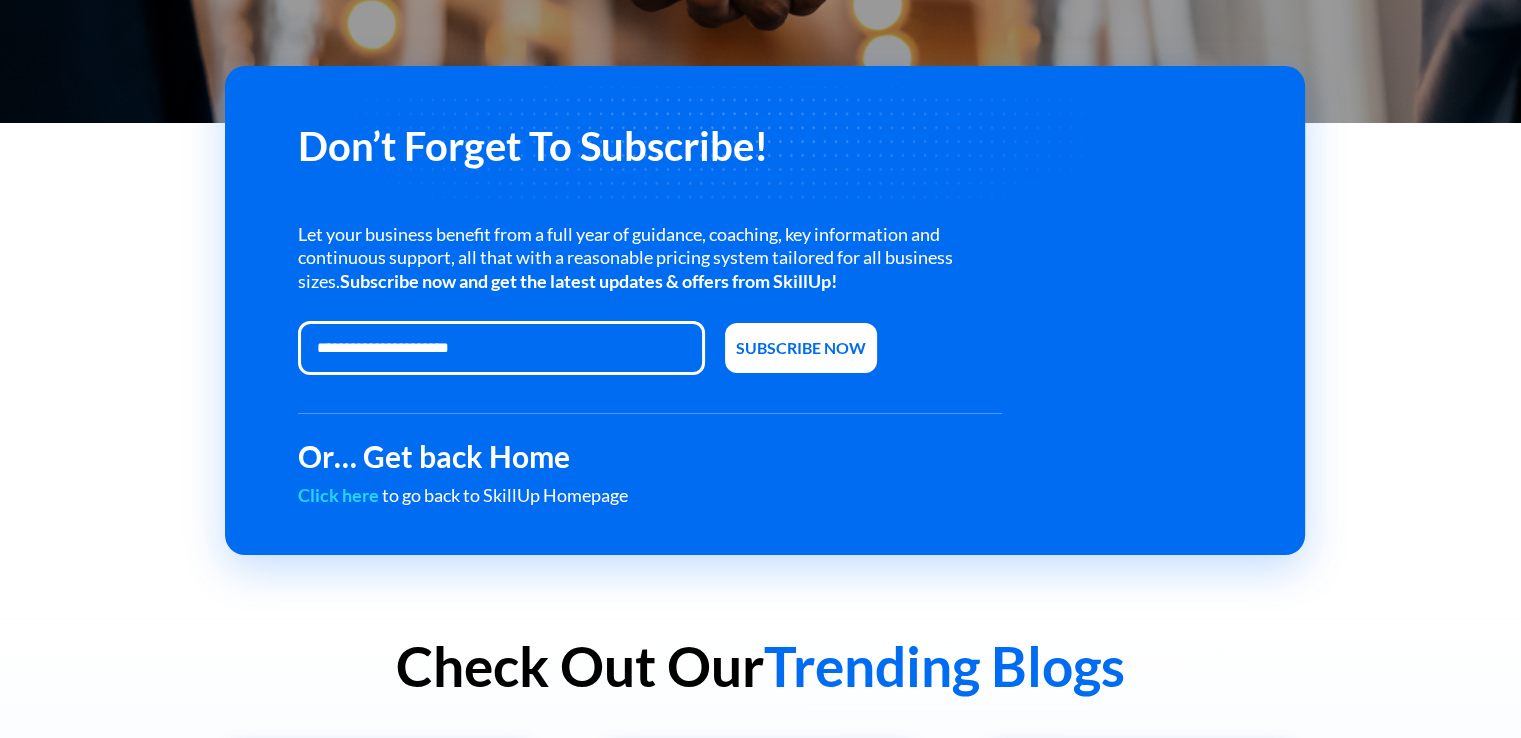 click on "Subscribe Now" at bounding box center [801, 347] 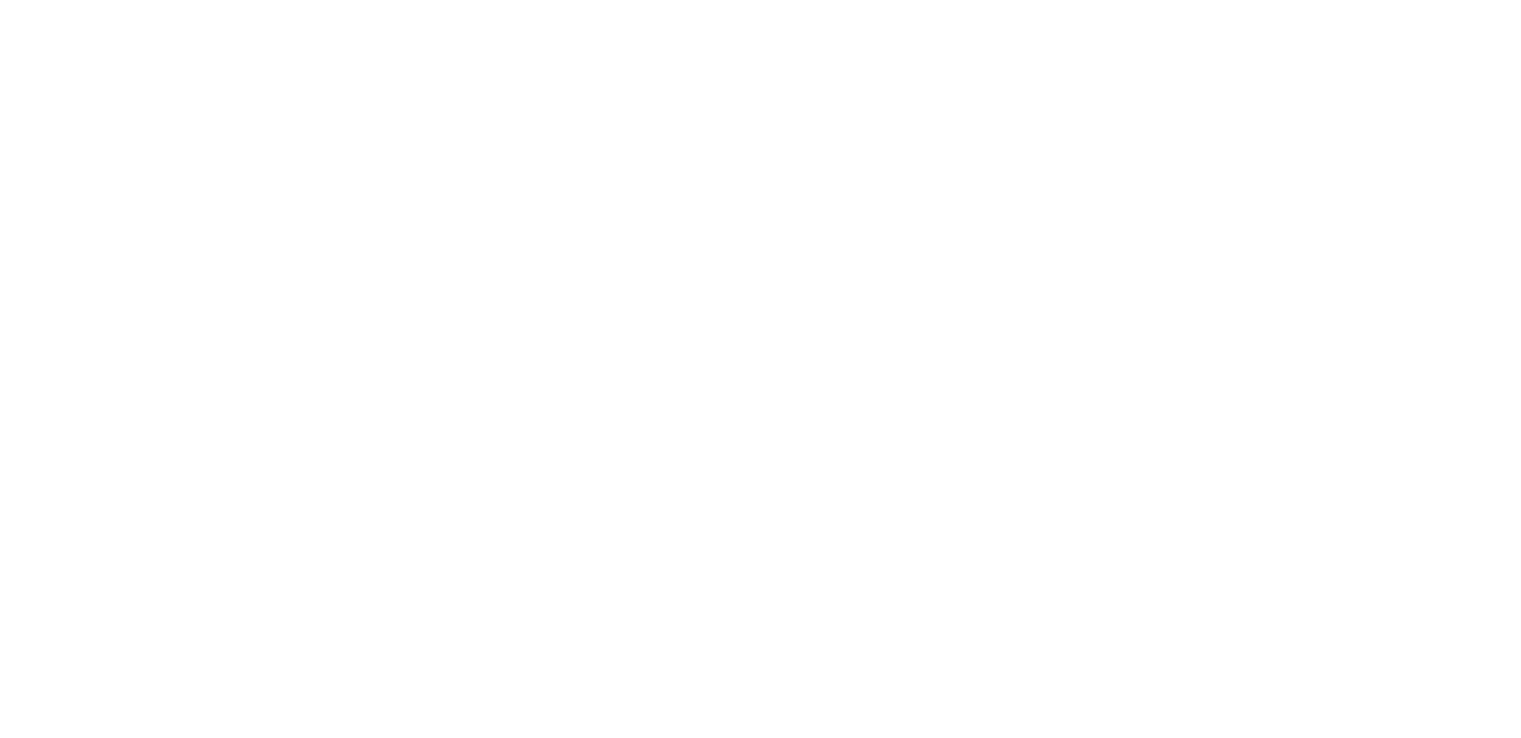 scroll, scrollTop: 0, scrollLeft: 0, axis: both 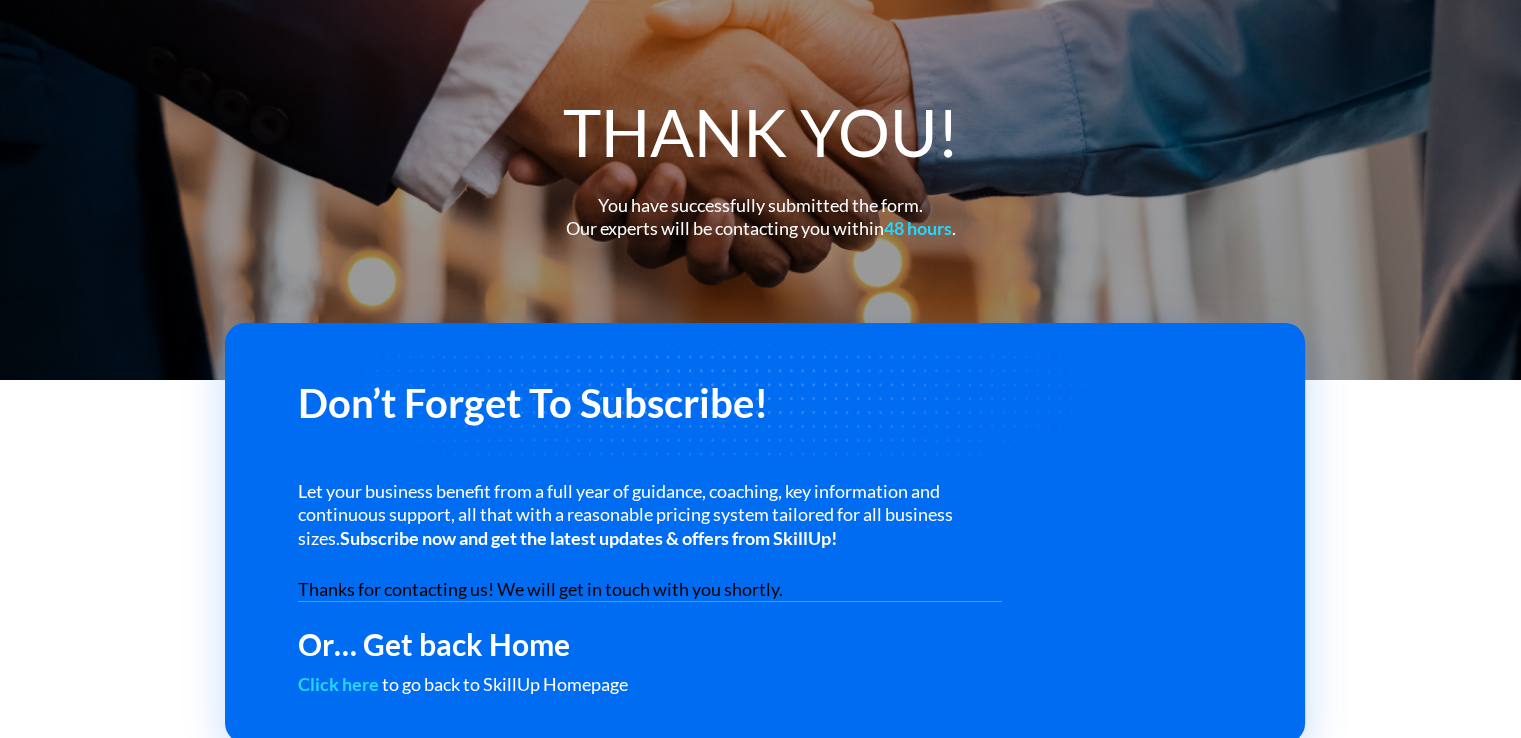 click on "48 hours" at bounding box center (918, 228) 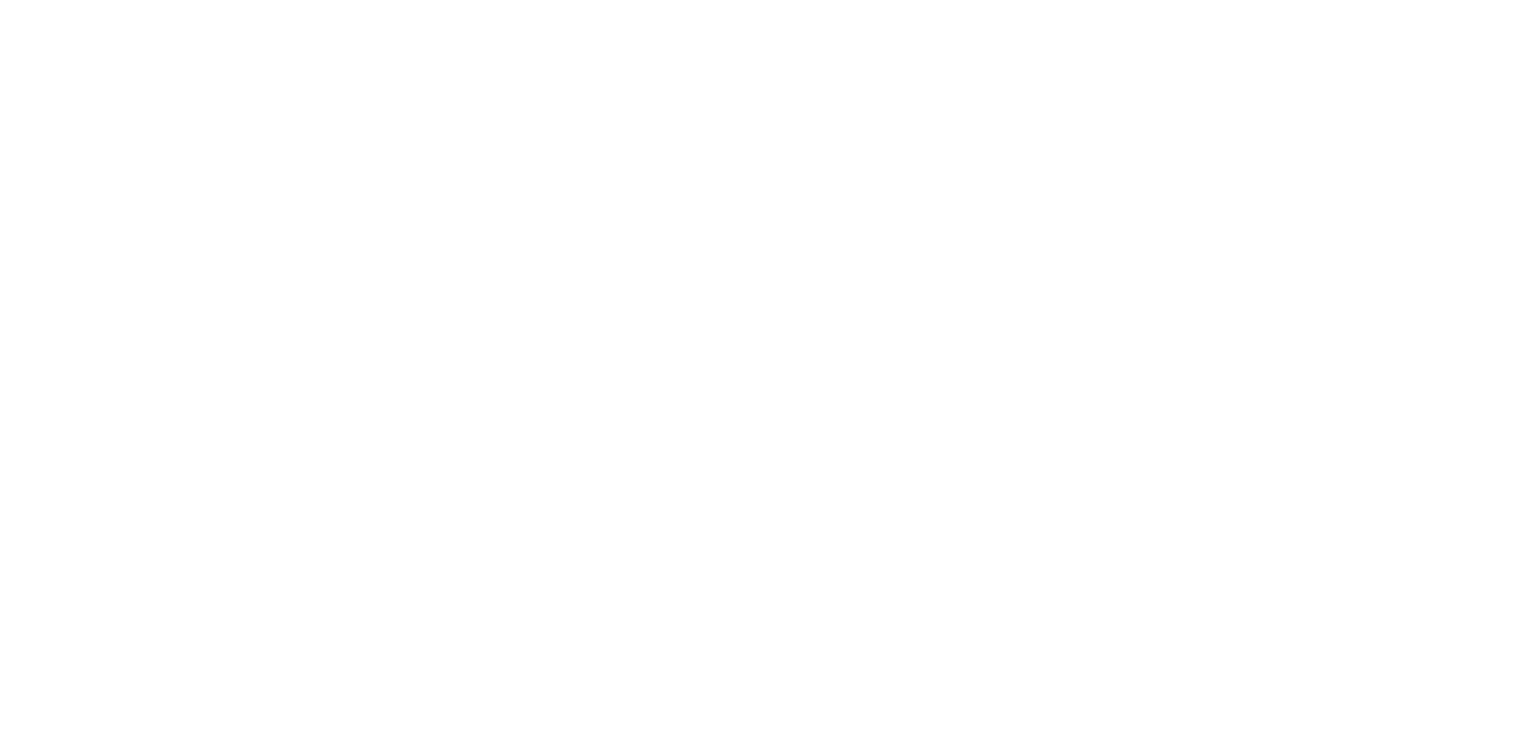scroll, scrollTop: 282, scrollLeft: 0, axis: vertical 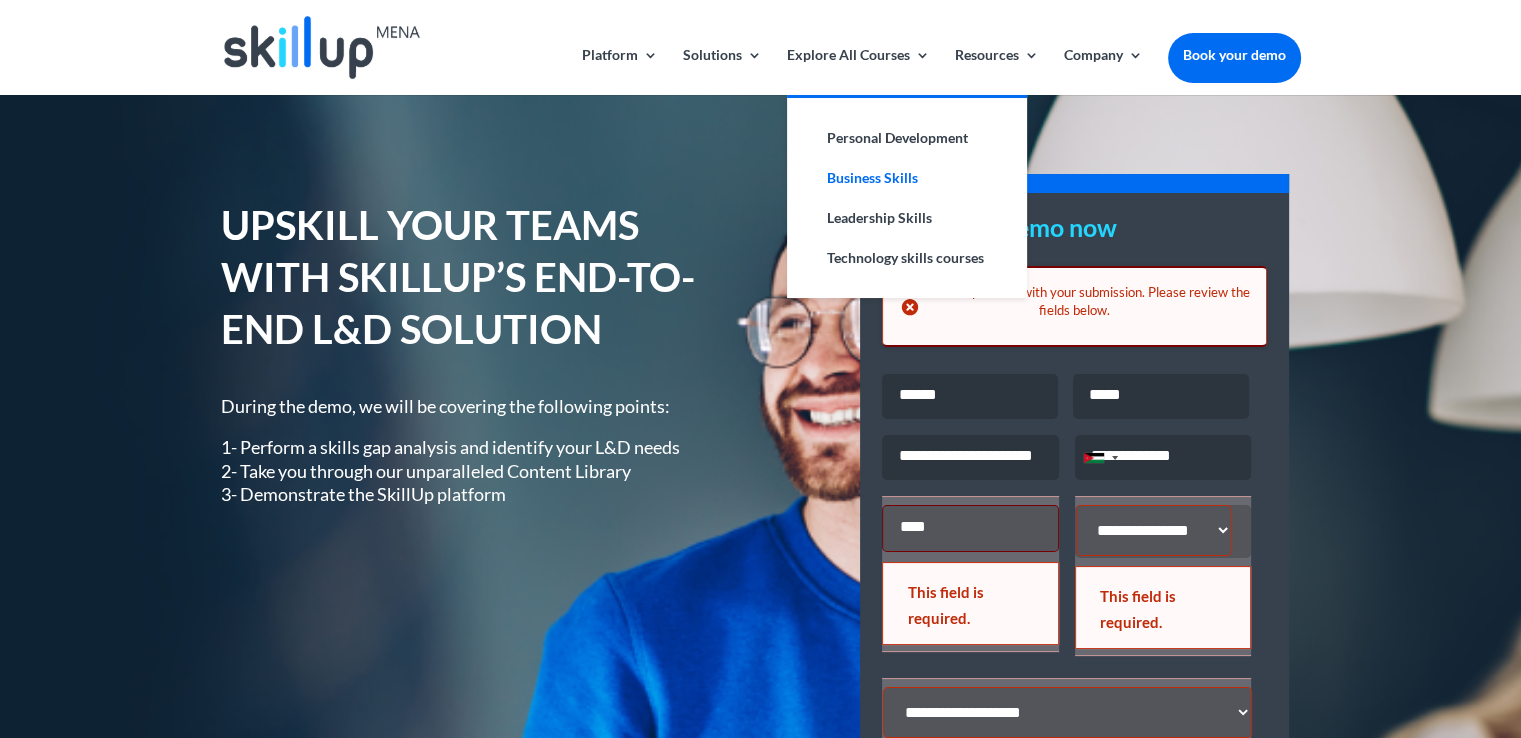 click on "Business Skills" at bounding box center (907, 178) 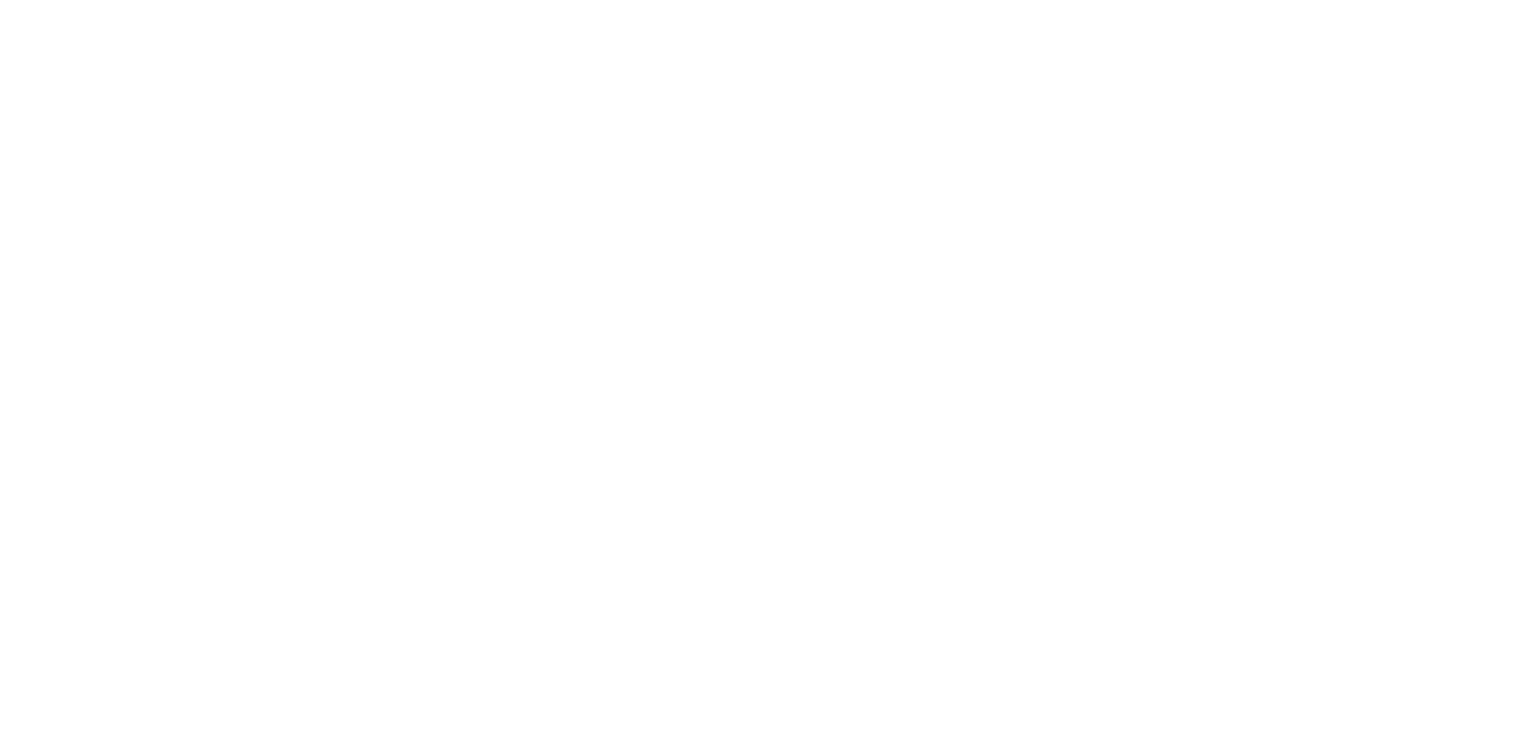 scroll, scrollTop: 0, scrollLeft: 0, axis: both 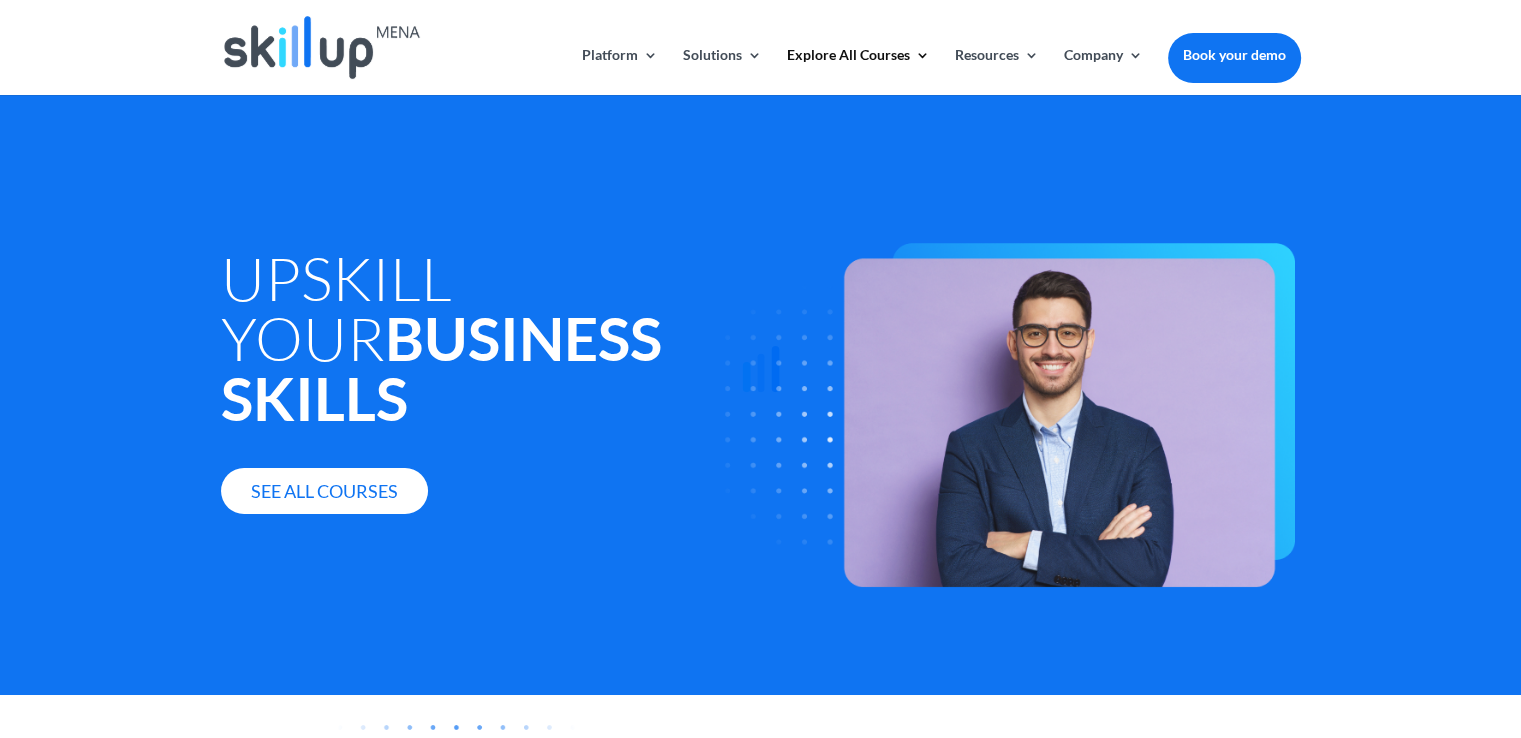 click at bounding box center (760, 369) 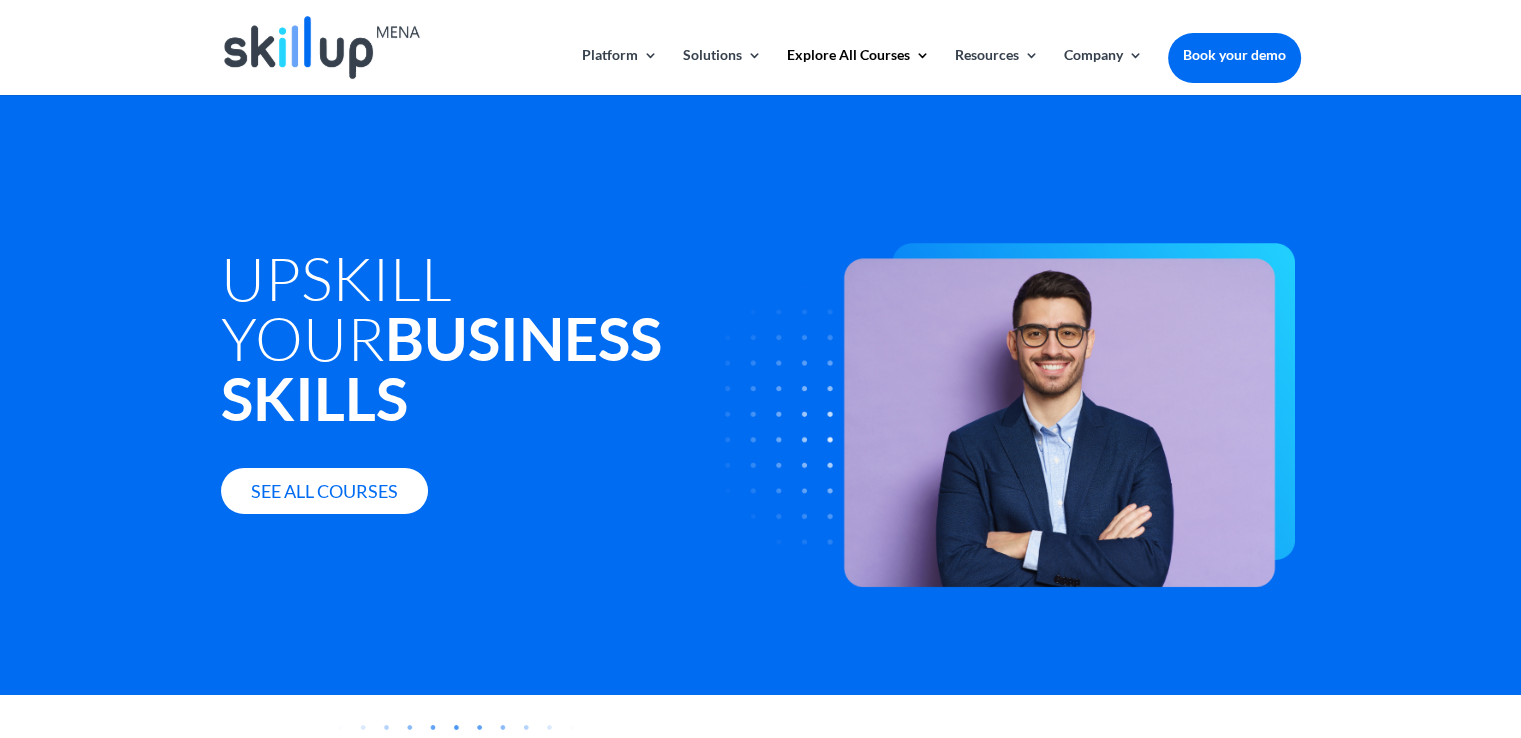 click on "See all courses" at bounding box center [324, 491] 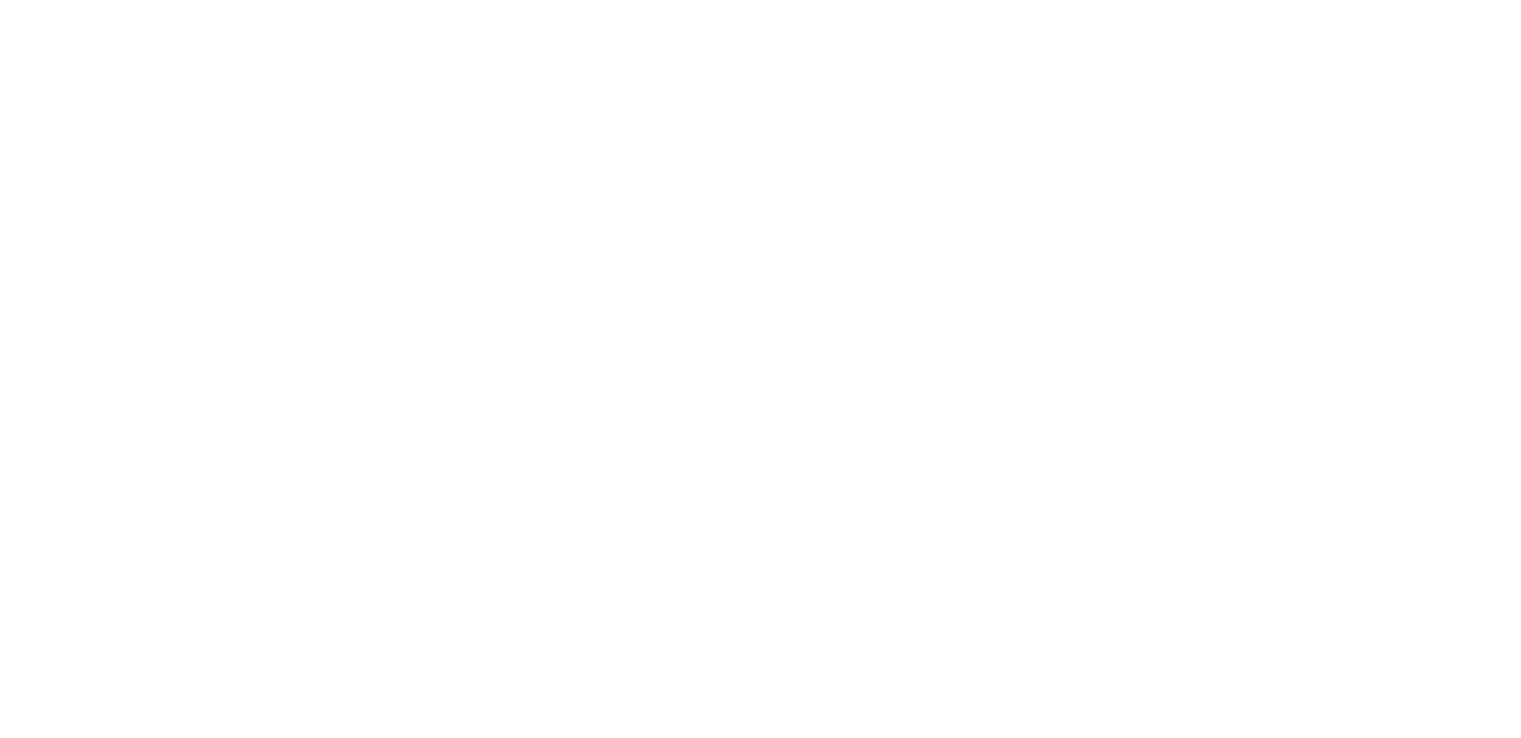 scroll, scrollTop: 0, scrollLeft: 0, axis: both 